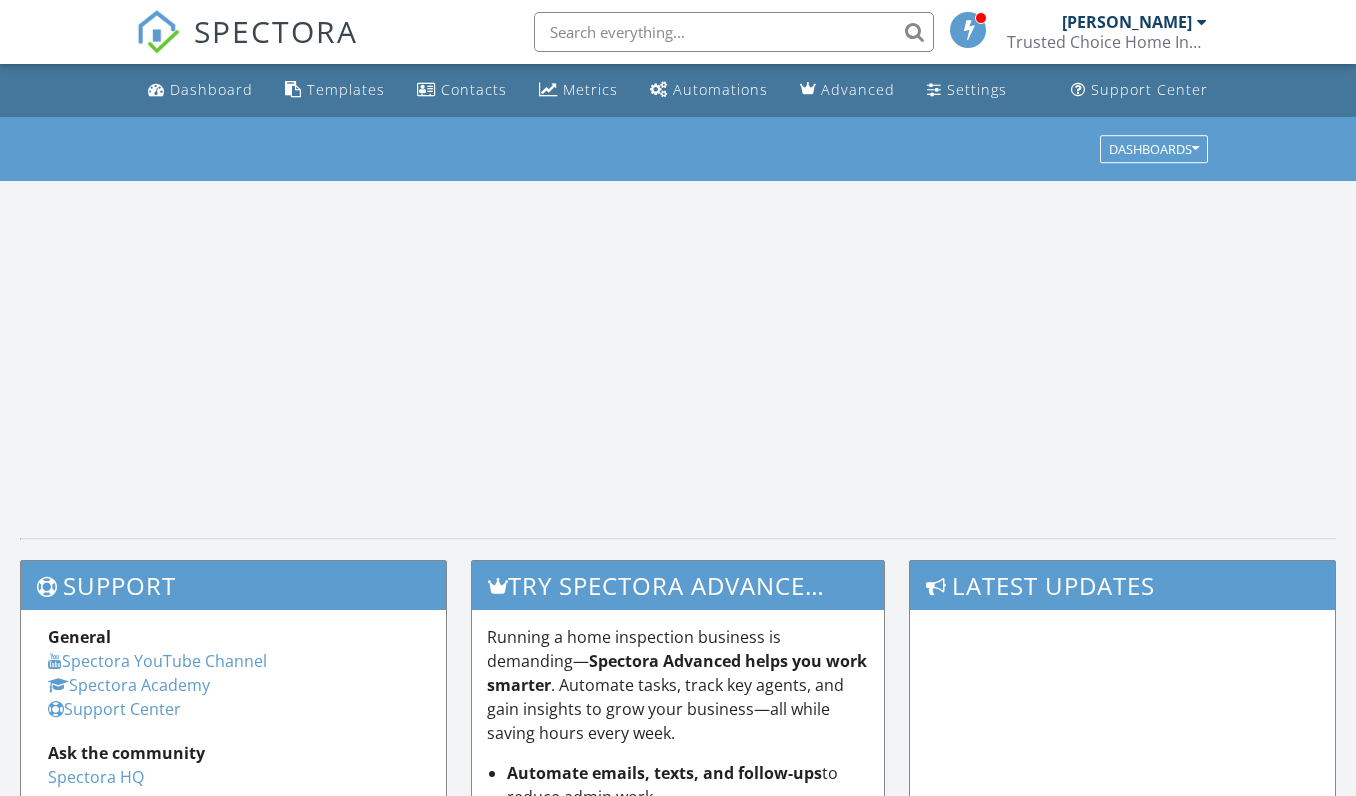 scroll, scrollTop: 0, scrollLeft: 0, axis: both 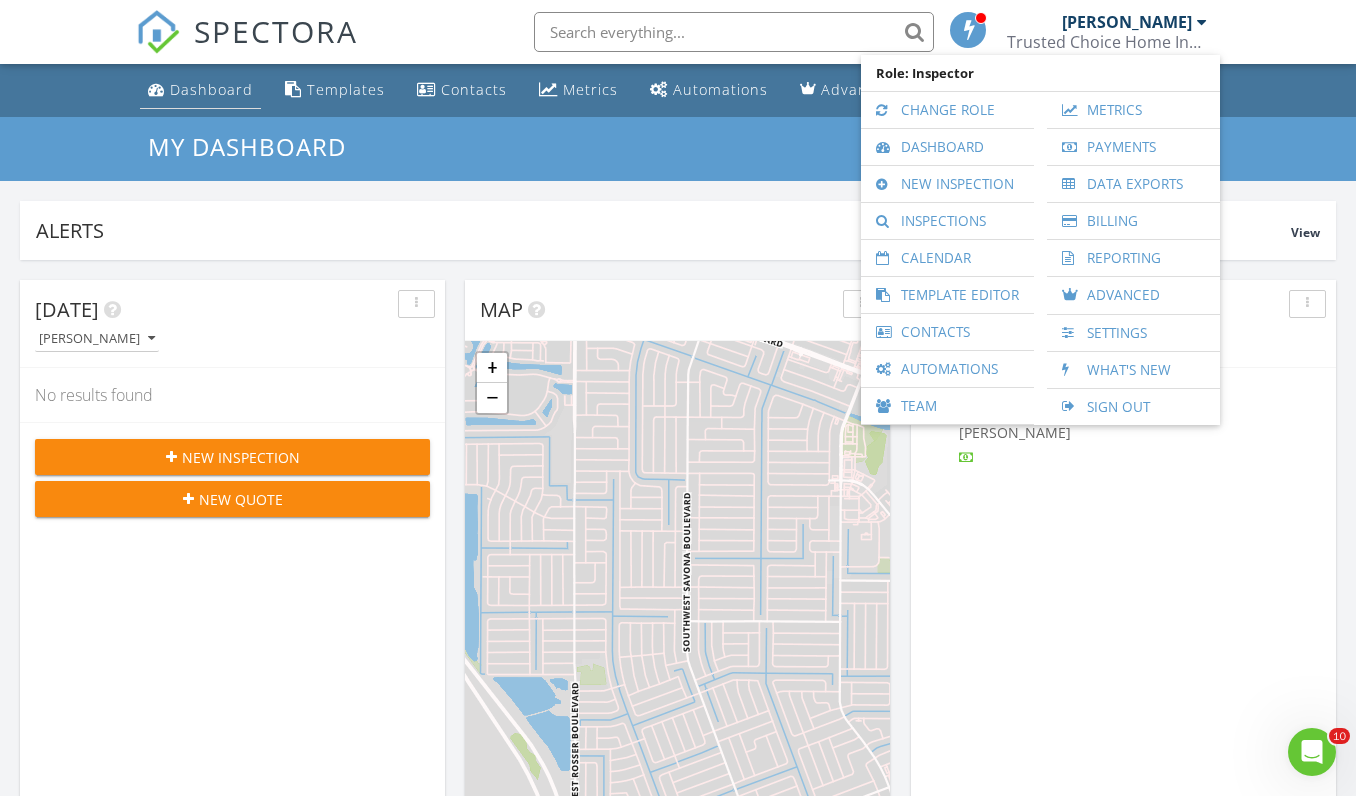 click on "Dashboard" at bounding box center (211, 89) 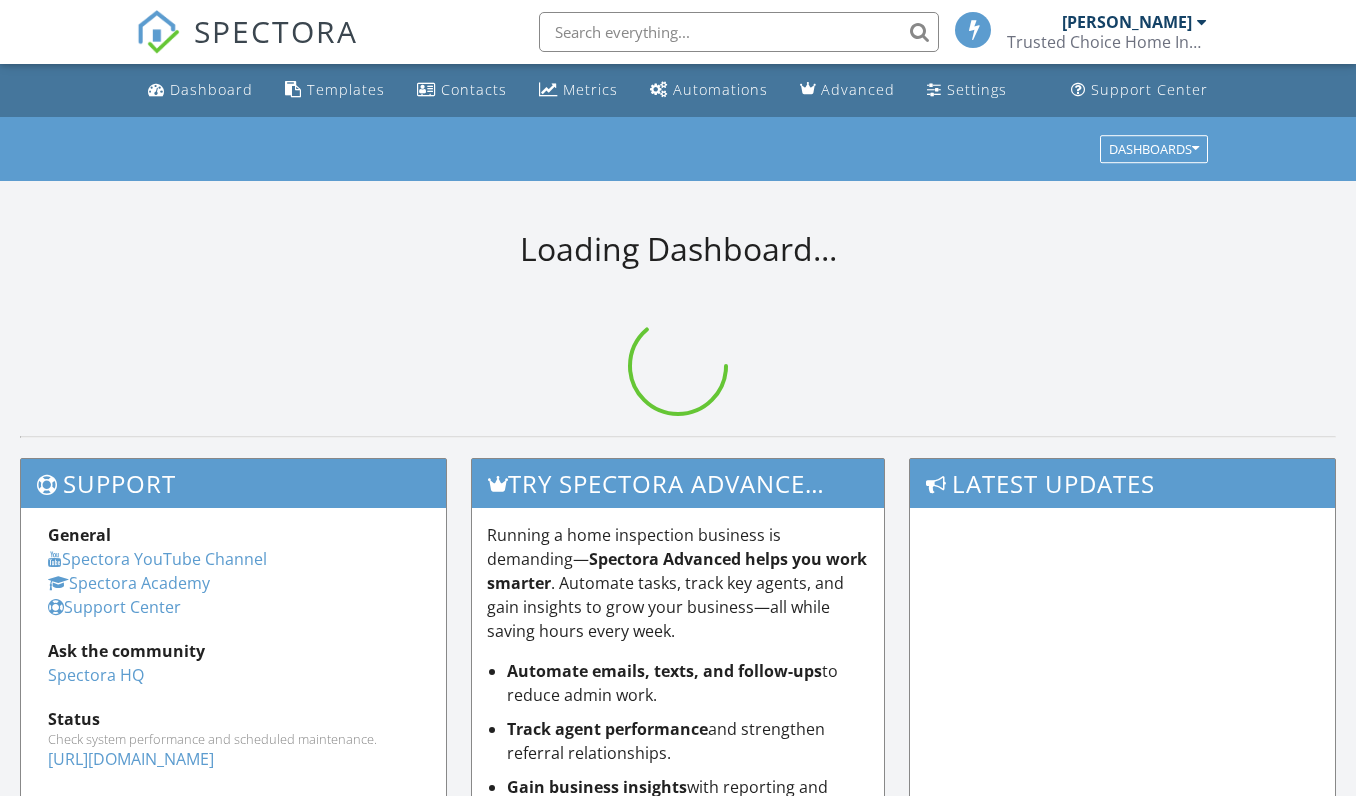 scroll, scrollTop: 0, scrollLeft: 0, axis: both 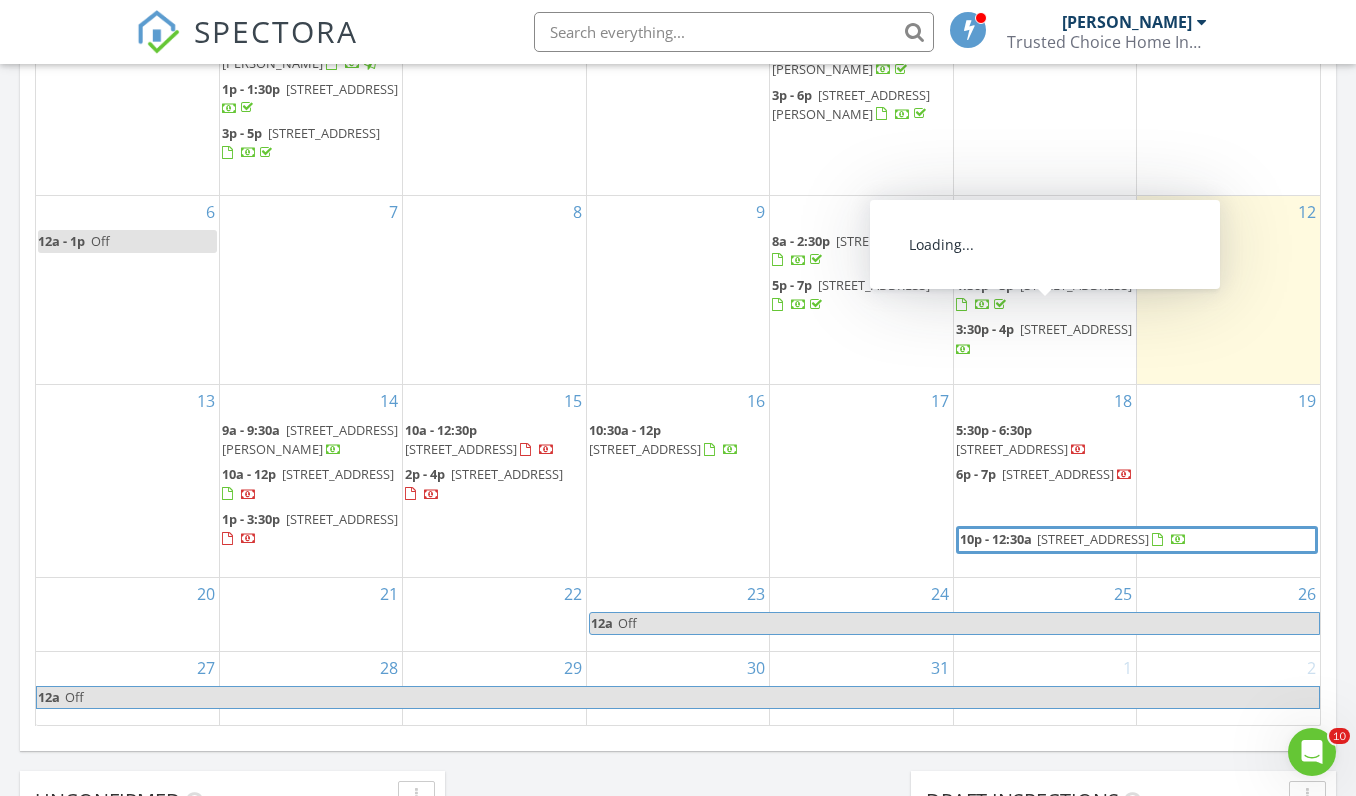 click on "1905 S Garden Grove Cir, Vero Beach 32962" at bounding box center (1076, 329) 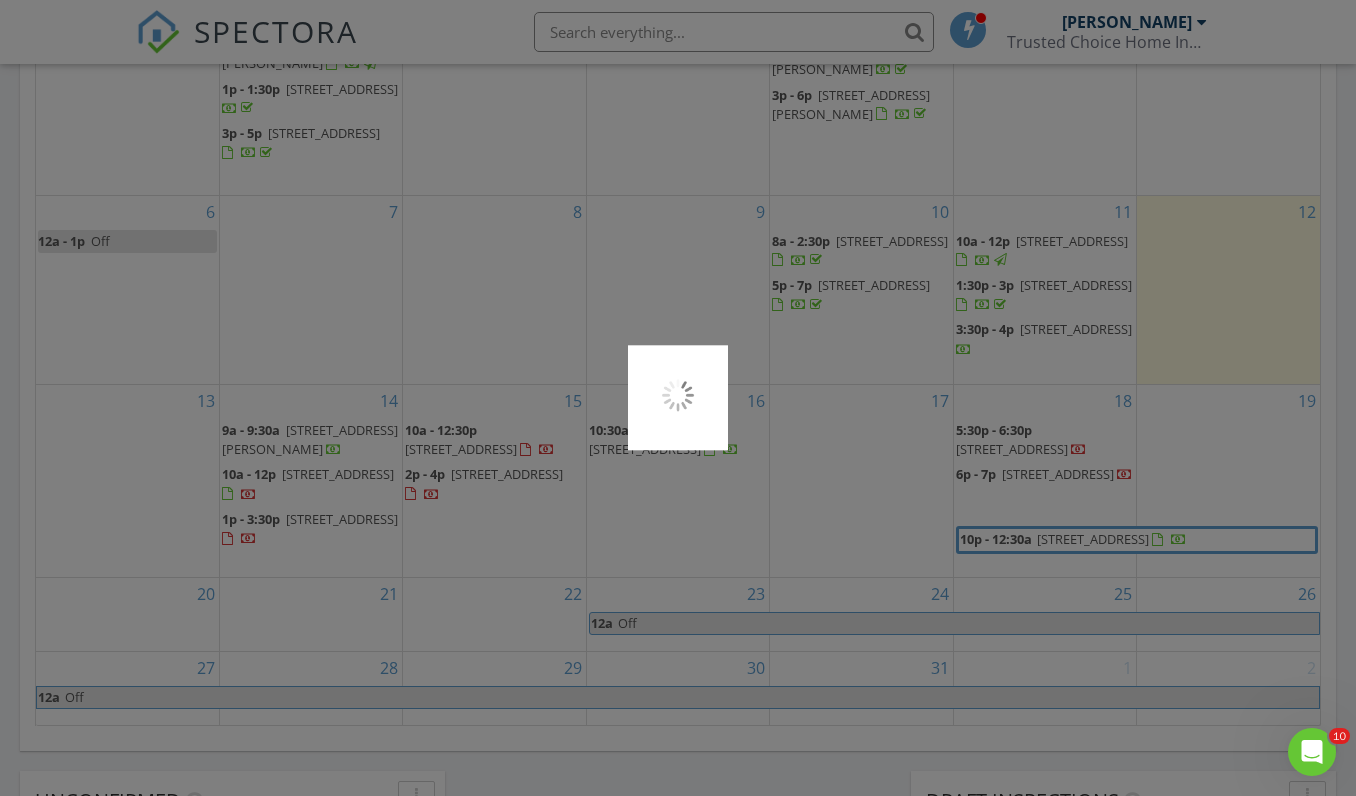 scroll, scrollTop: 1108, scrollLeft: 0, axis: vertical 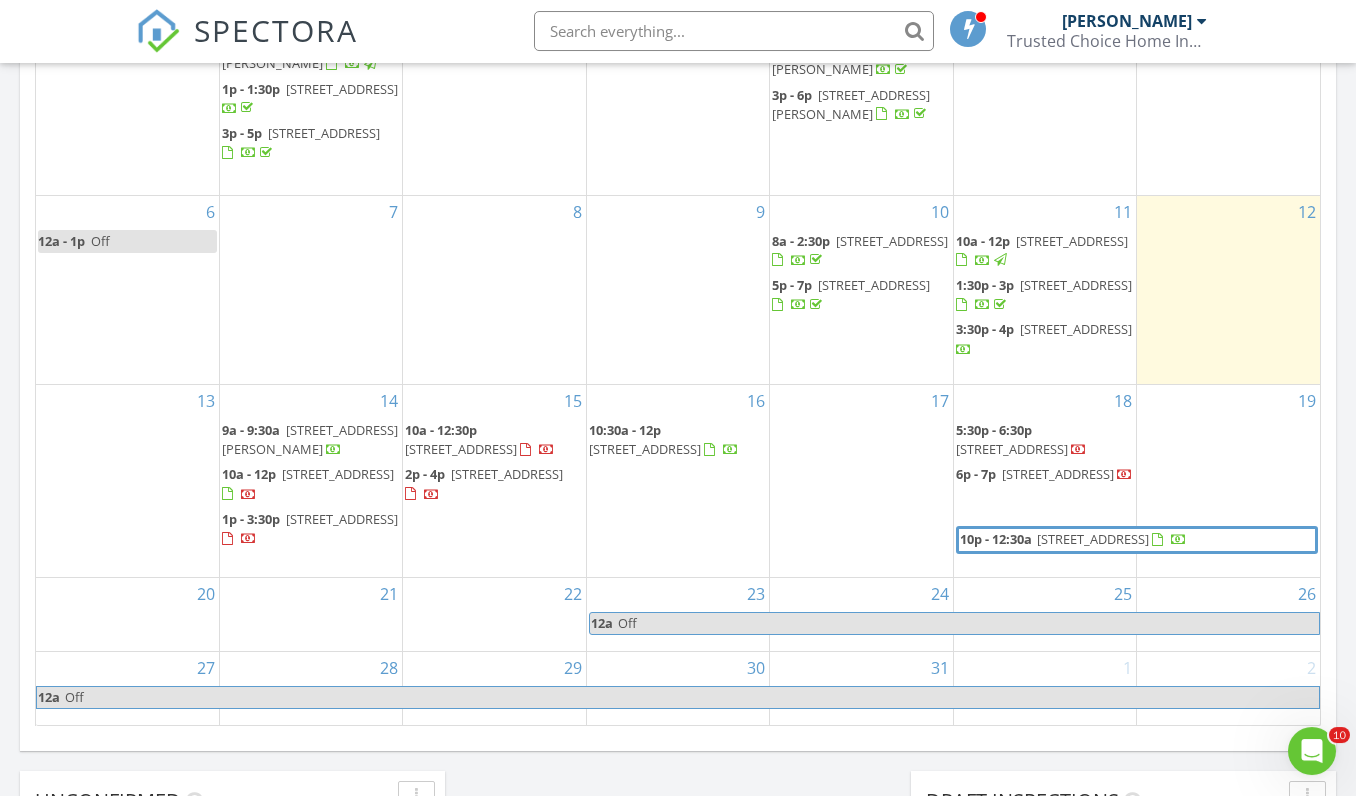 click on "17" at bounding box center (861, 482) 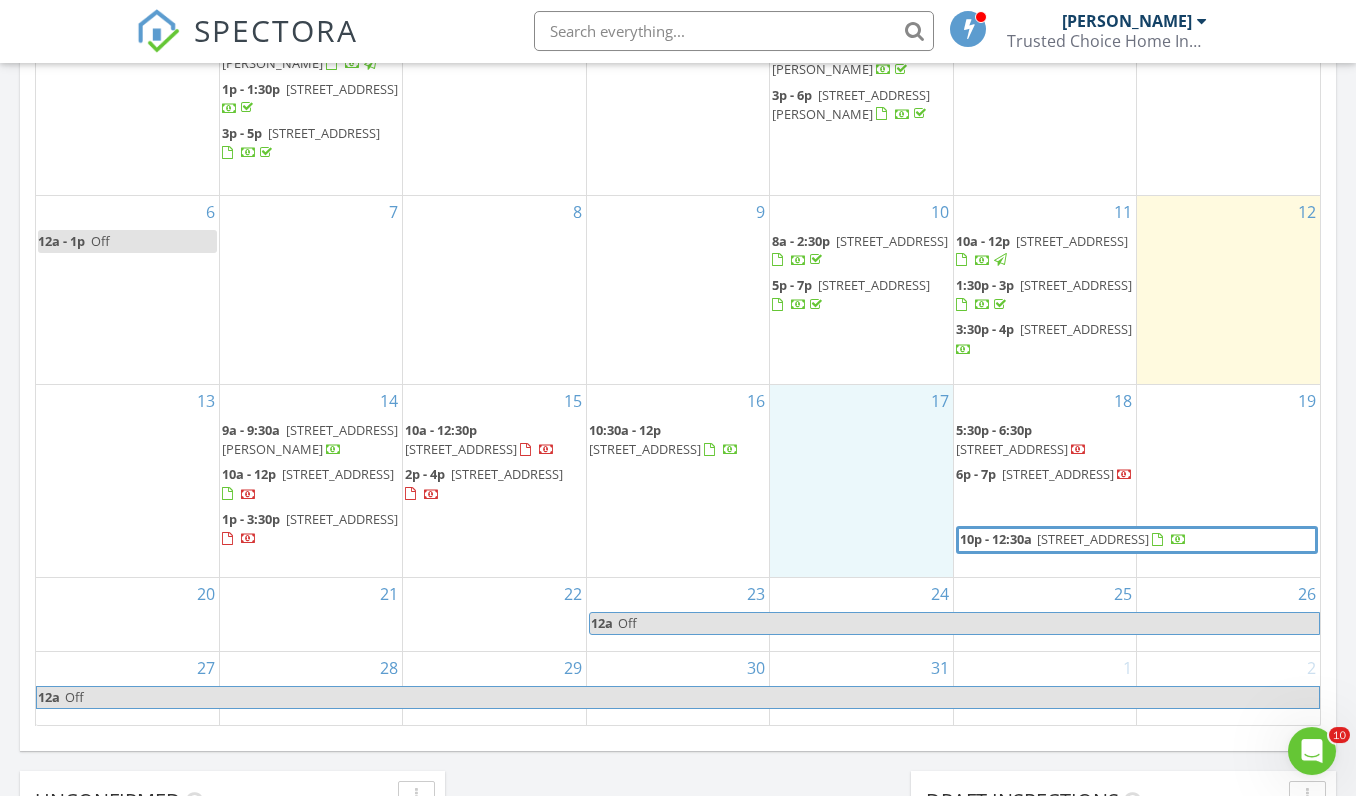 click on "1905 S Garden Grove Cir, Vero Beach 32962" at bounding box center (1076, 330) 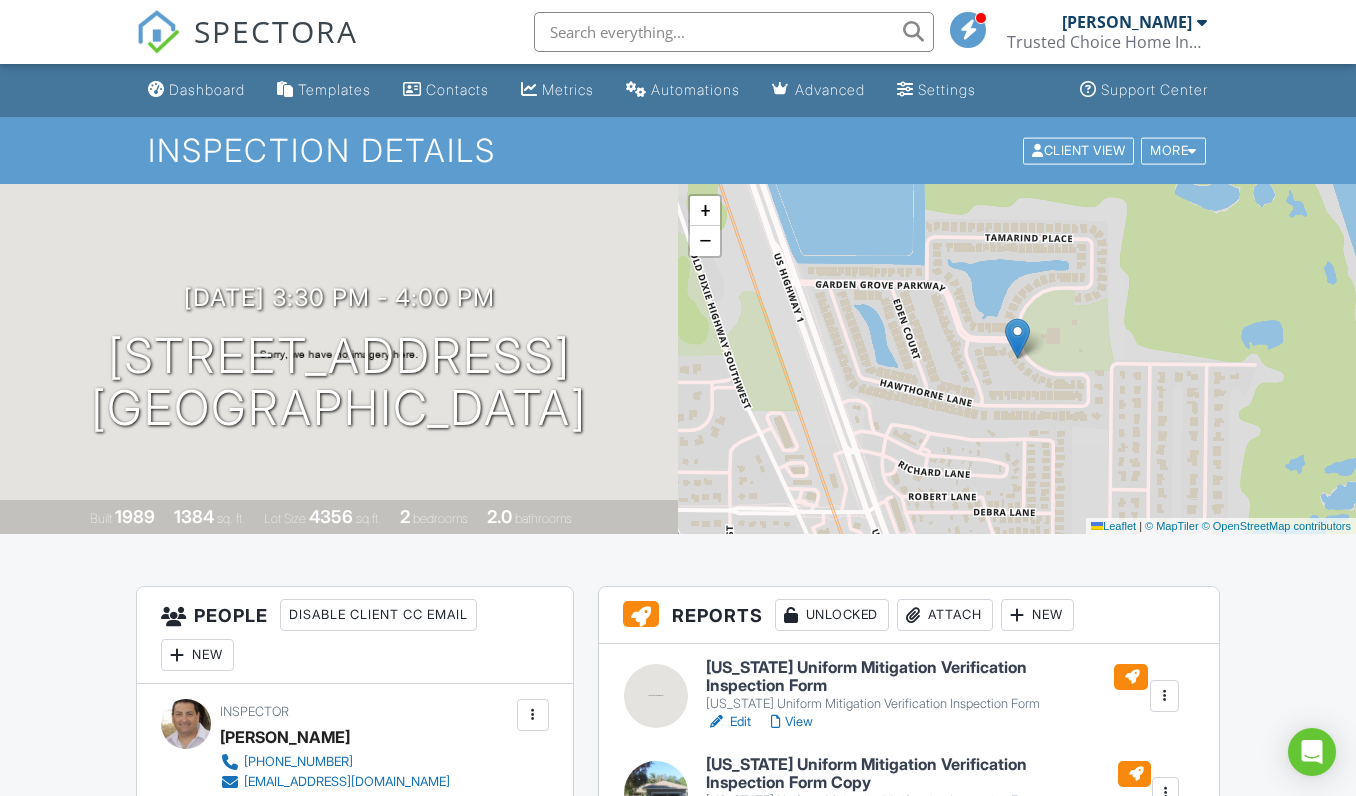 scroll, scrollTop: 0, scrollLeft: 0, axis: both 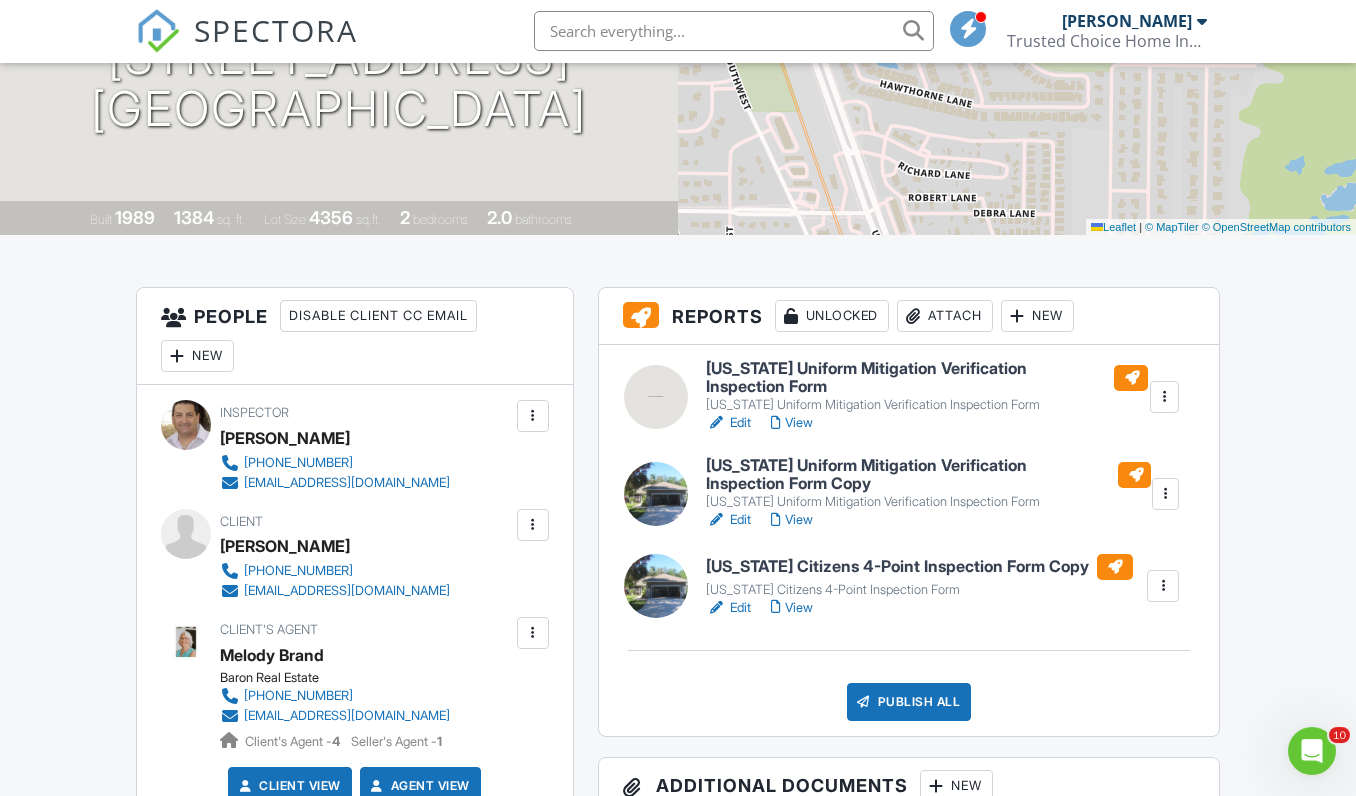 click on "View" at bounding box center (792, 521) 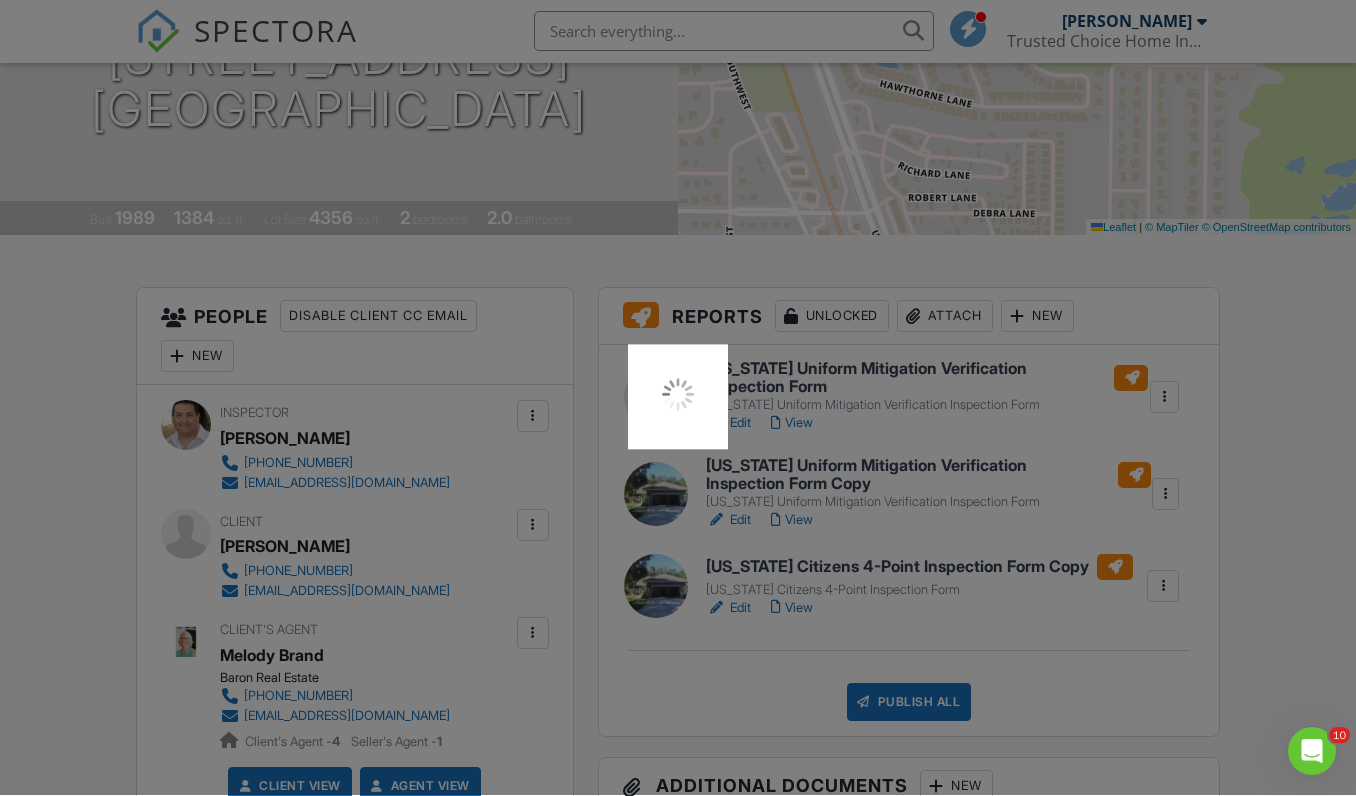 drag, startPoint x: 801, startPoint y: 519, endPoint x: 577, endPoint y: 474, distance: 228.47539 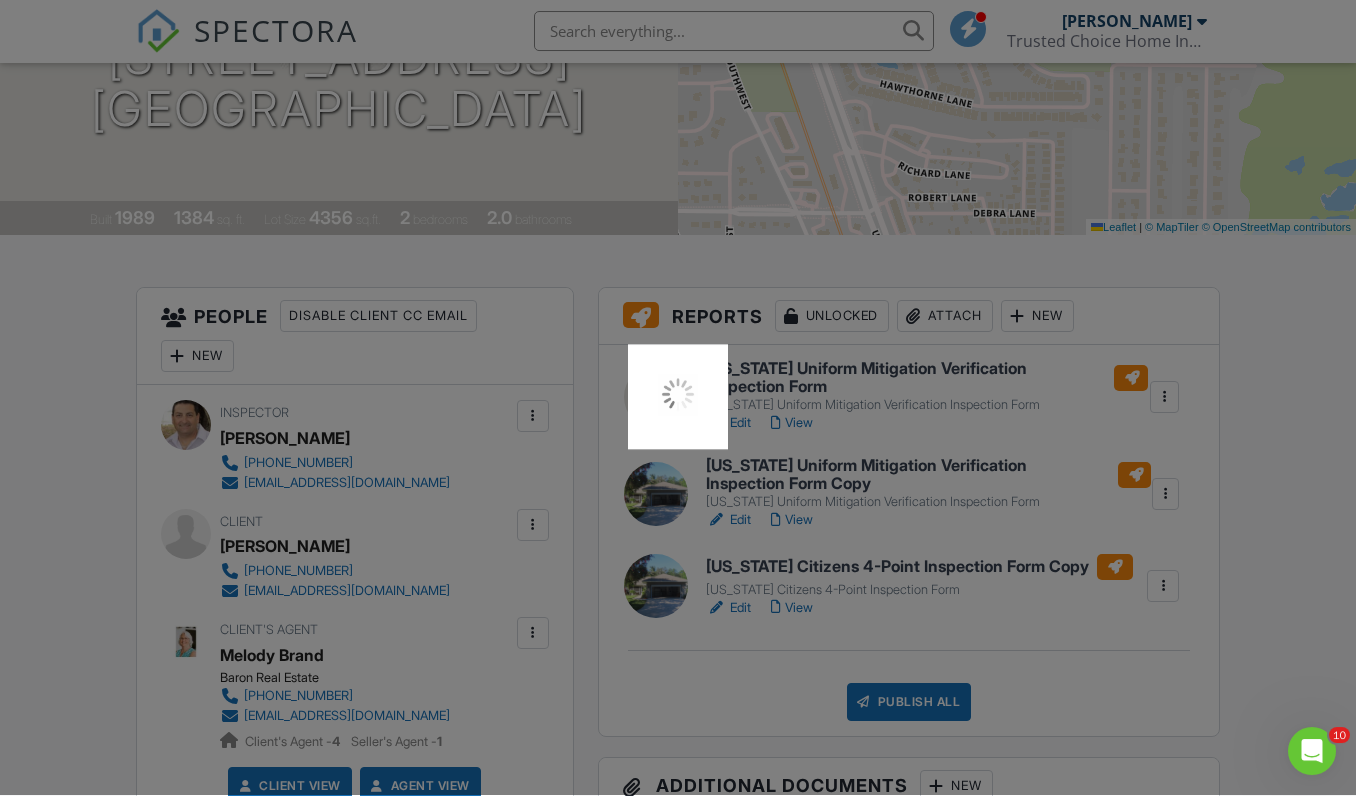 click at bounding box center (678, 398) 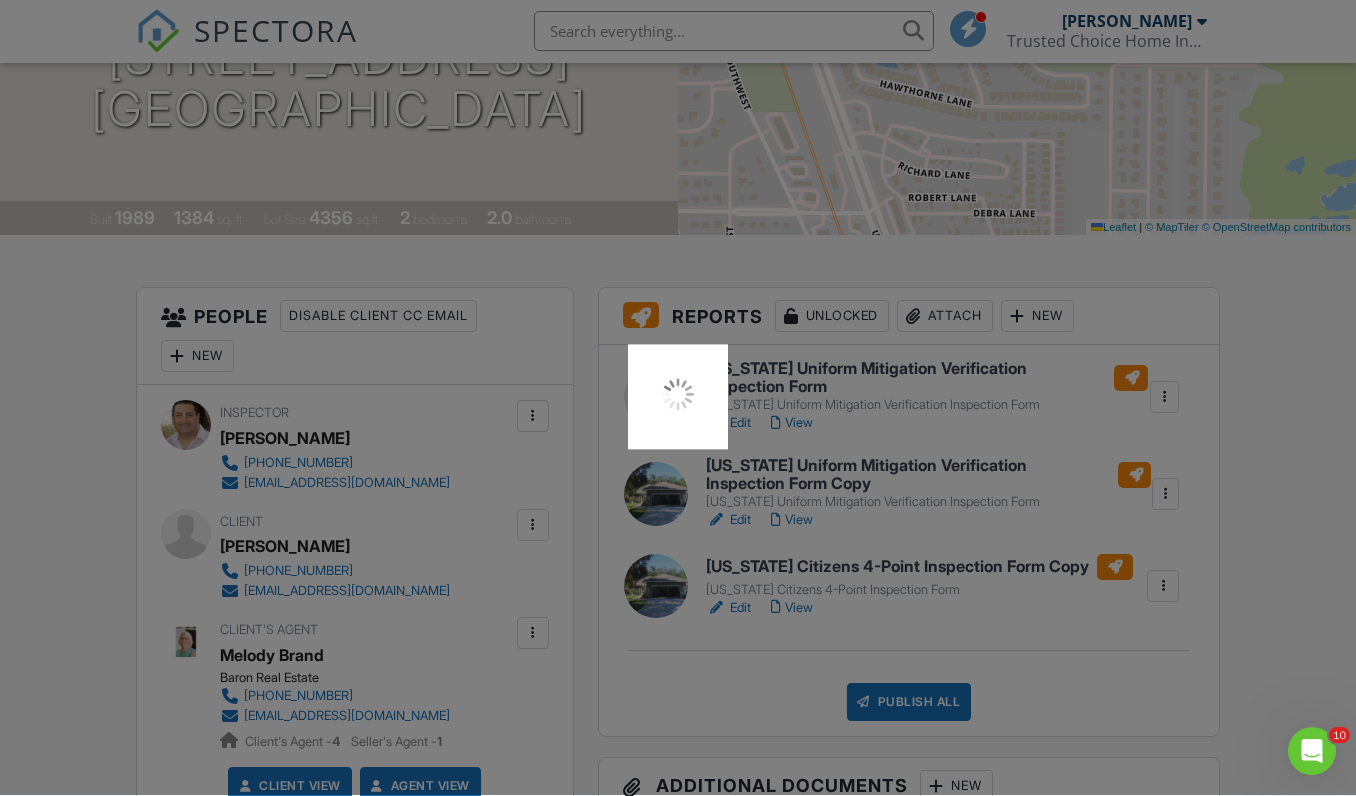 click at bounding box center [678, 398] 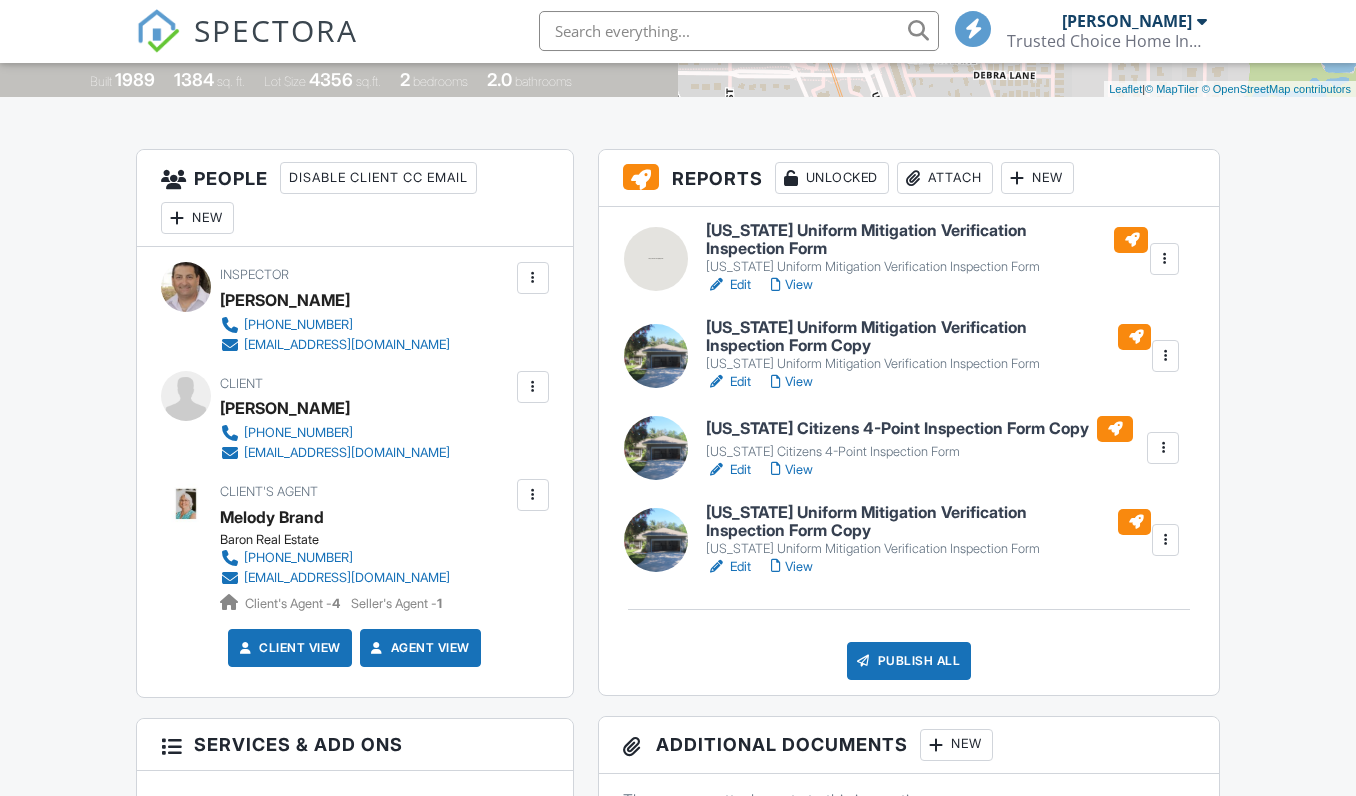scroll, scrollTop: 437, scrollLeft: 0, axis: vertical 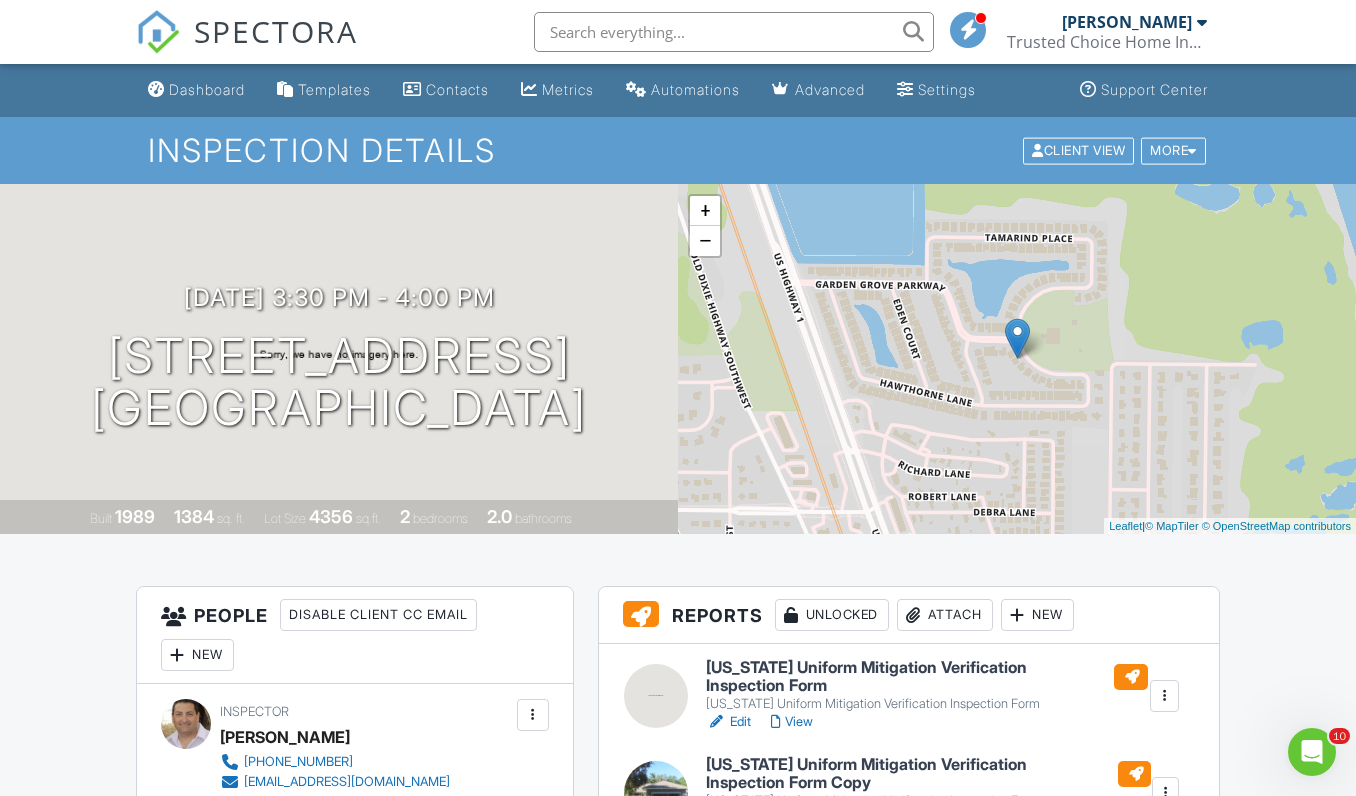 click at bounding box center [734, 32] 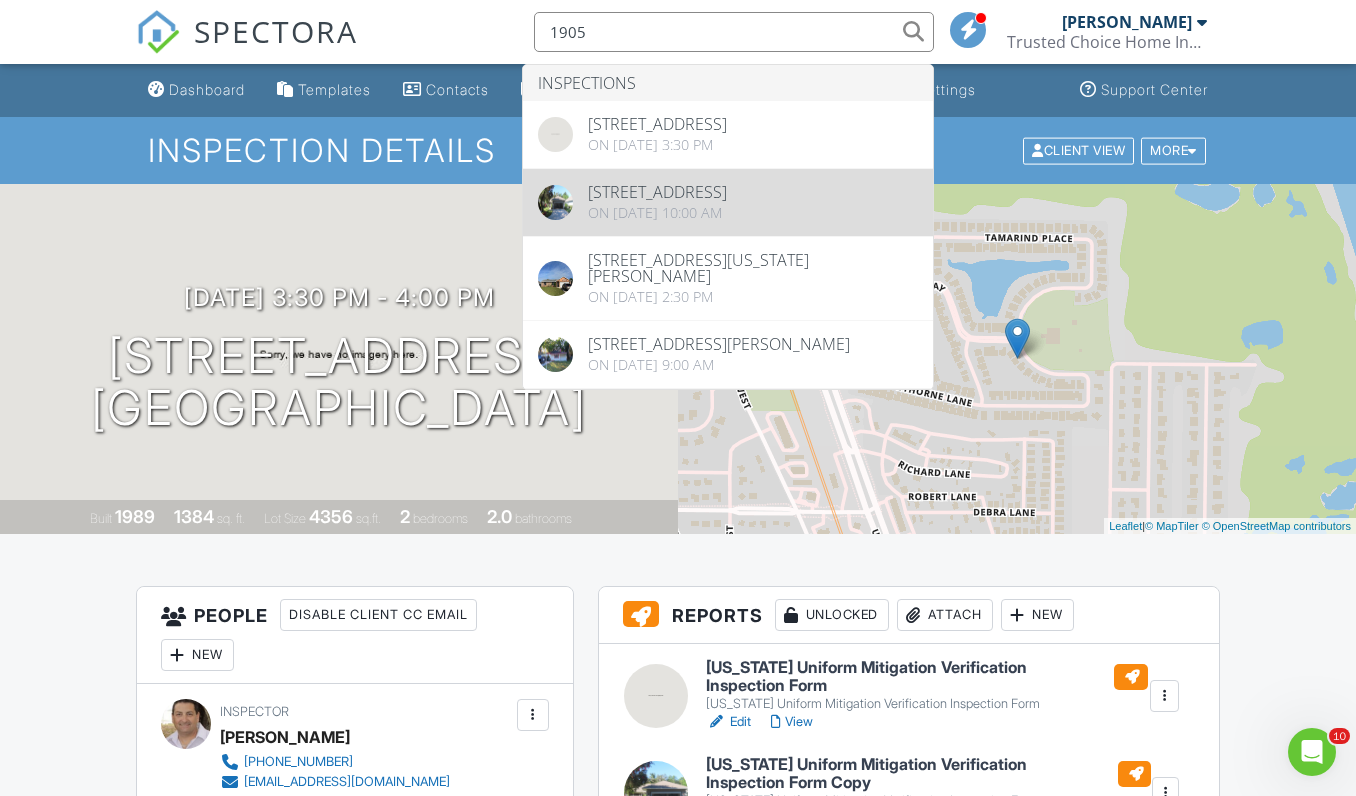 type on "1905" 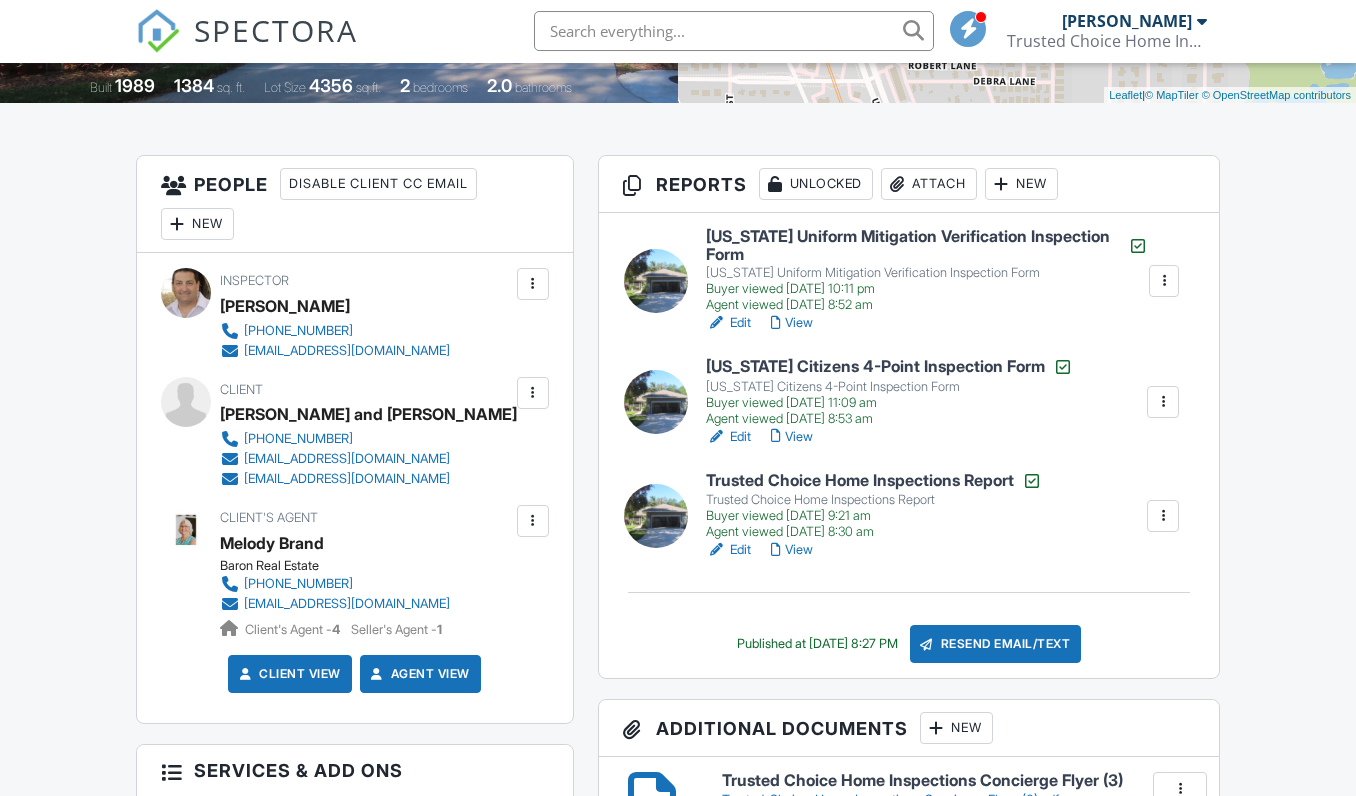 scroll, scrollTop: 431, scrollLeft: 0, axis: vertical 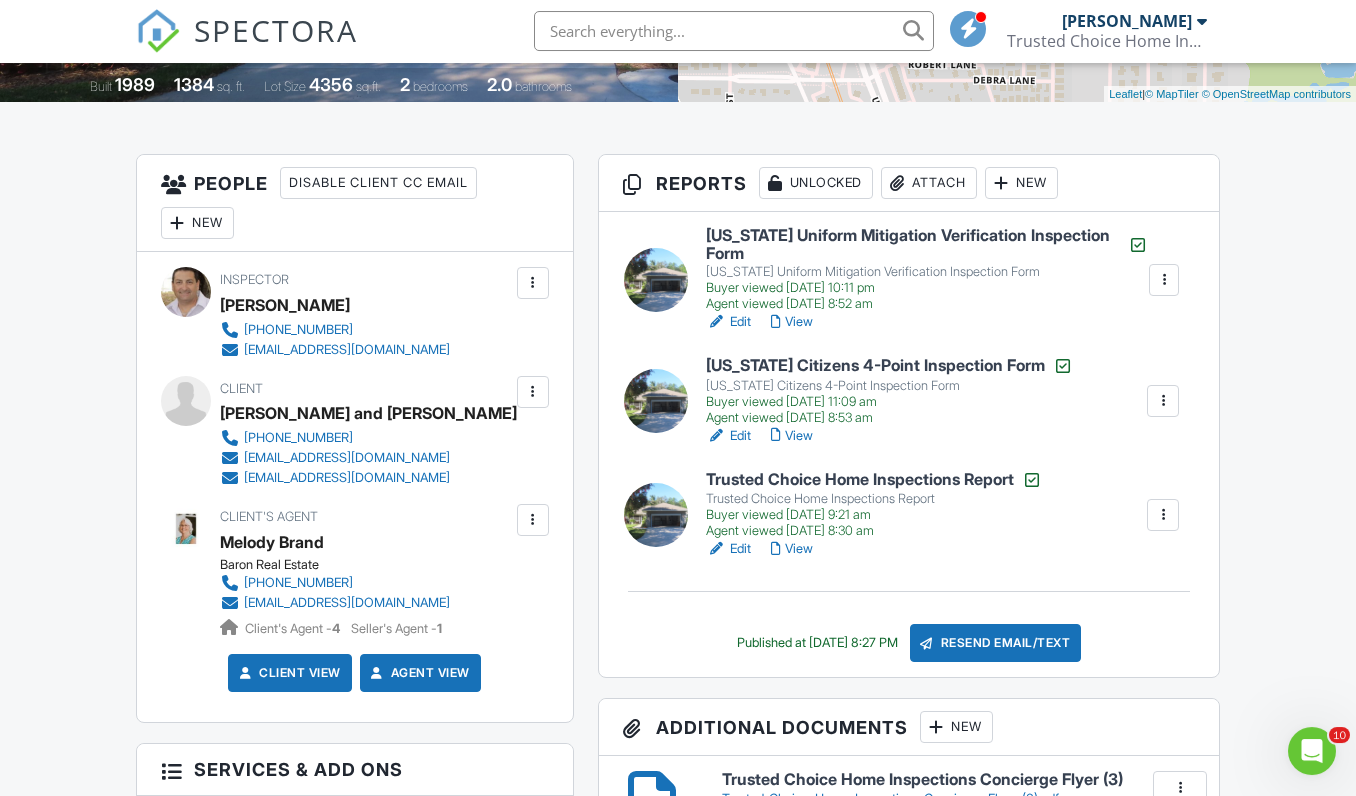 click on "View" at bounding box center (792, 437) 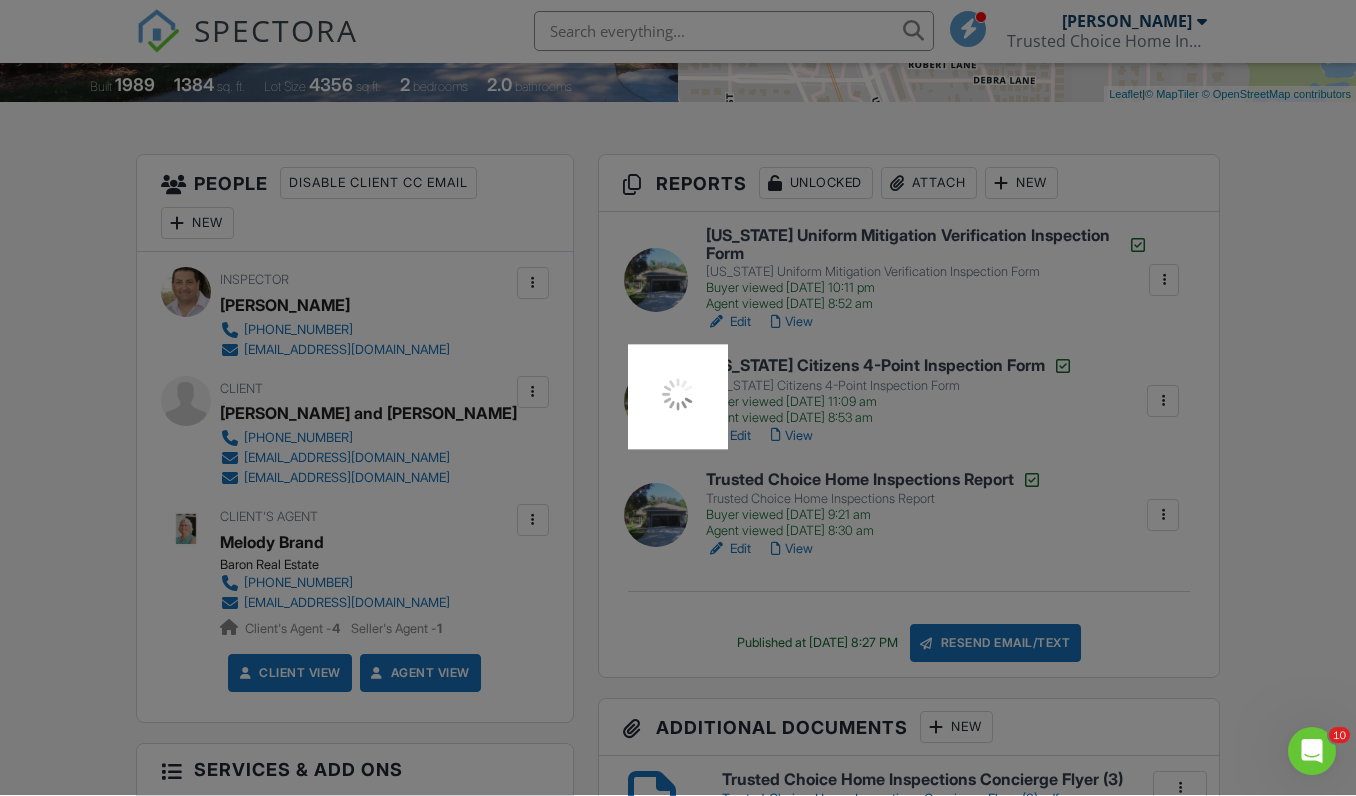 scroll, scrollTop: 420, scrollLeft: 0, axis: vertical 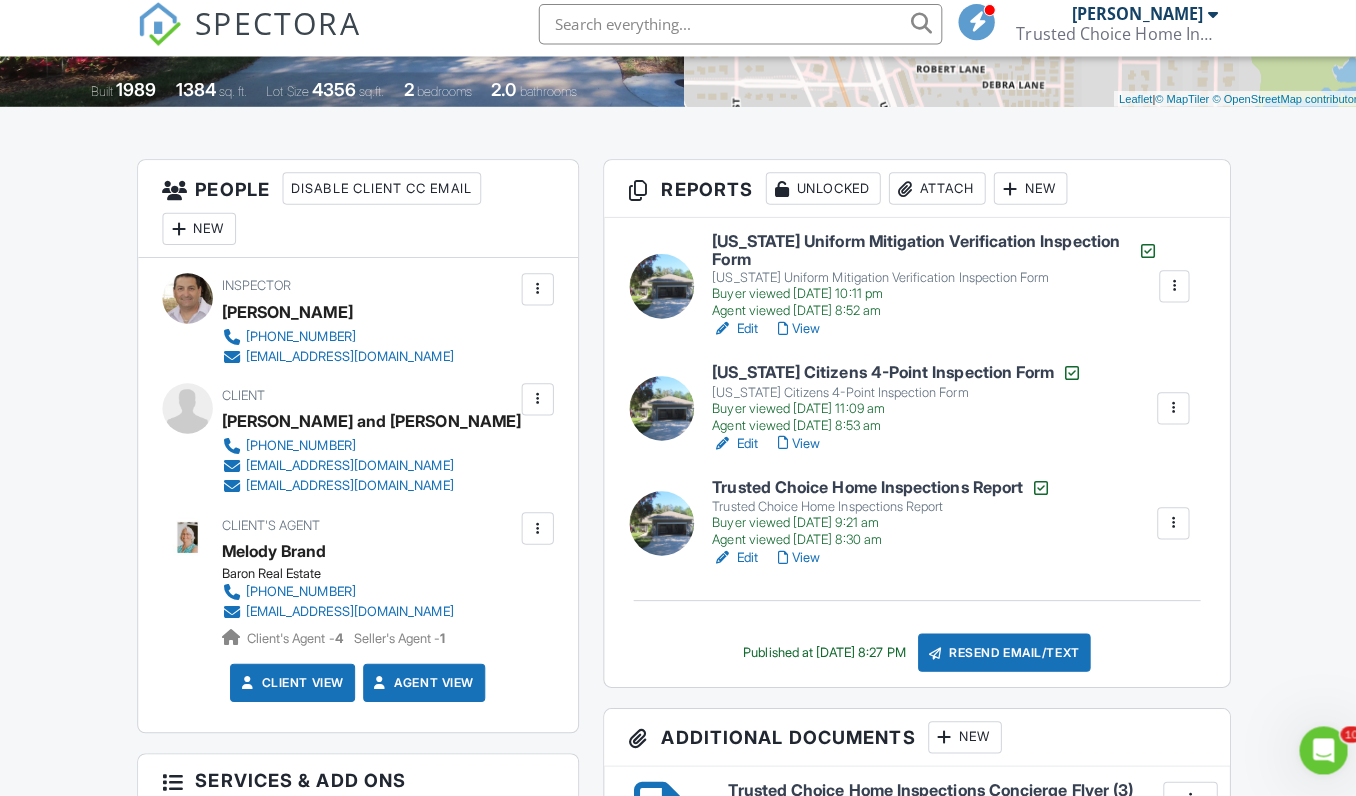 click on "View" at bounding box center (792, 334) 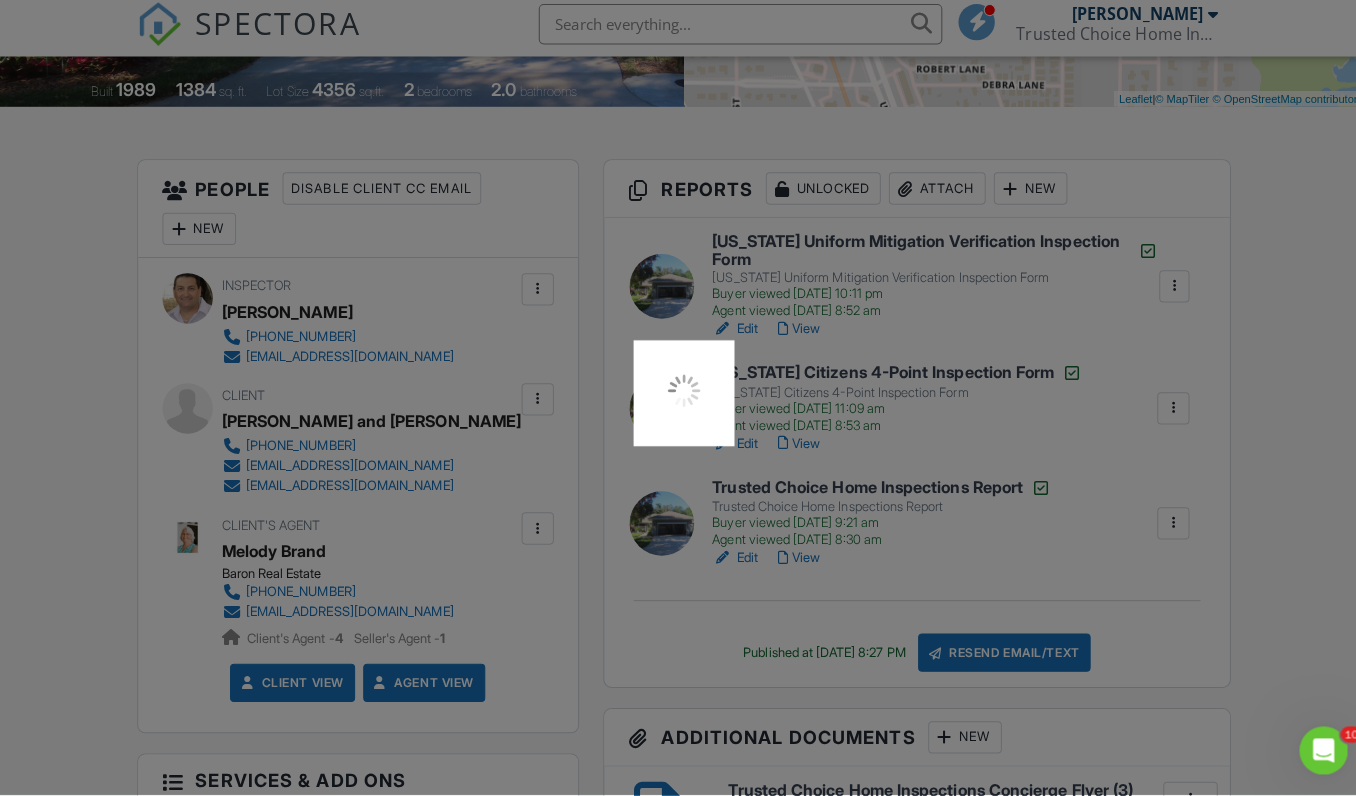 scroll, scrollTop: 430, scrollLeft: 0, axis: vertical 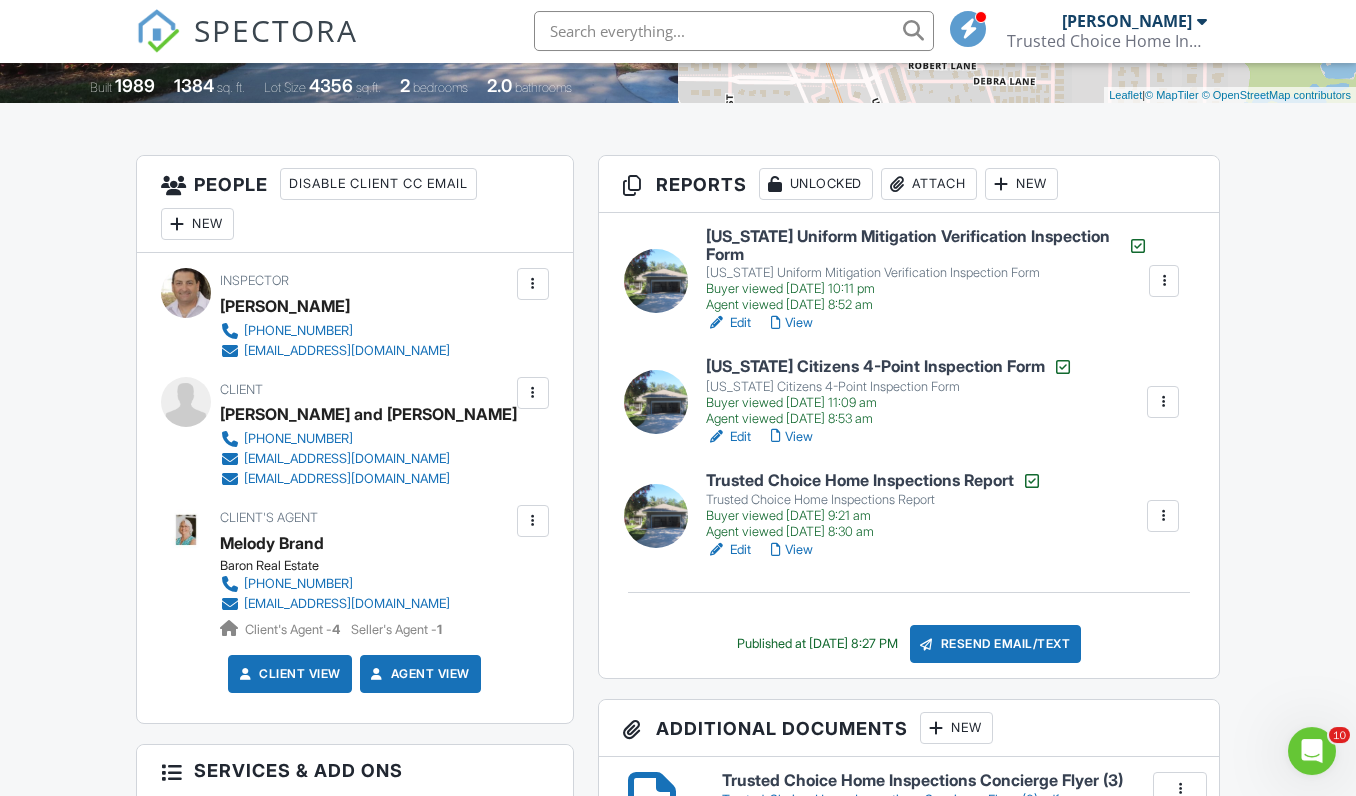 click at bounding box center [1312, 751] 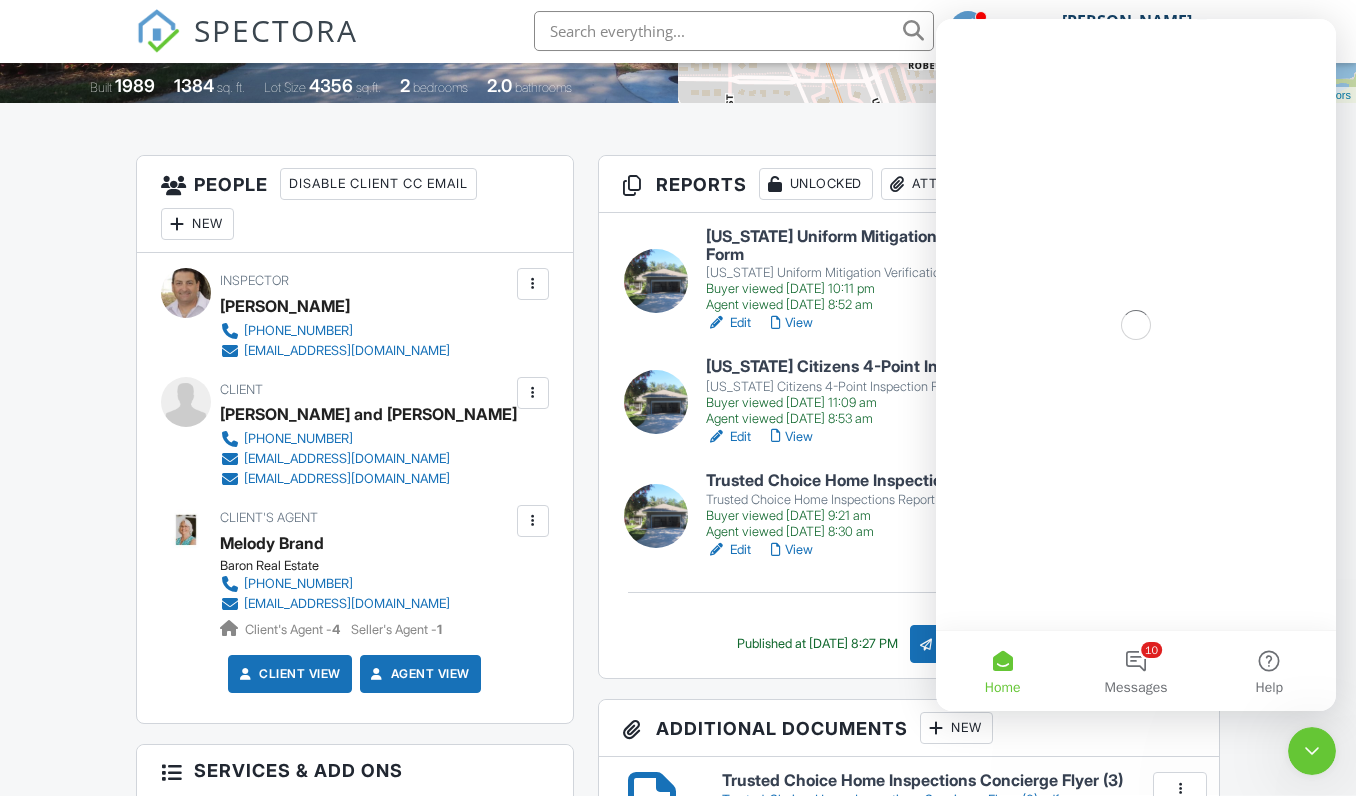 scroll, scrollTop: 0, scrollLeft: 0, axis: both 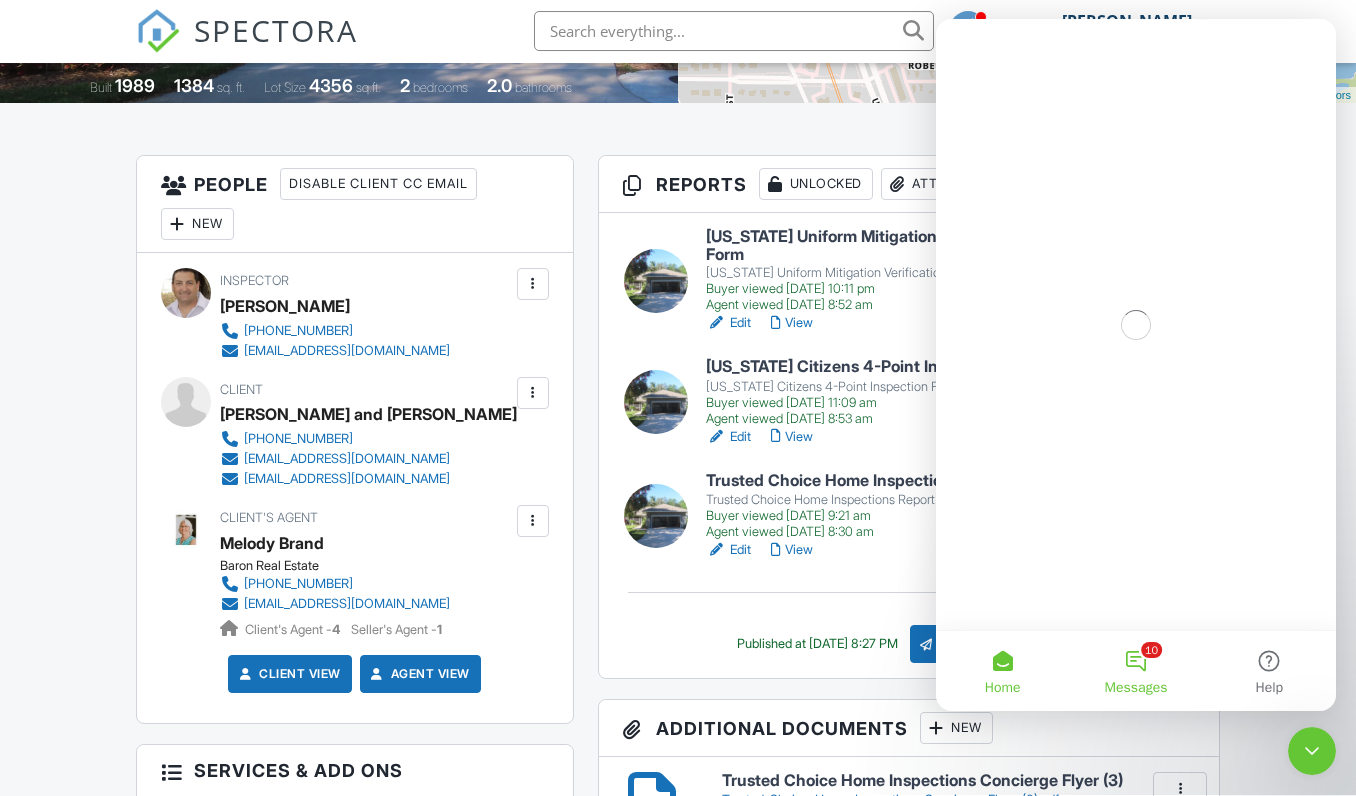 click on "10 Messages" at bounding box center [1135, 671] 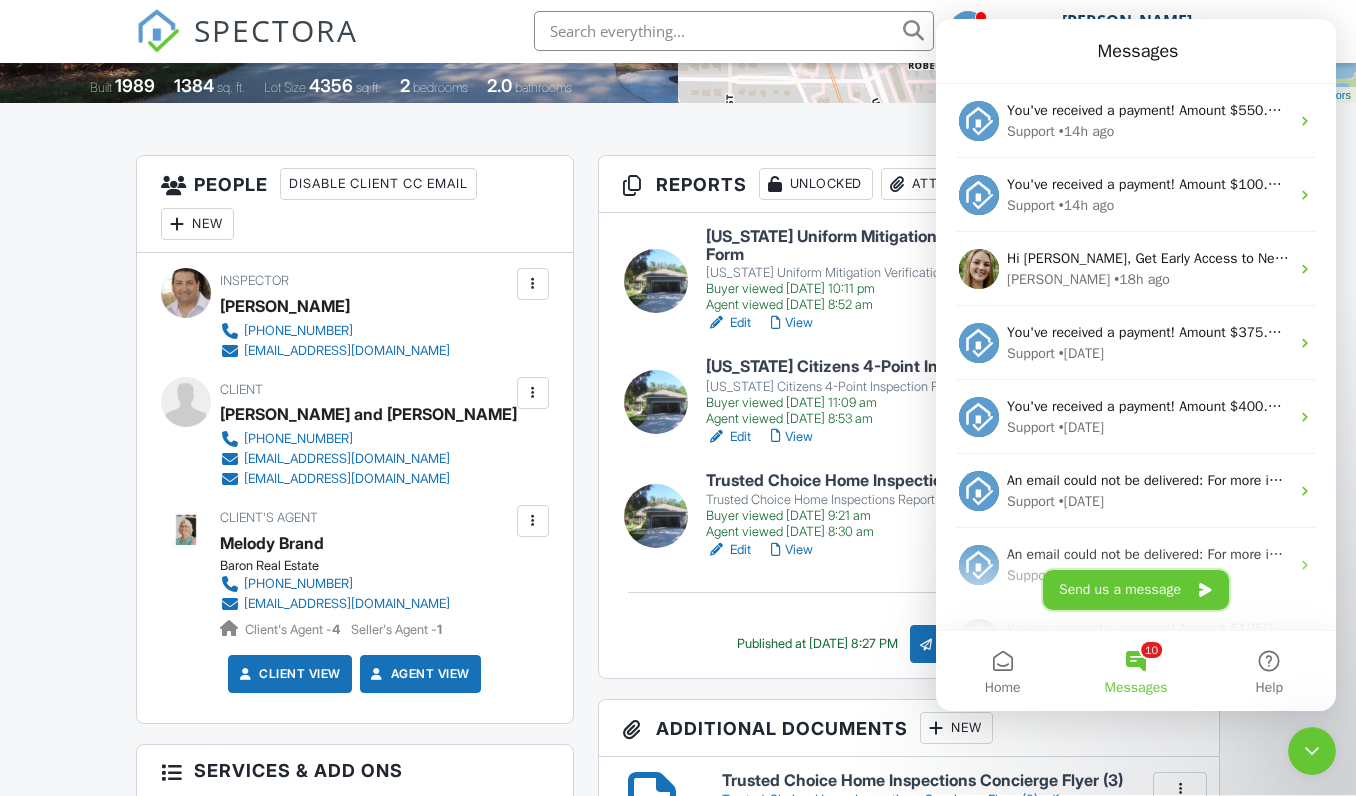 click on "Send us a message" at bounding box center [1136, 590] 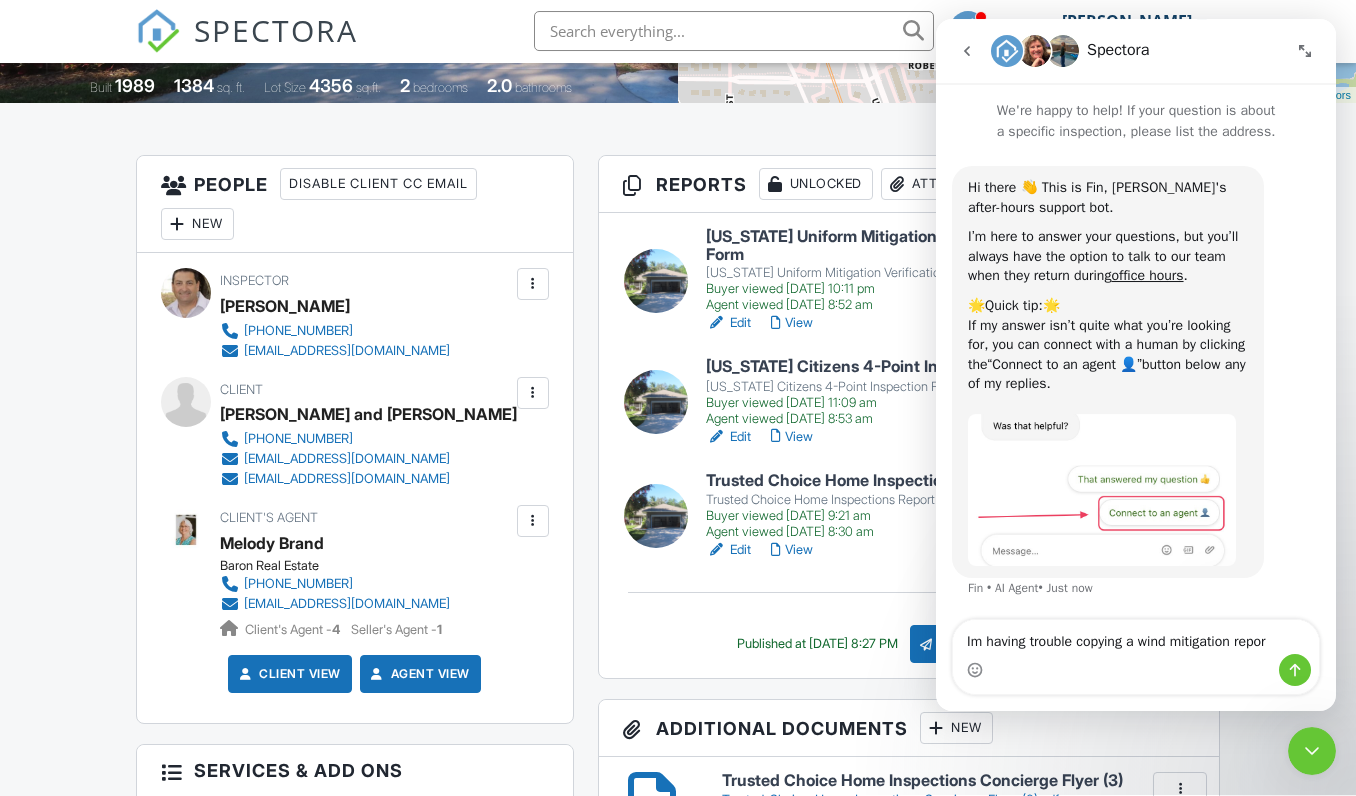 type on "Im having trouble copying a wind mitigation report" 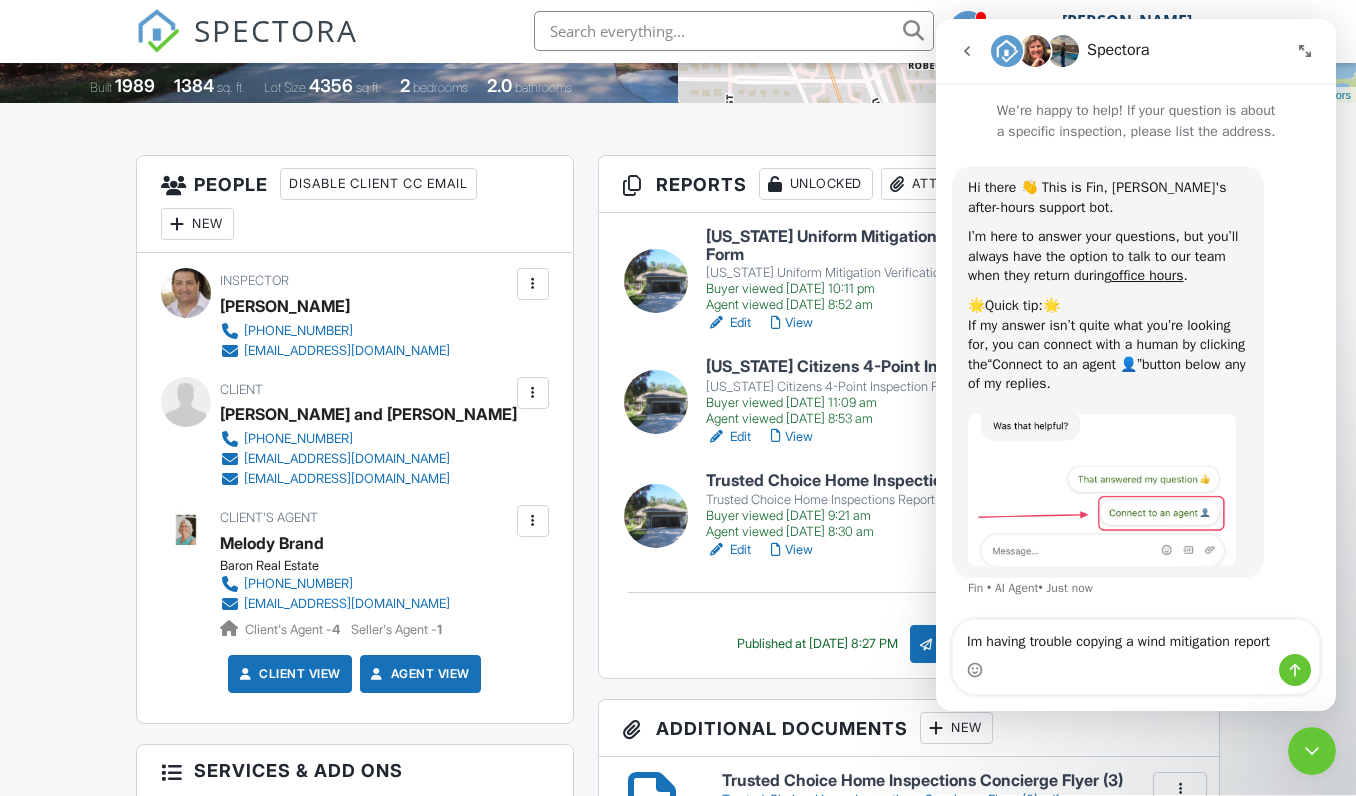 type 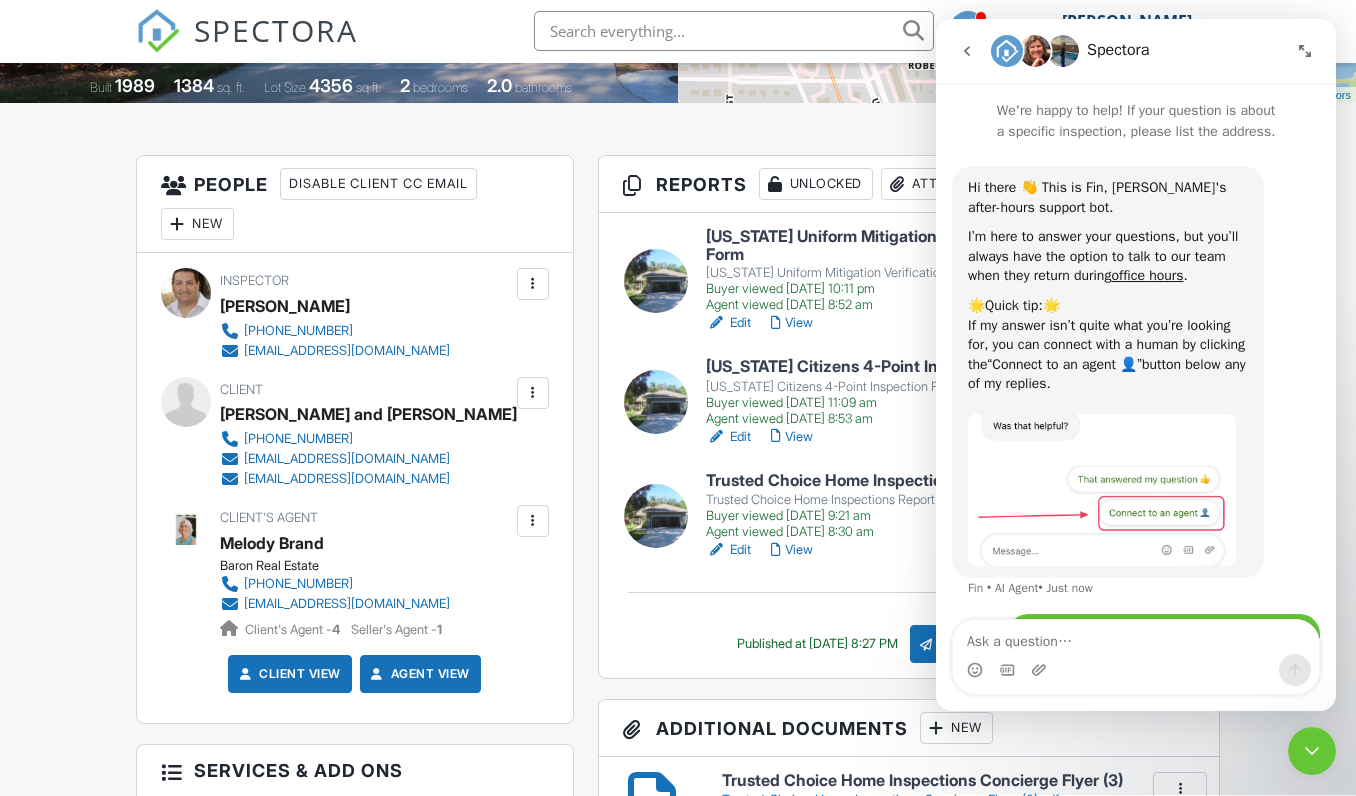 scroll, scrollTop: 274, scrollLeft: 0, axis: vertical 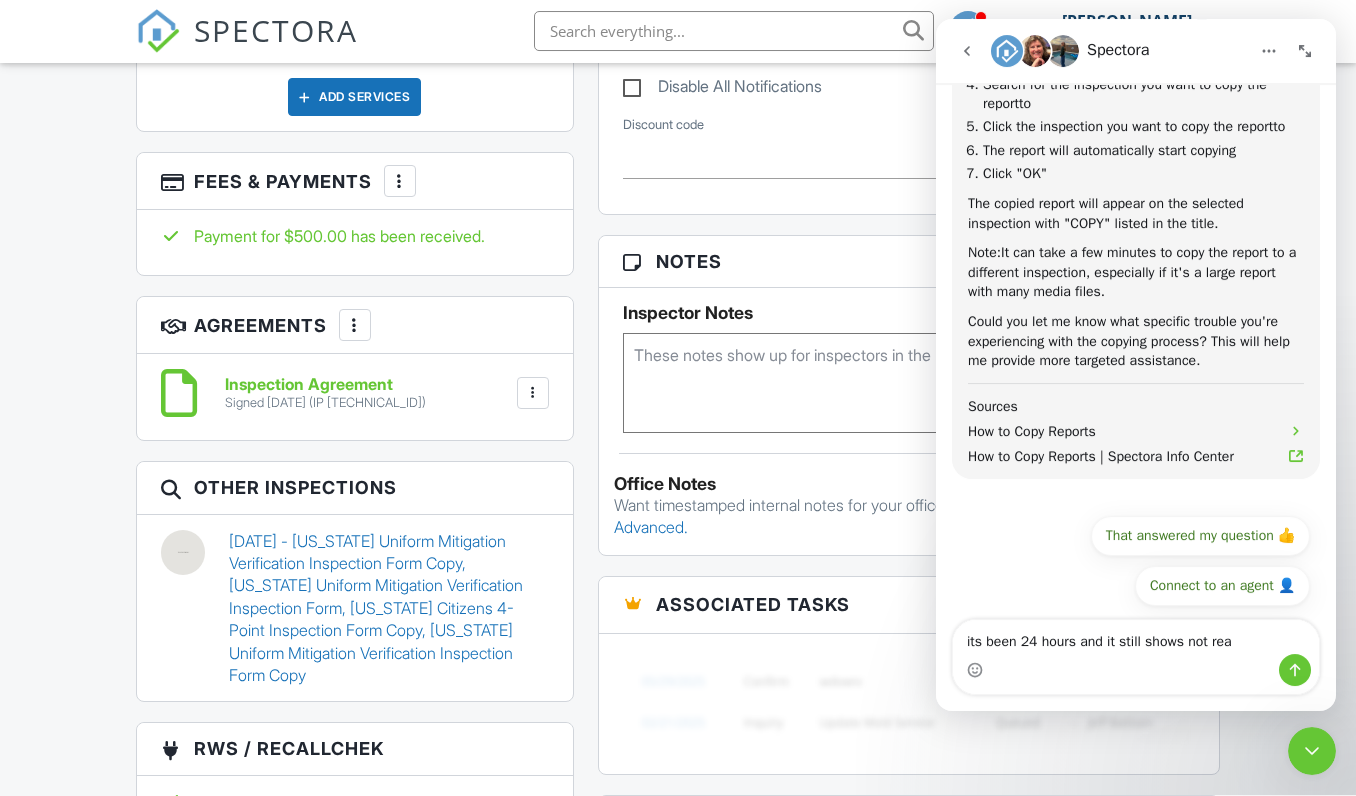 type on "its been 24 hours and it still shows not ready" 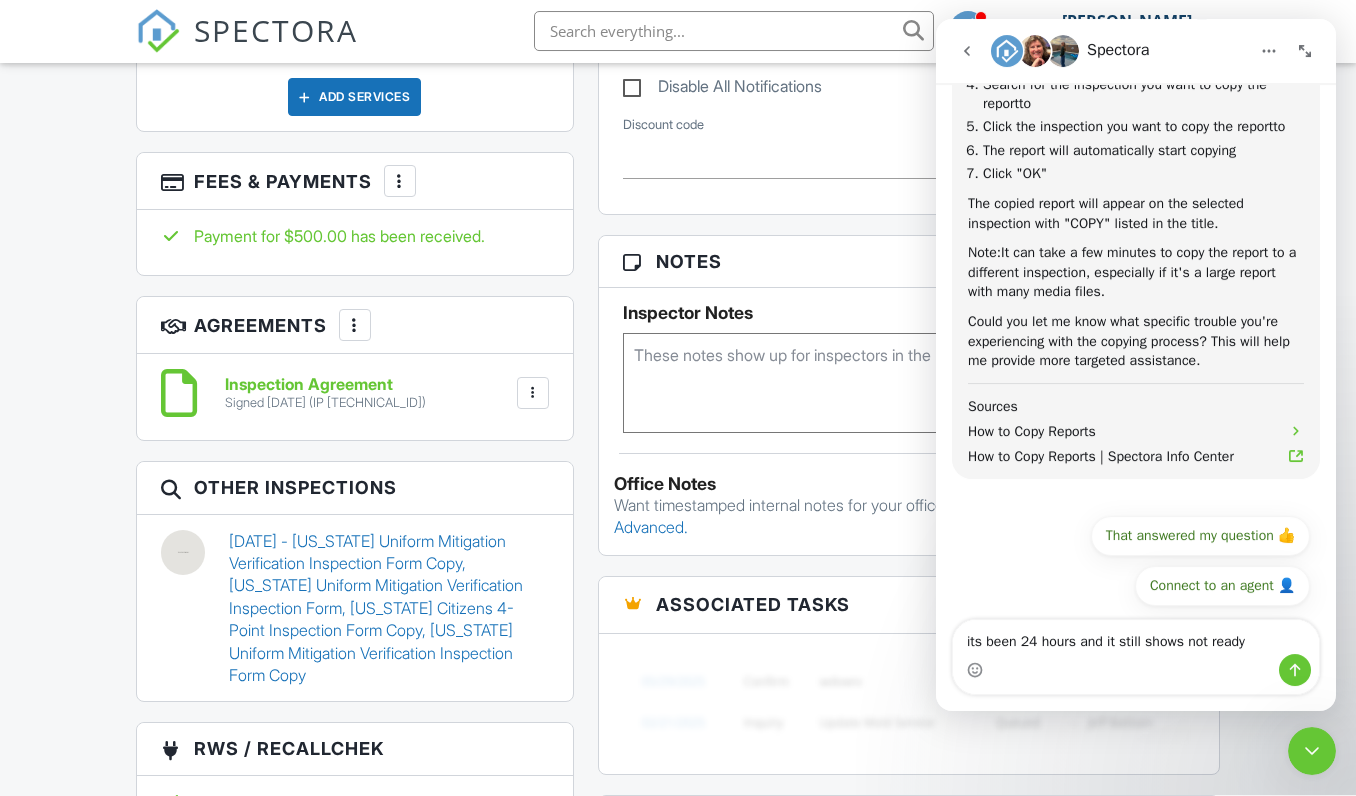 type 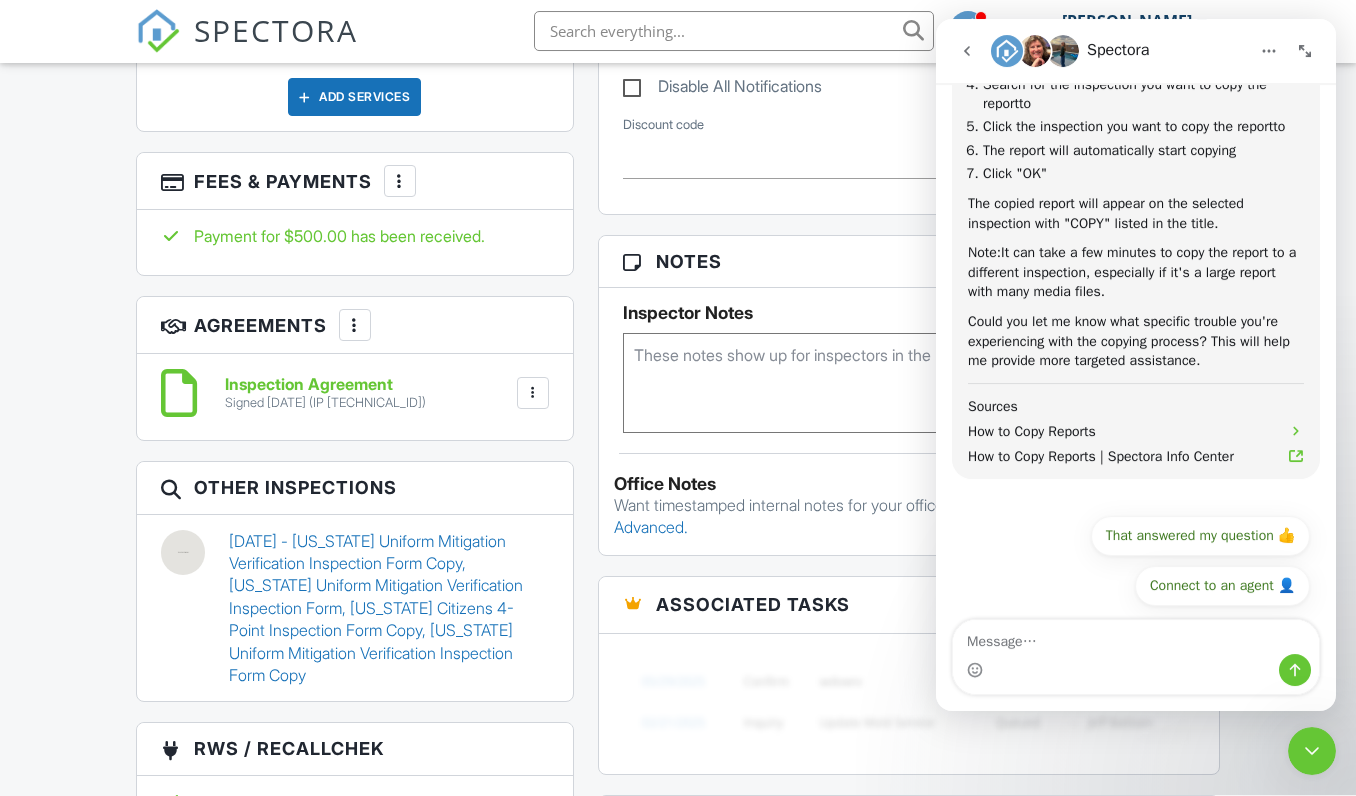 scroll, scrollTop: 1252, scrollLeft: 0, axis: vertical 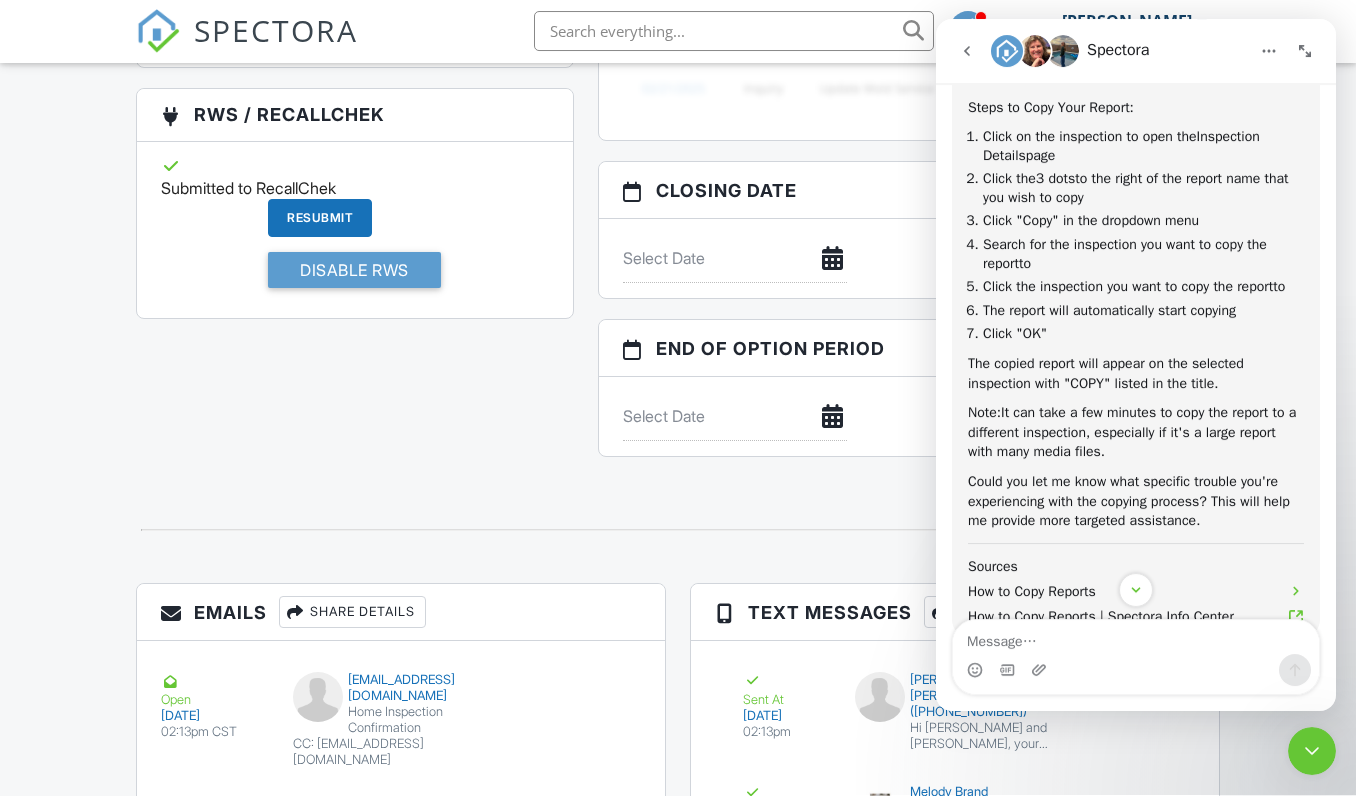 click 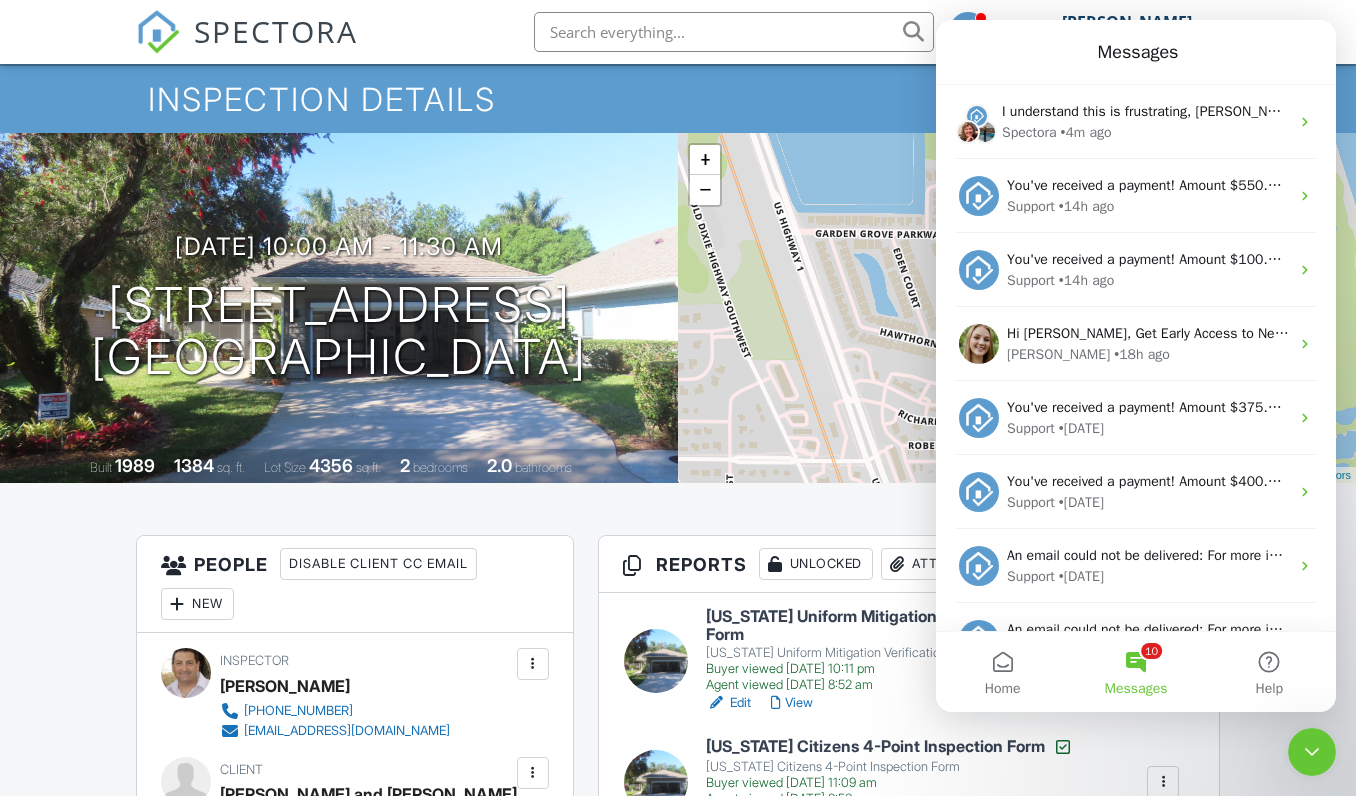 scroll, scrollTop: 50, scrollLeft: 0, axis: vertical 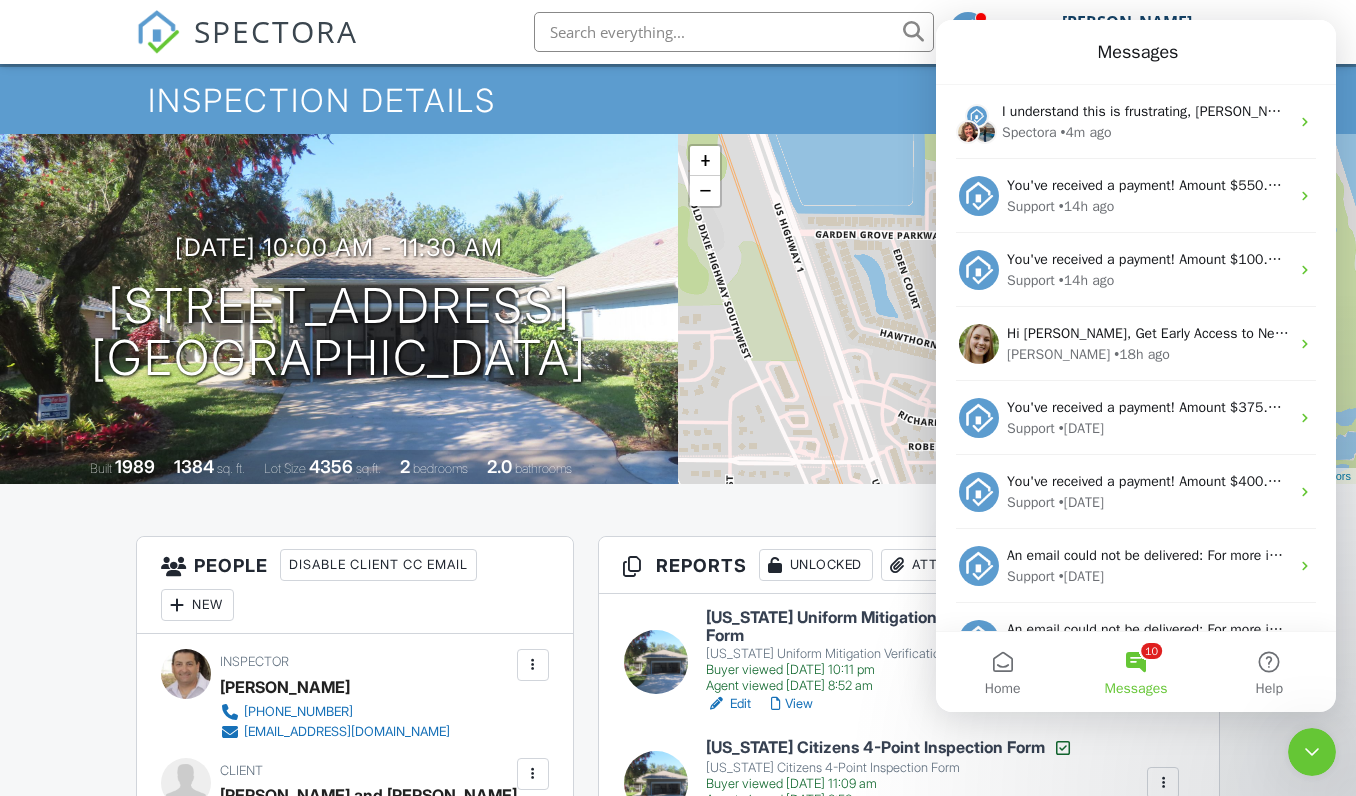 click on "Messages" at bounding box center [1136, 52] 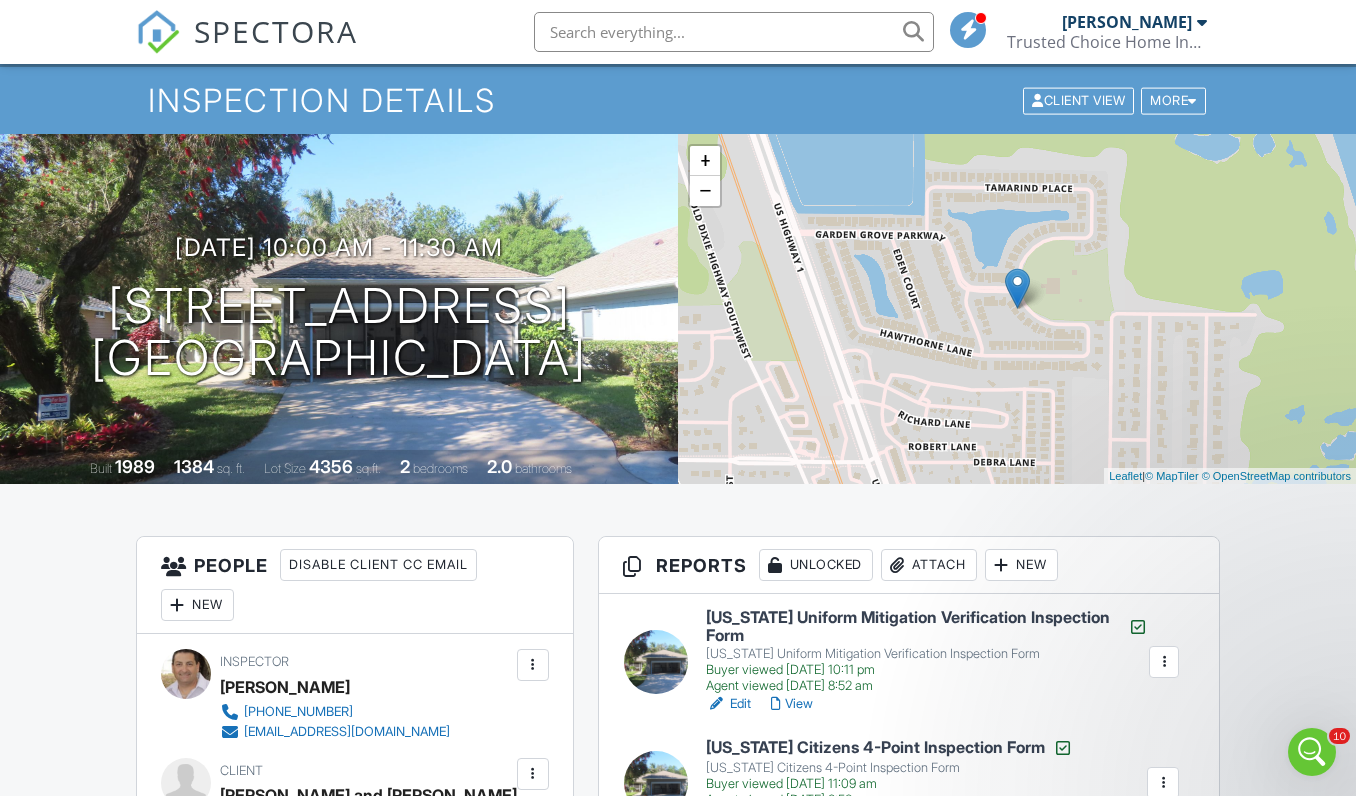 scroll, scrollTop: 0, scrollLeft: 0, axis: both 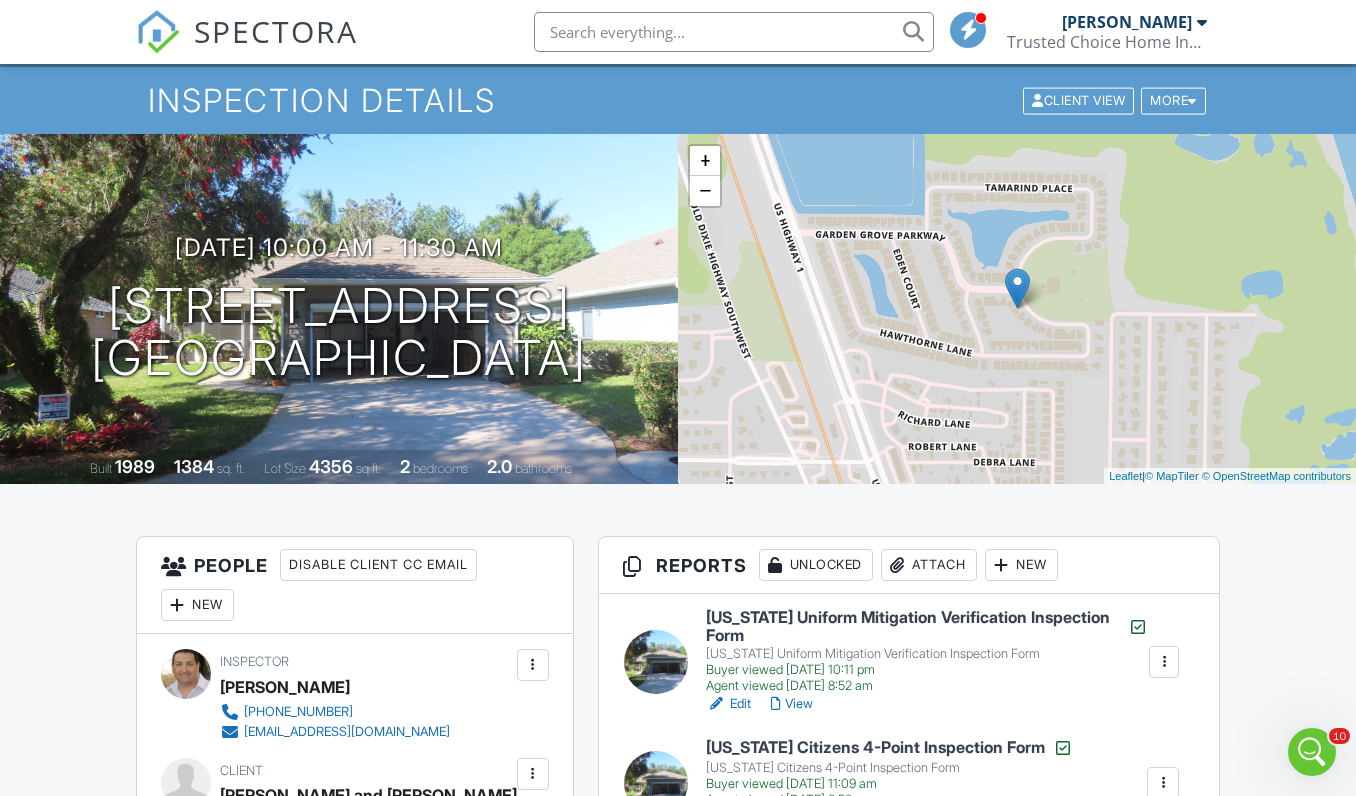 click 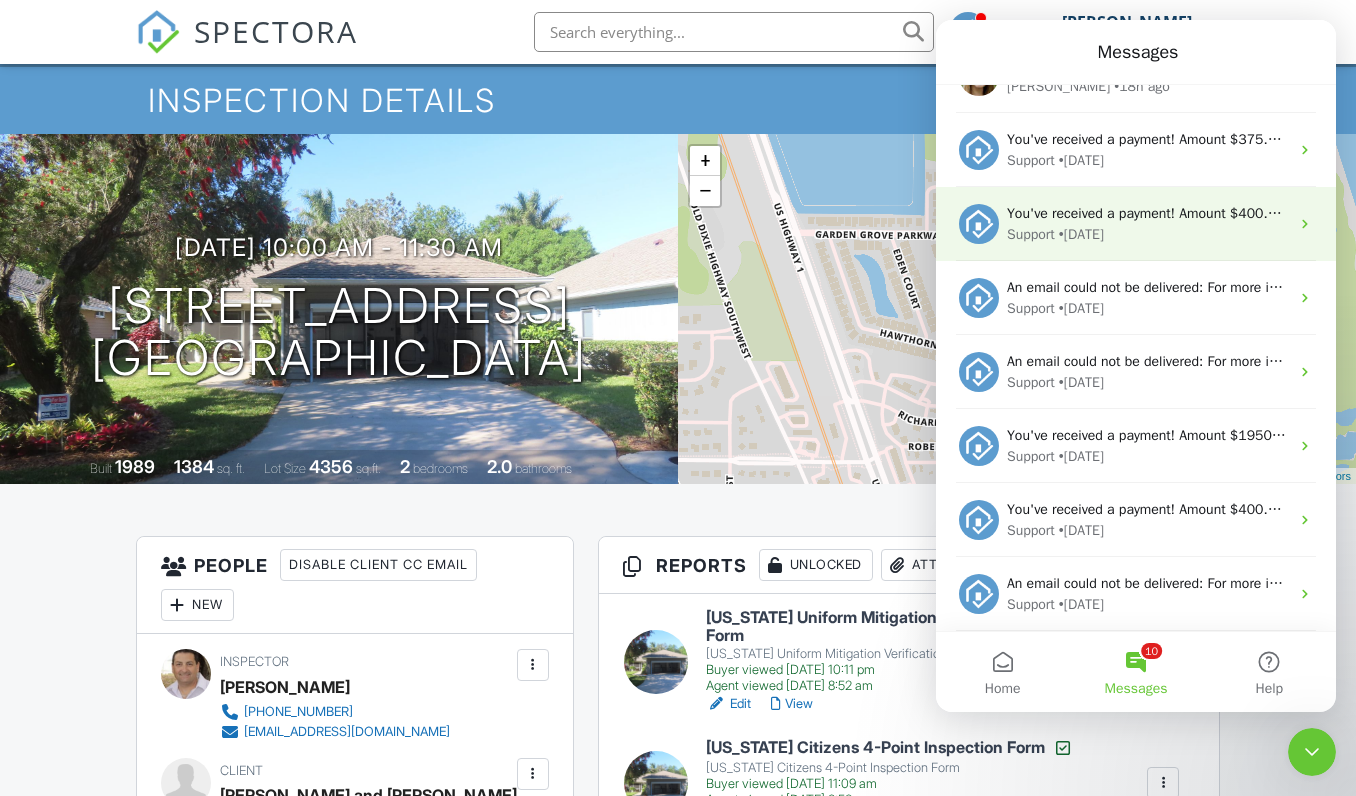scroll, scrollTop: 269, scrollLeft: 0, axis: vertical 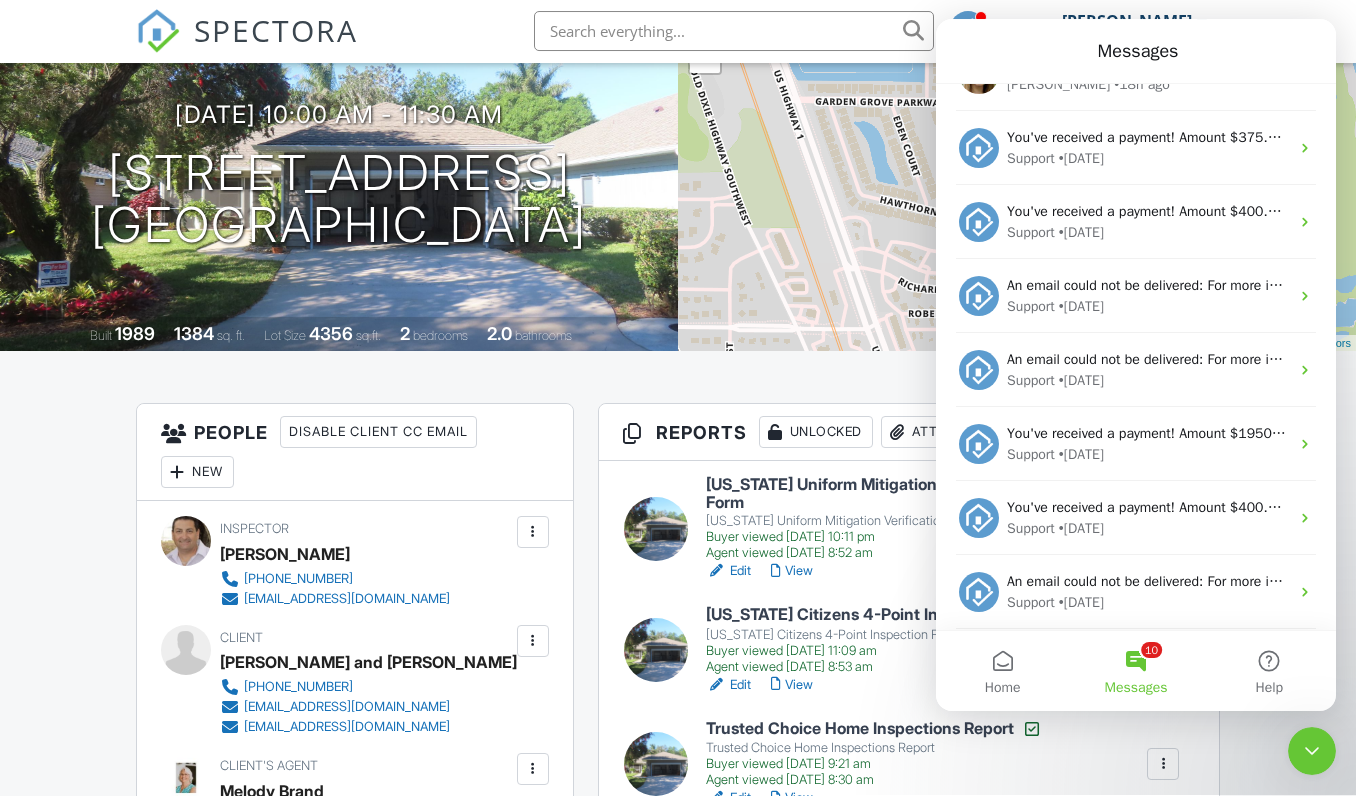 click 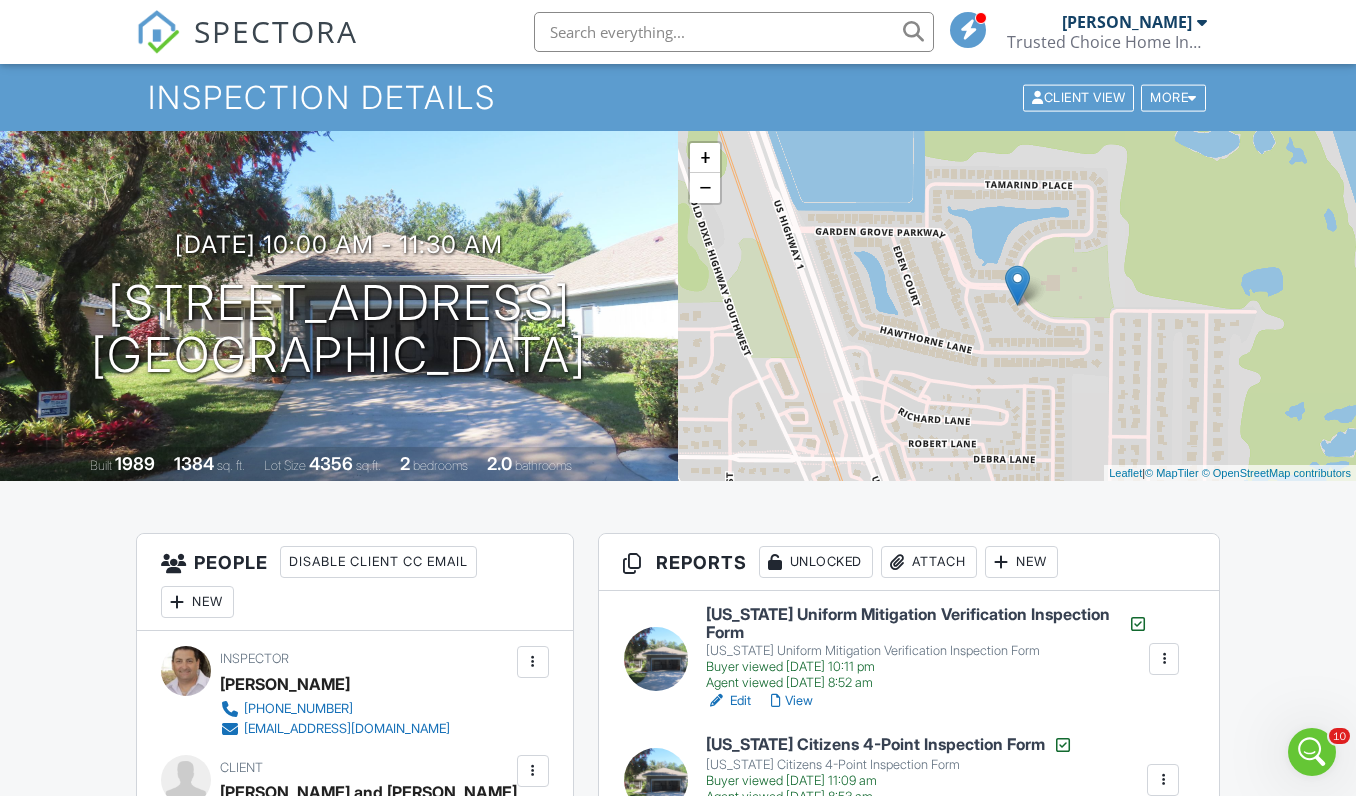 scroll, scrollTop: 0, scrollLeft: 0, axis: both 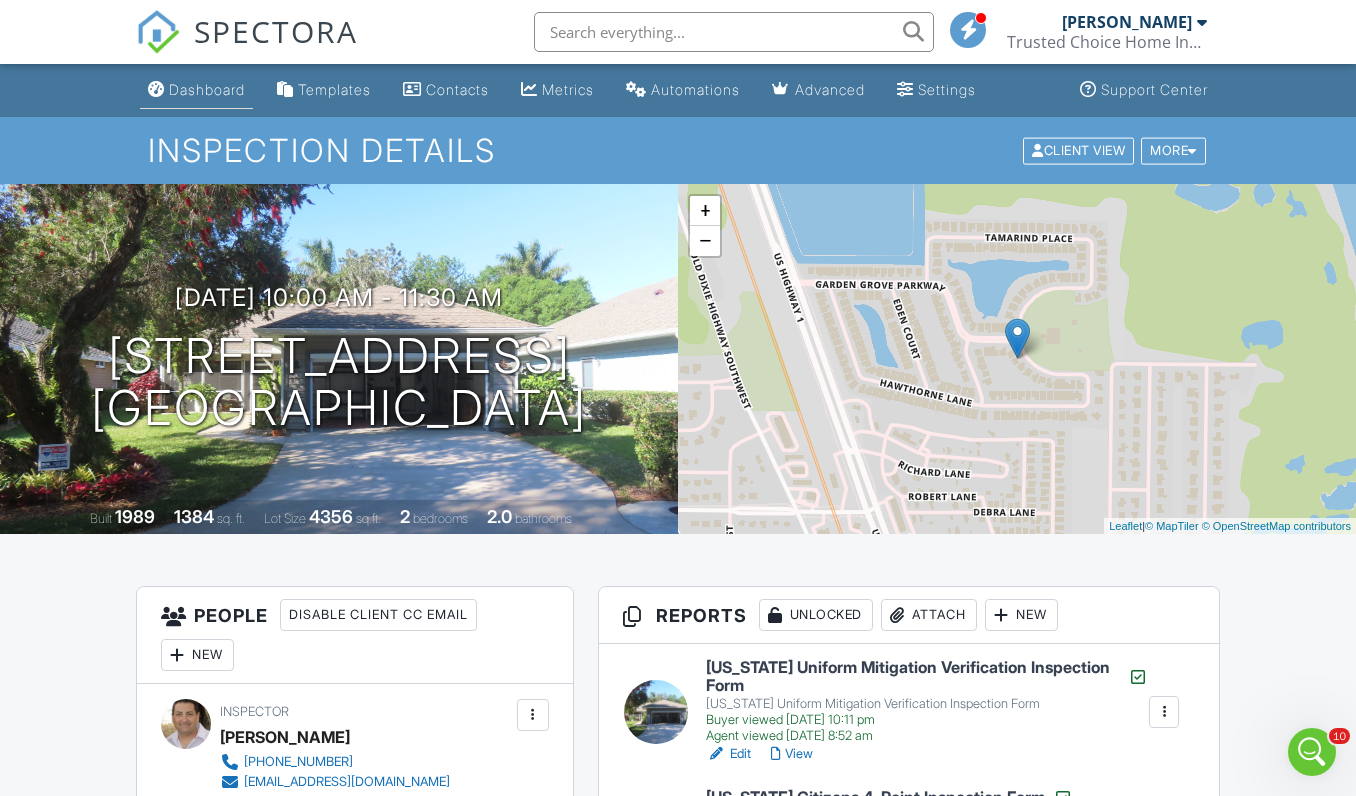 click on "Dashboard" at bounding box center [207, 89] 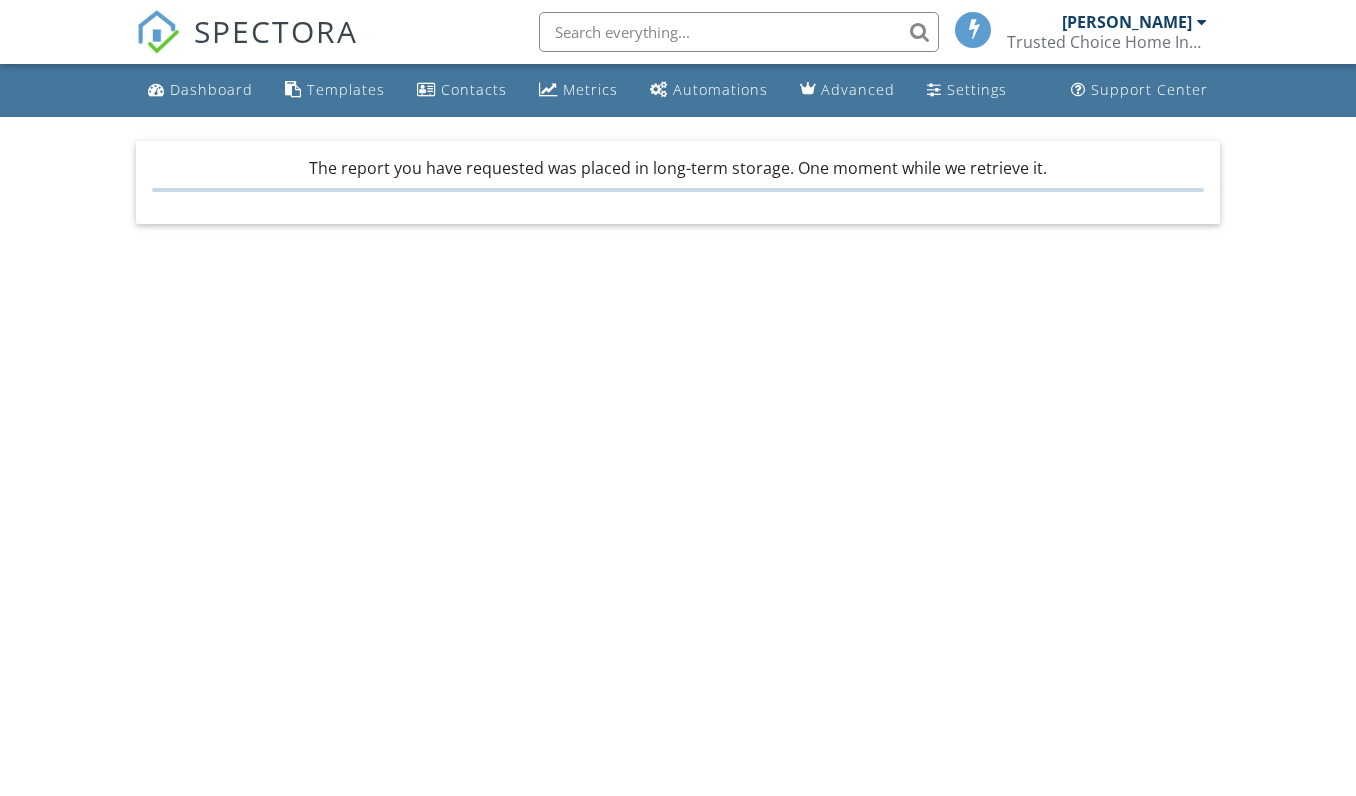 scroll, scrollTop: 0, scrollLeft: 0, axis: both 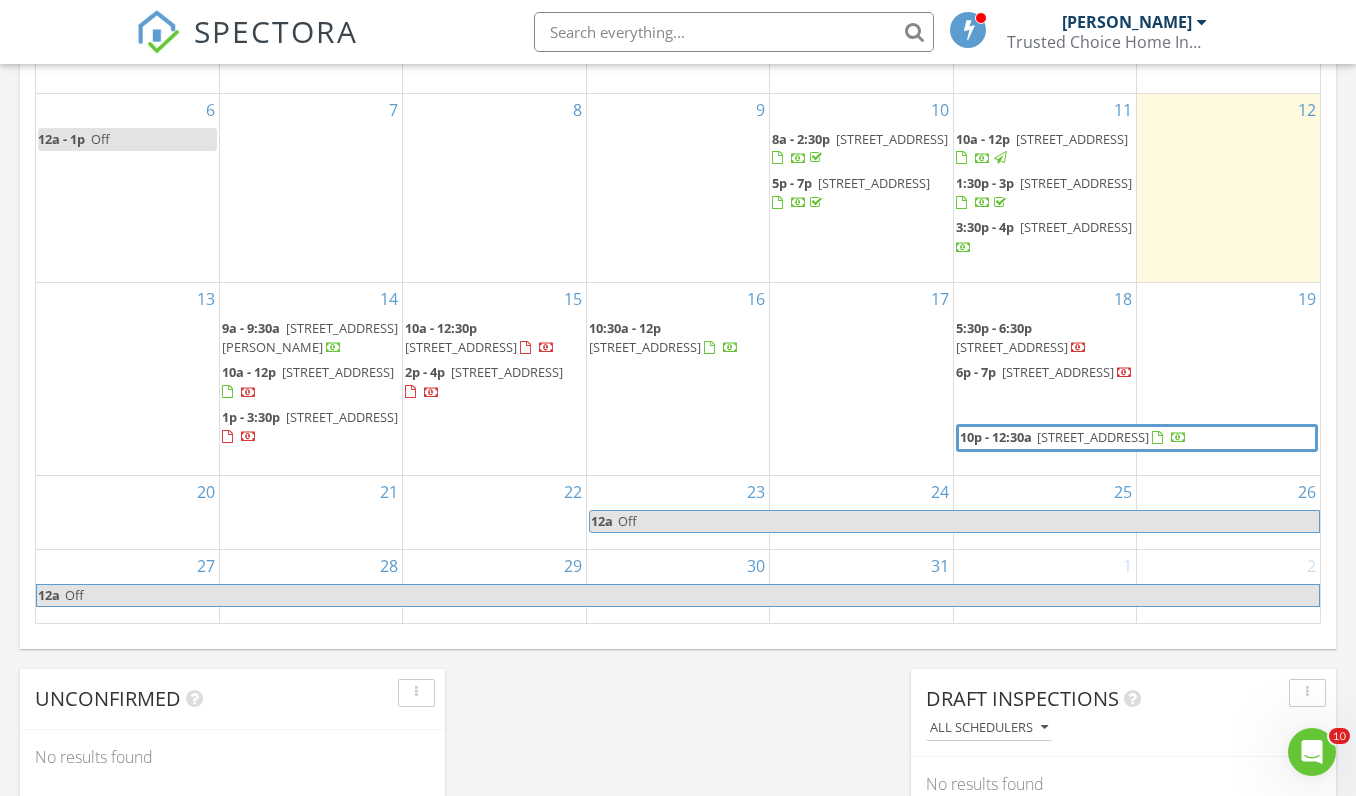 click on "3:30p - 4p
1905 S Garden Grove Cir, Vero Beach 32962" at bounding box center [1045, 237] 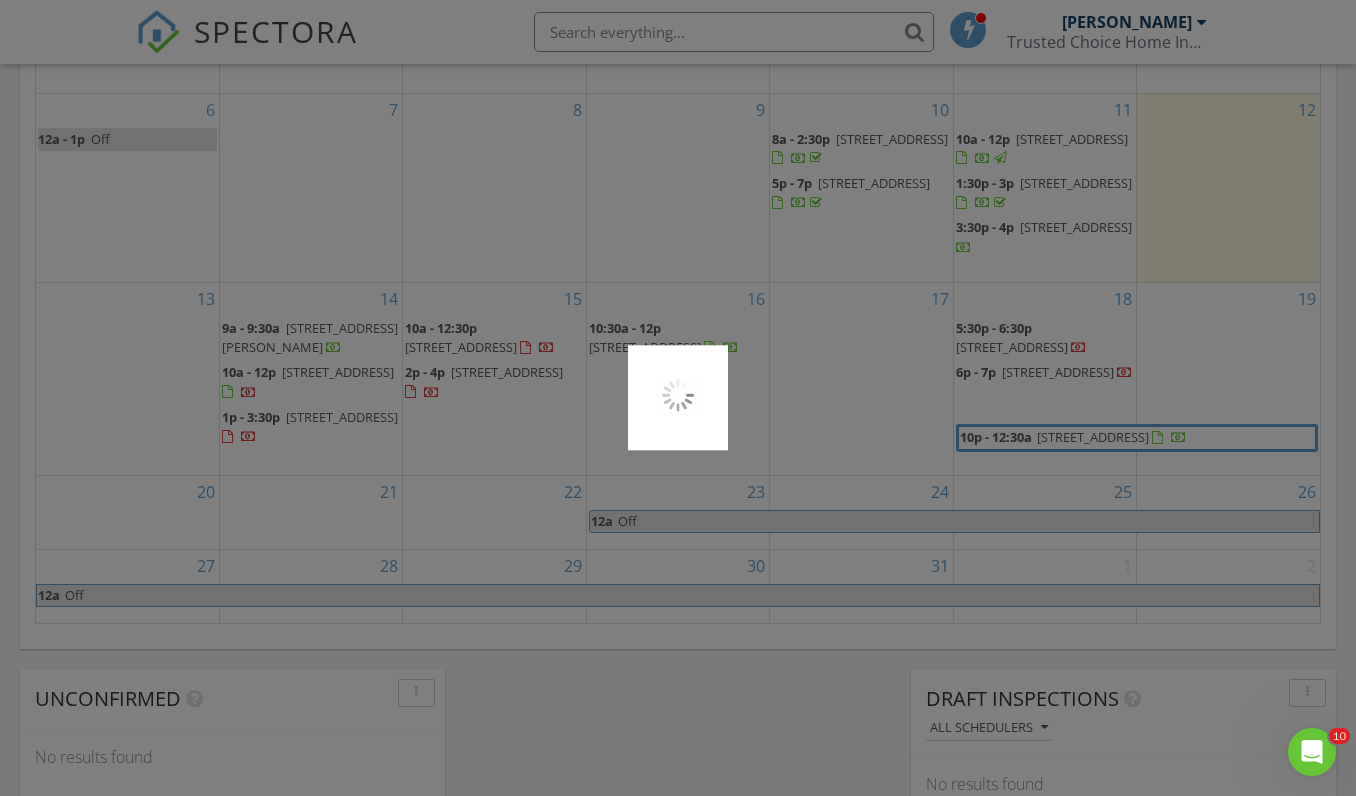 scroll, scrollTop: 1210, scrollLeft: 0, axis: vertical 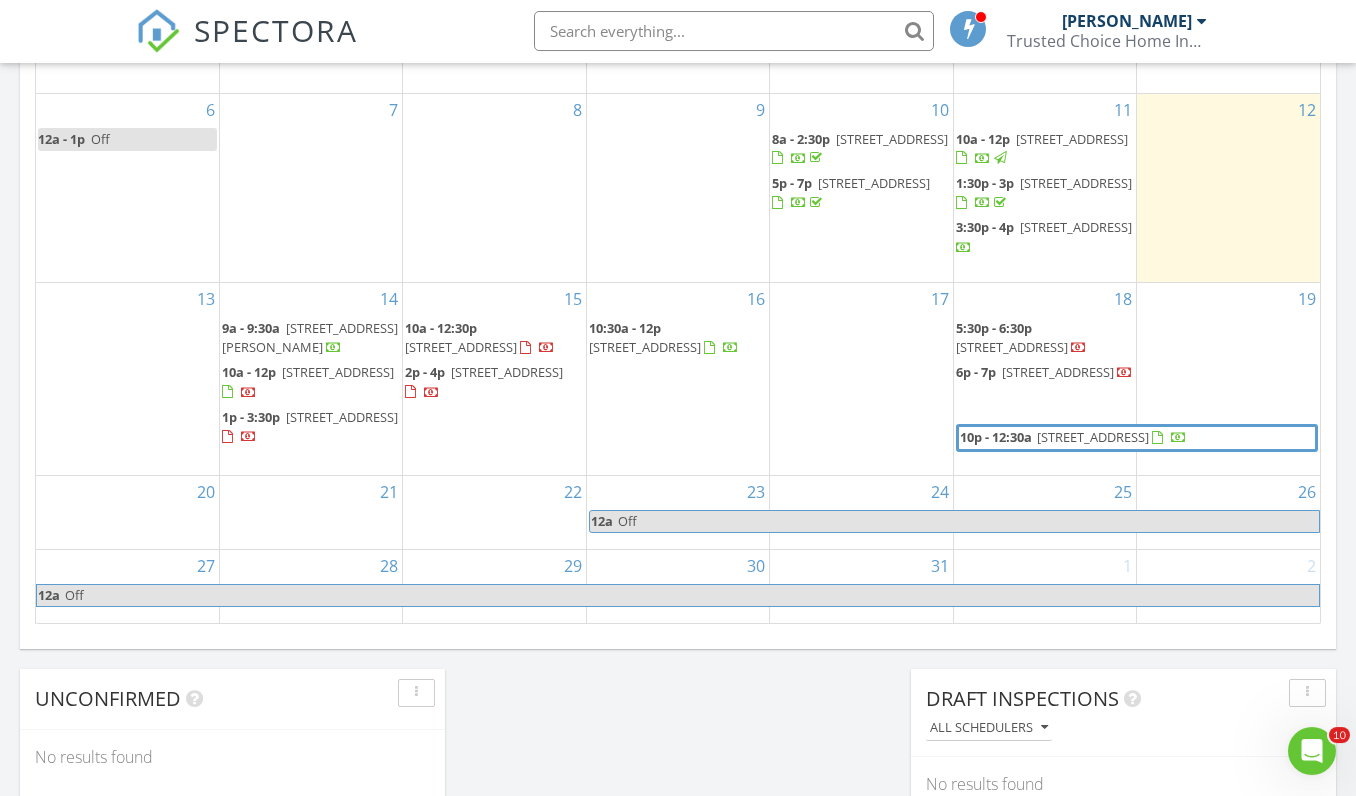 click on "1905 S Garden Grove Cir, Vero Beach 32962" at bounding box center [1076, 228] 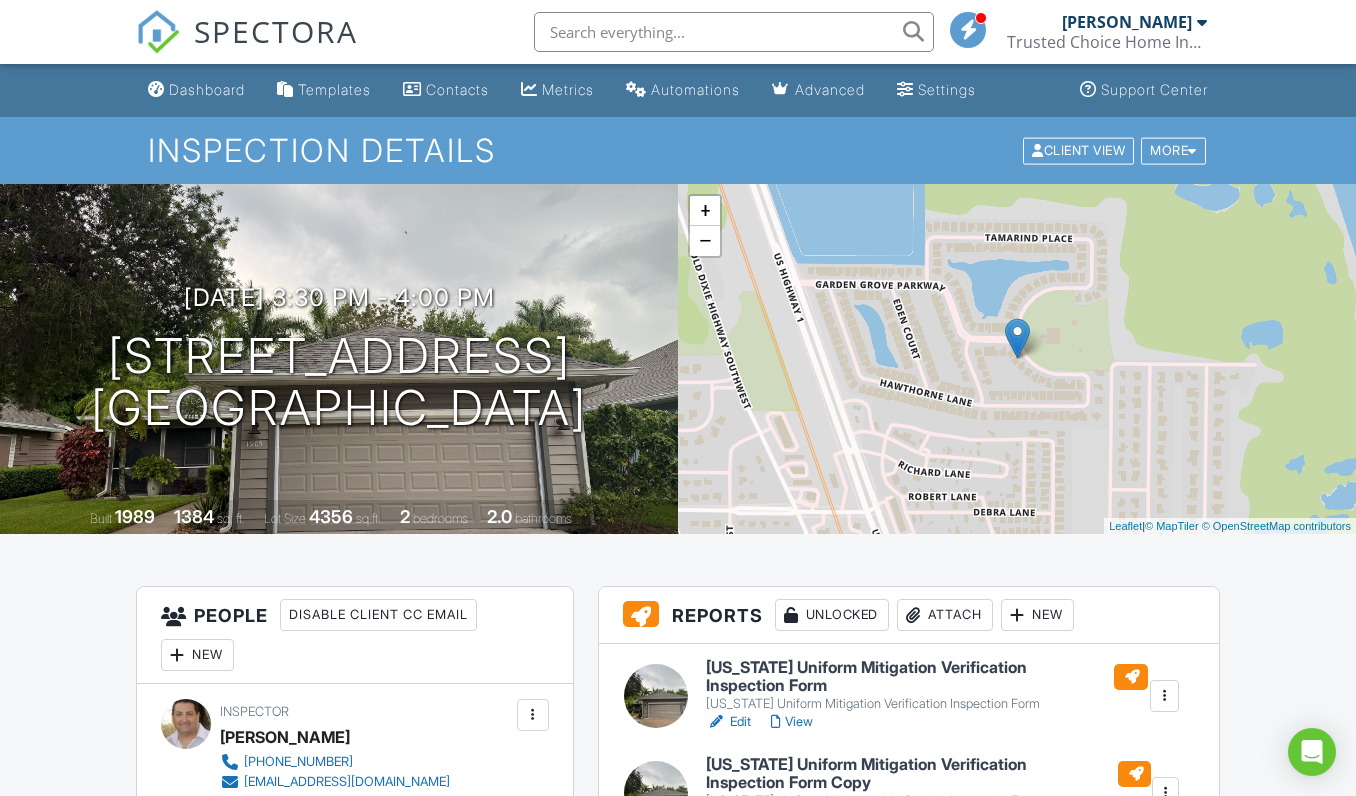 scroll, scrollTop: 397, scrollLeft: 0, axis: vertical 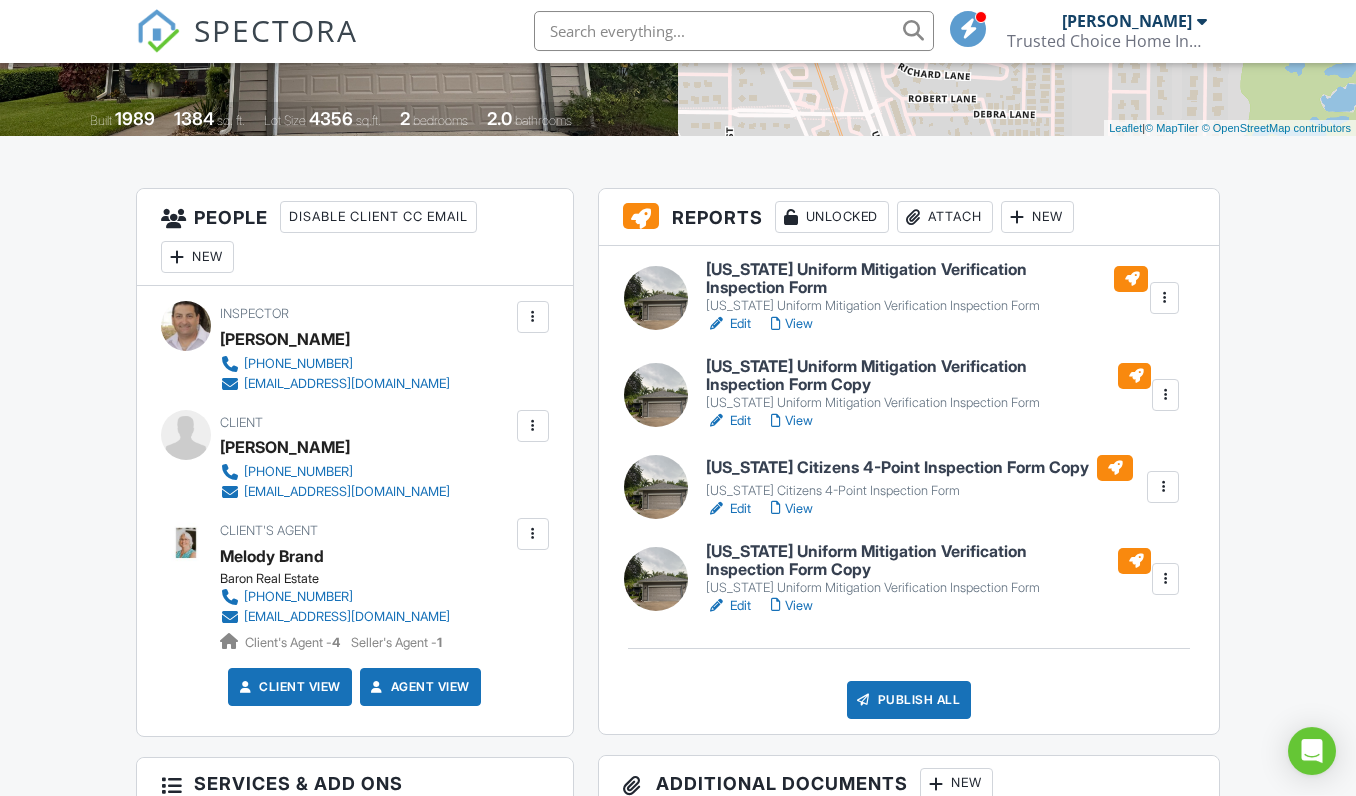 click on "View" at bounding box center [792, 607] 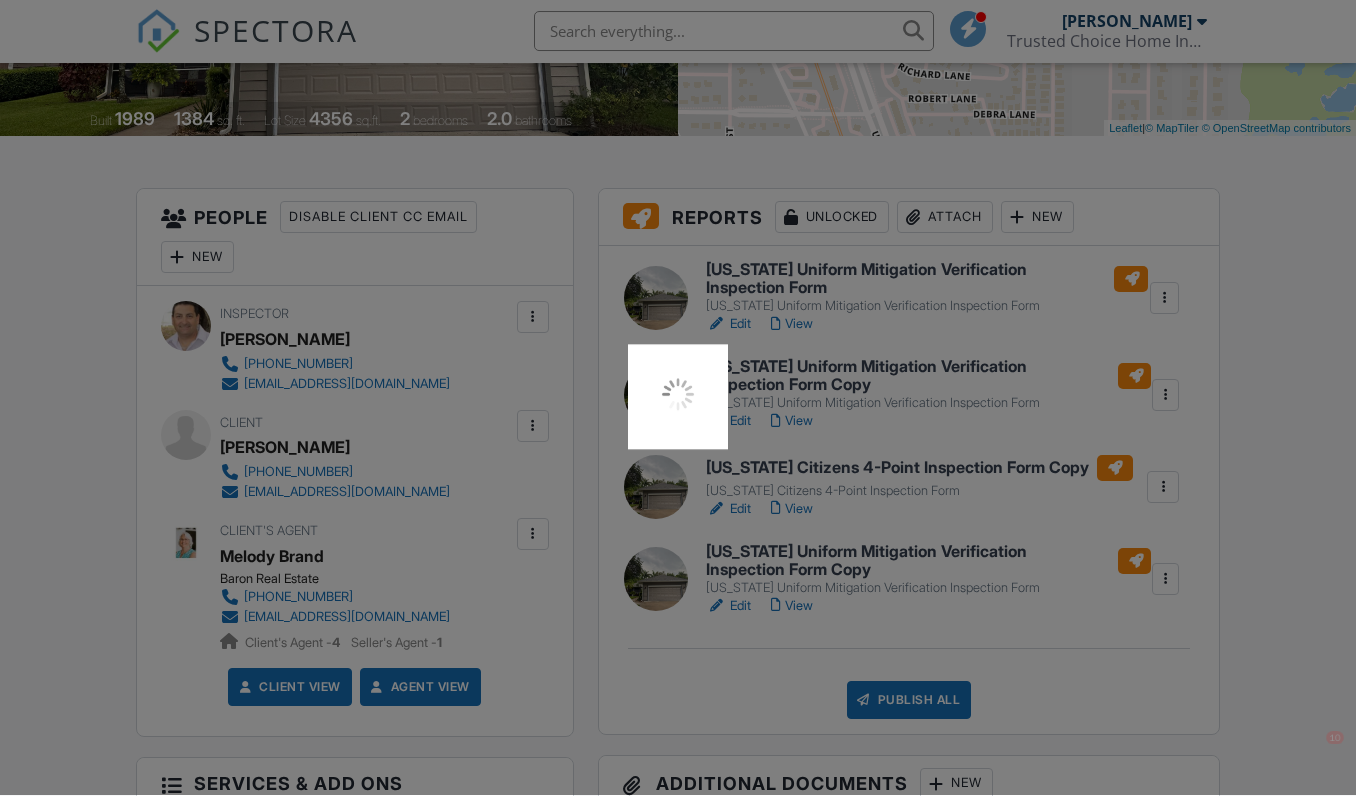 scroll, scrollTop: 398, scrollLeft: 0, axis: vertical 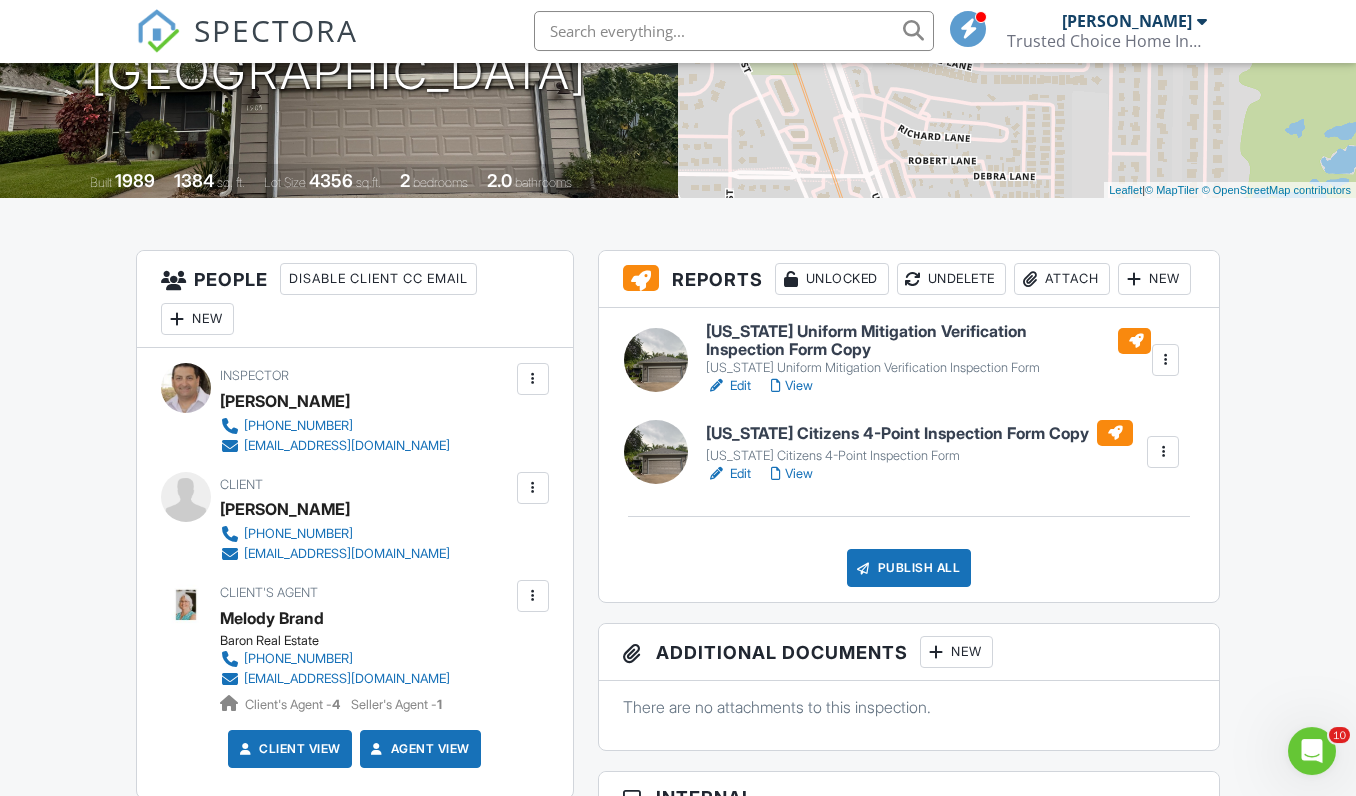 click on "Edit" at bounding box center [728, 475] 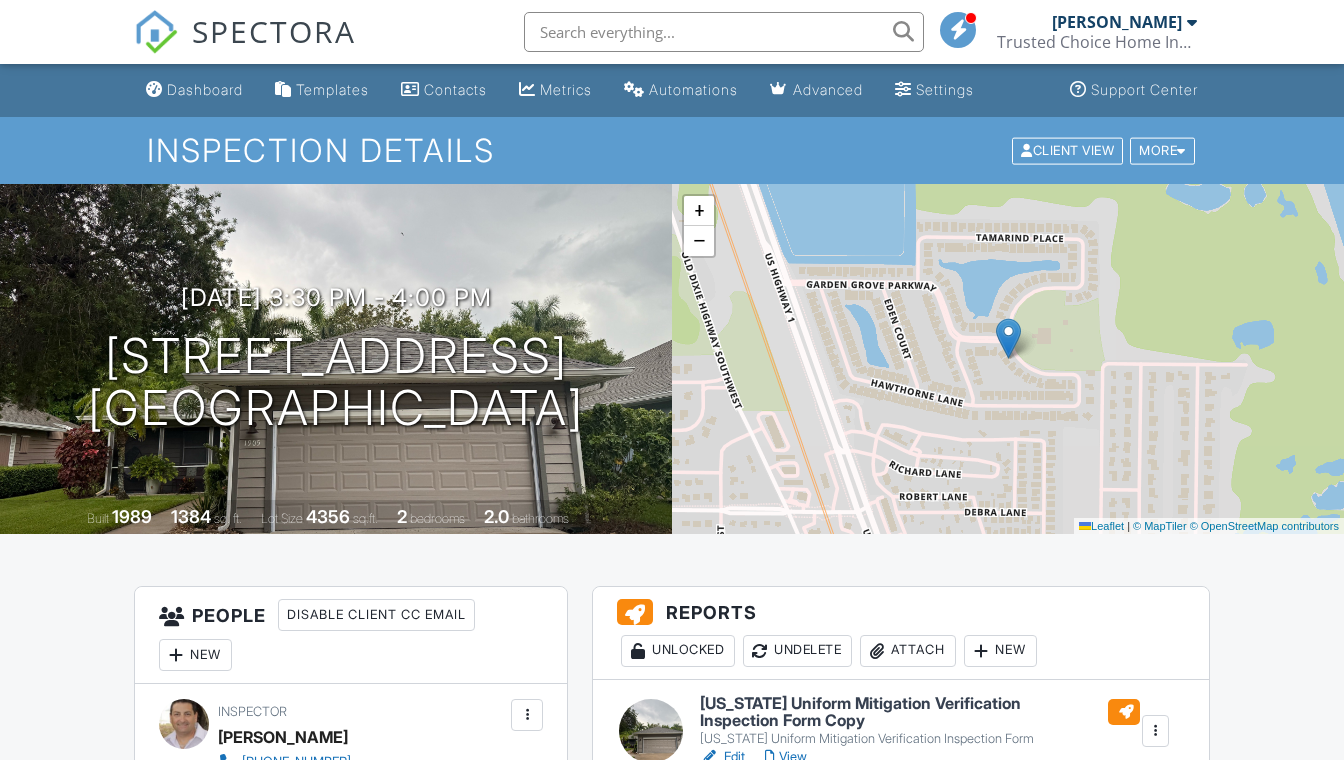 scroll, scrollTop: 317, scrollLeft: 0, axis: vertical 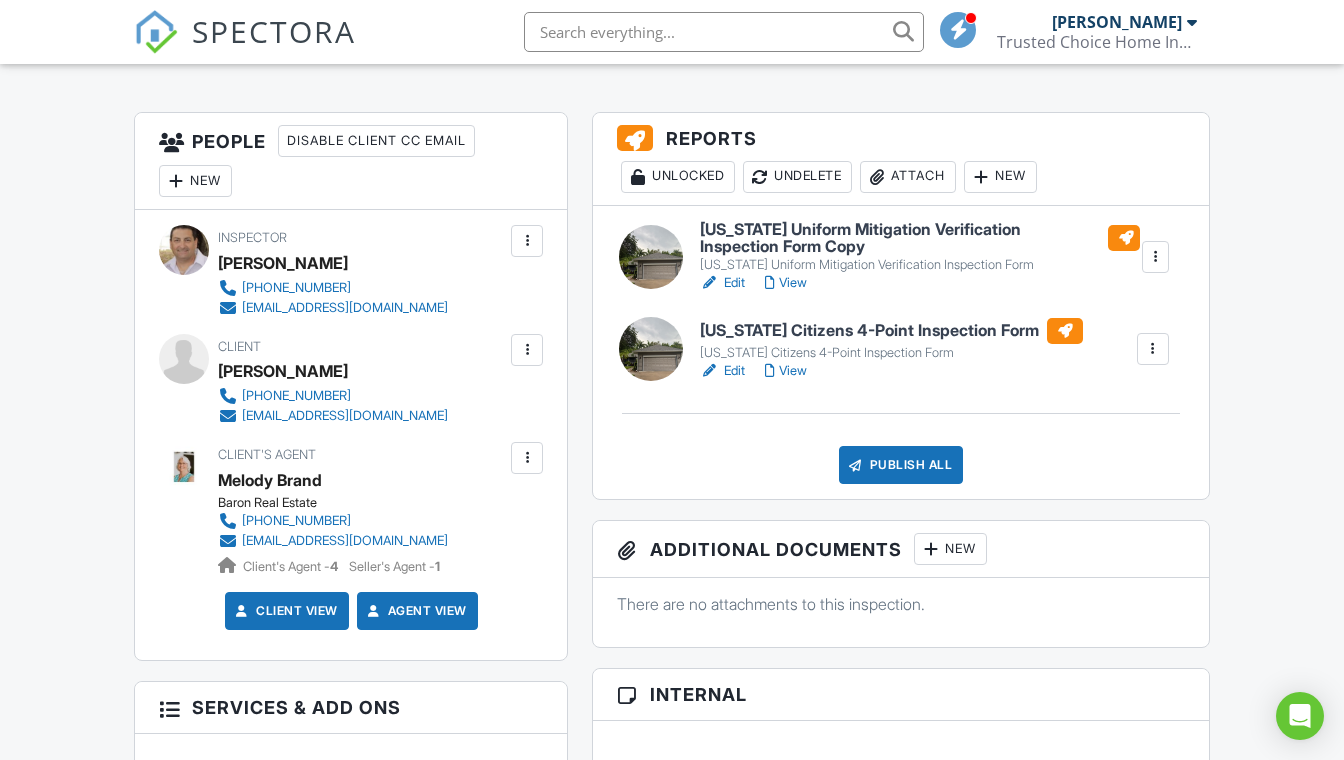 click on "View" at bounding box center [786, 371] 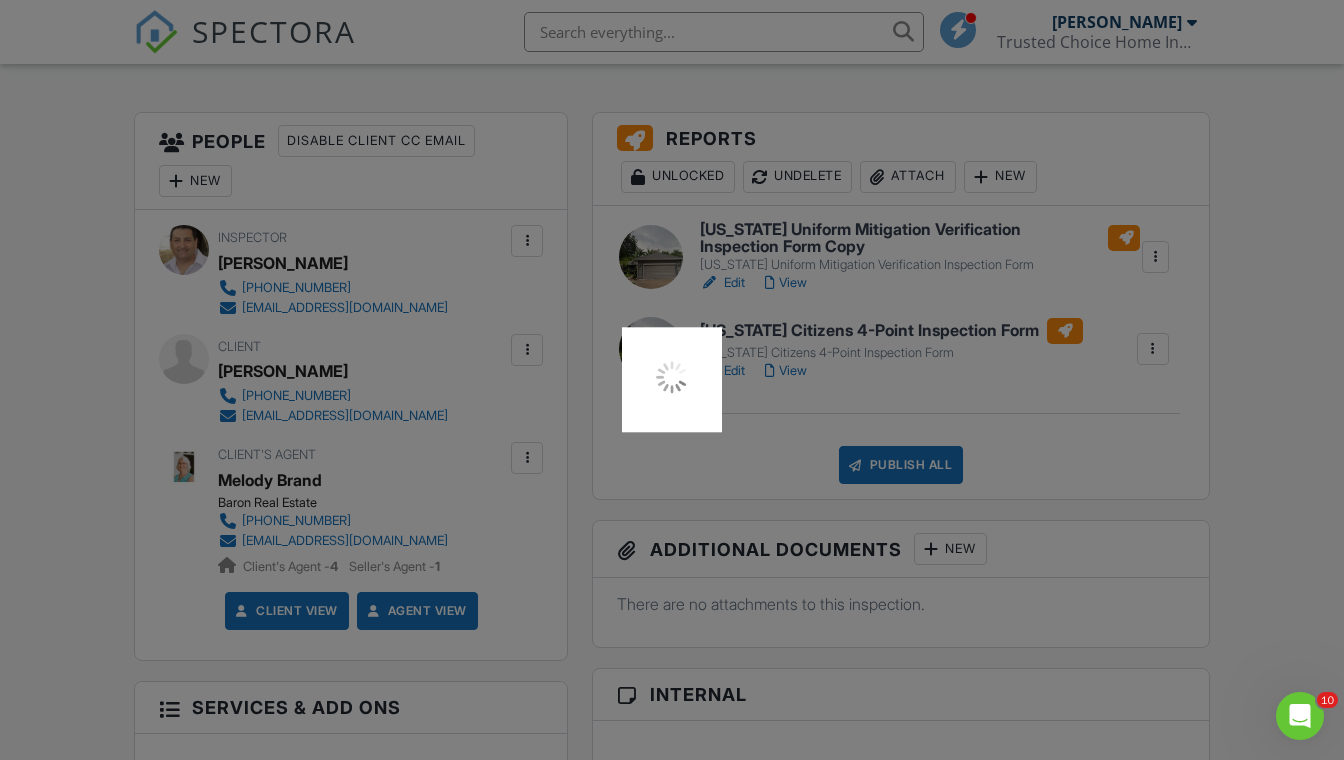 scroll, scrollTop: 474, scrollLeft: 0, axis: vertical 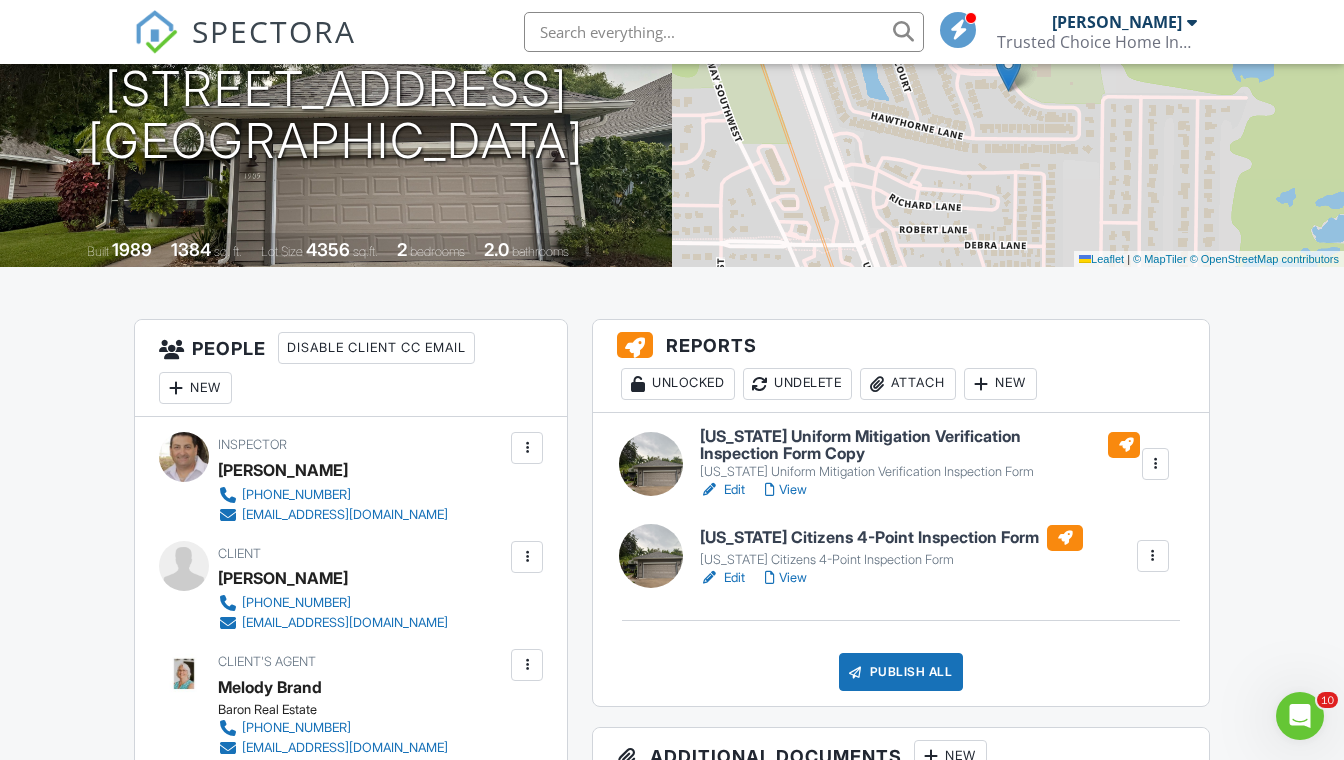 click on "Edit" at bounding box center [722, 578] 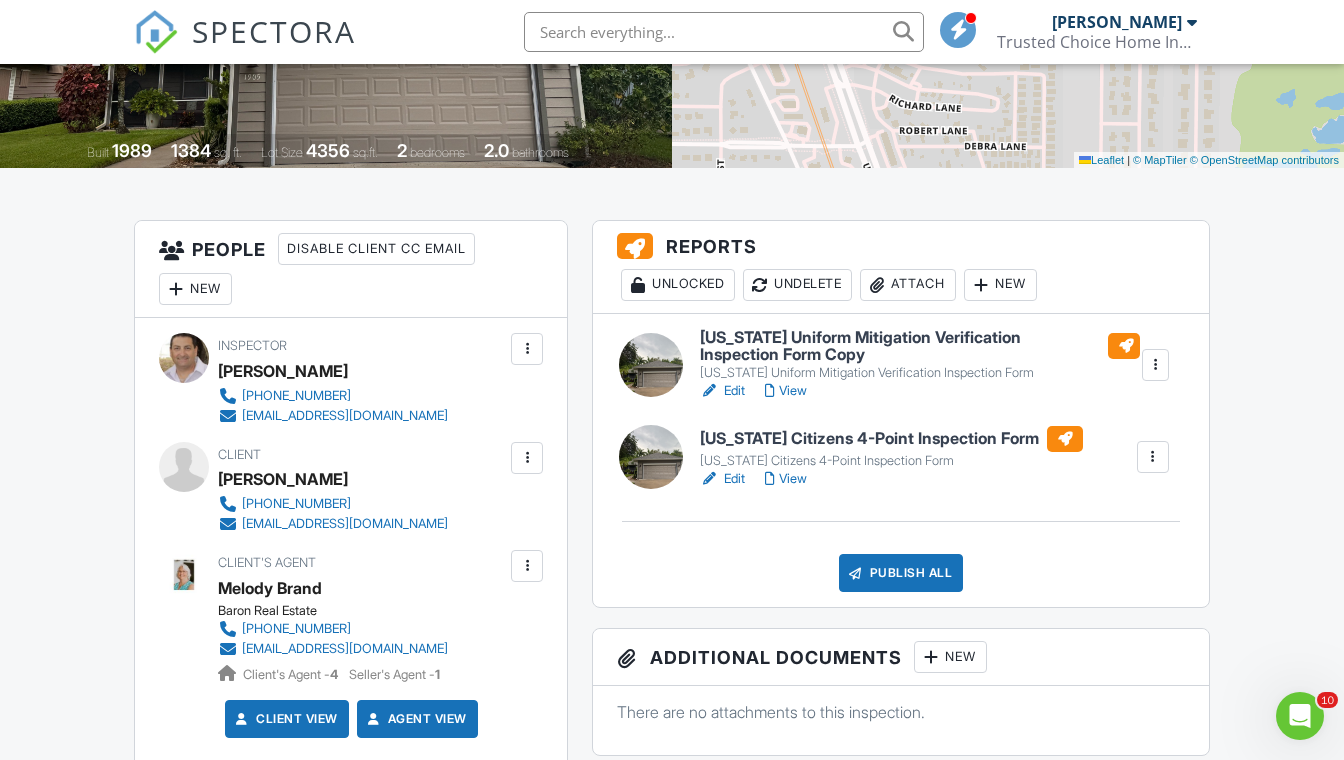 scroll, scrollTop: 366, scrollLeft: 0, axis: vertical 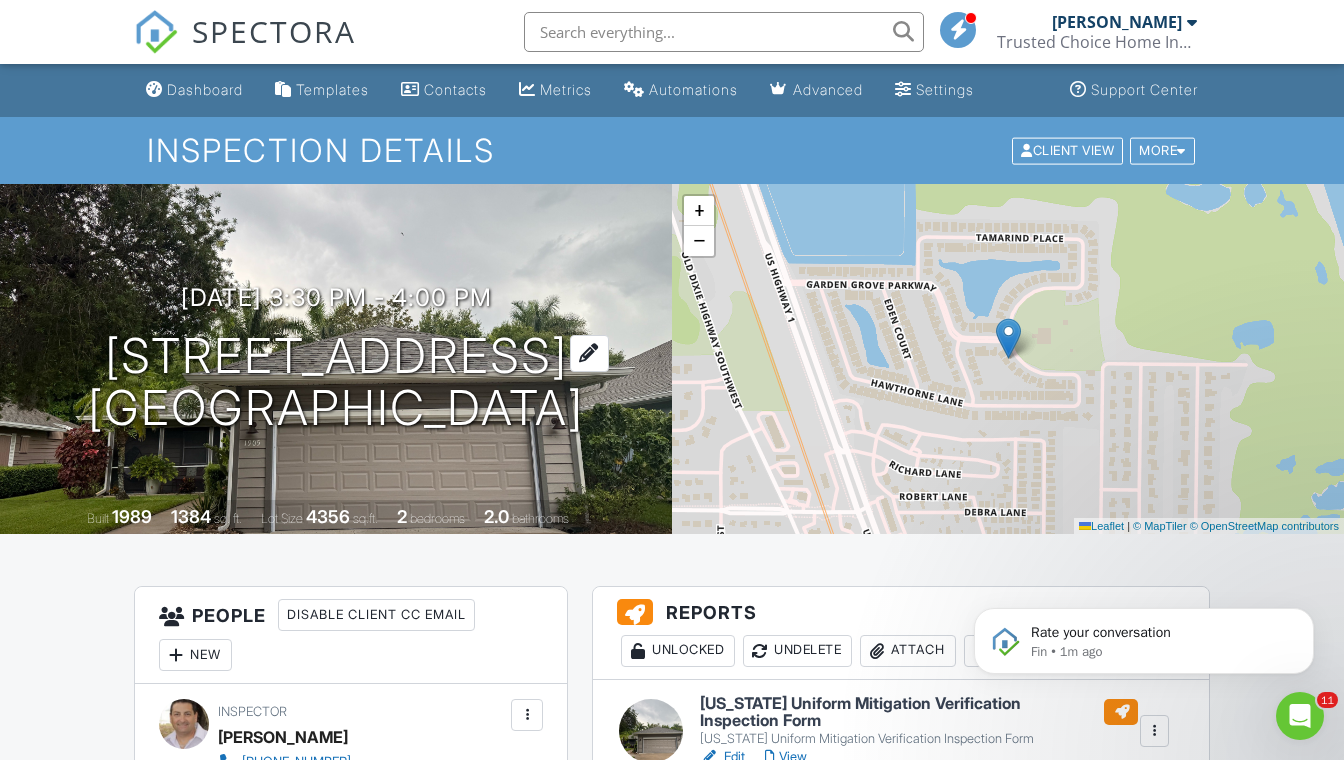 click on "[STREET_ADDRESS]
[GEOGRAPHIC_DATA], FL 32962" at bounding box center (336, 383) 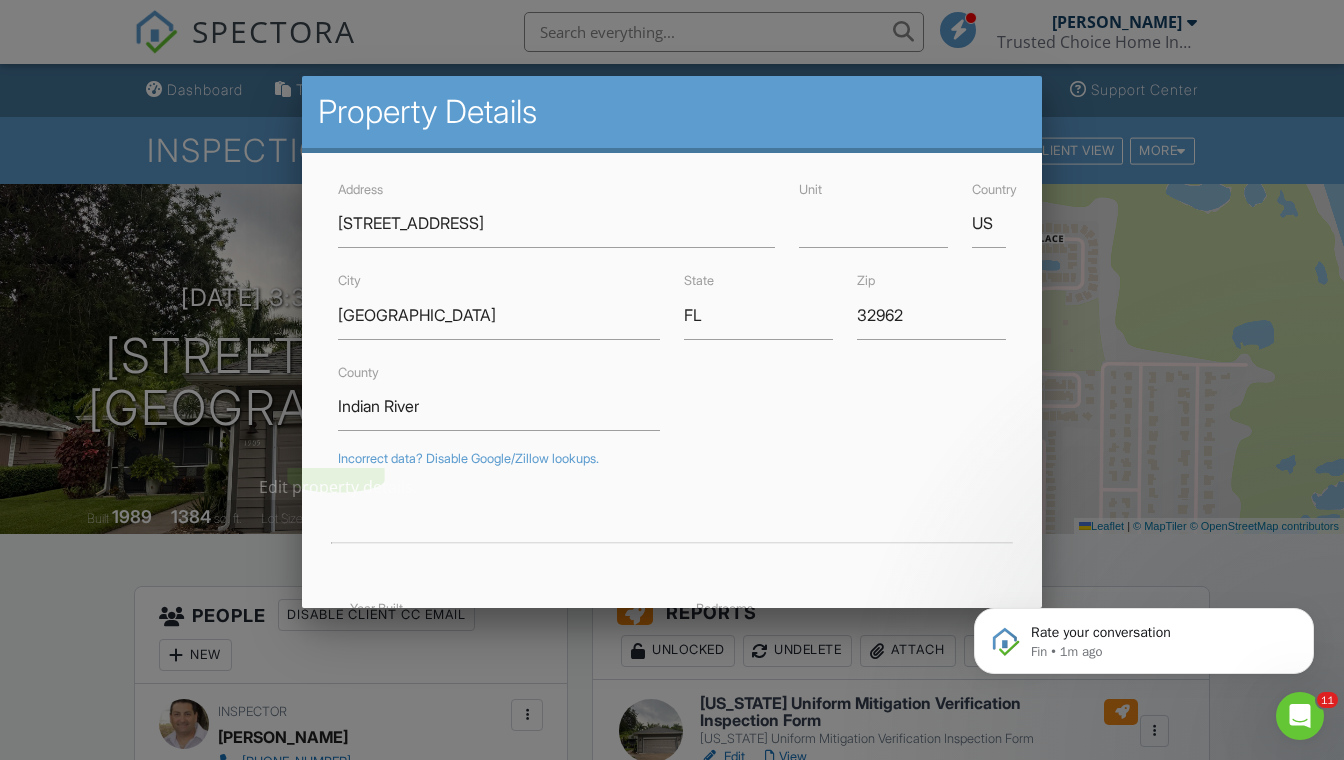 click at bounding box center [672, 375] 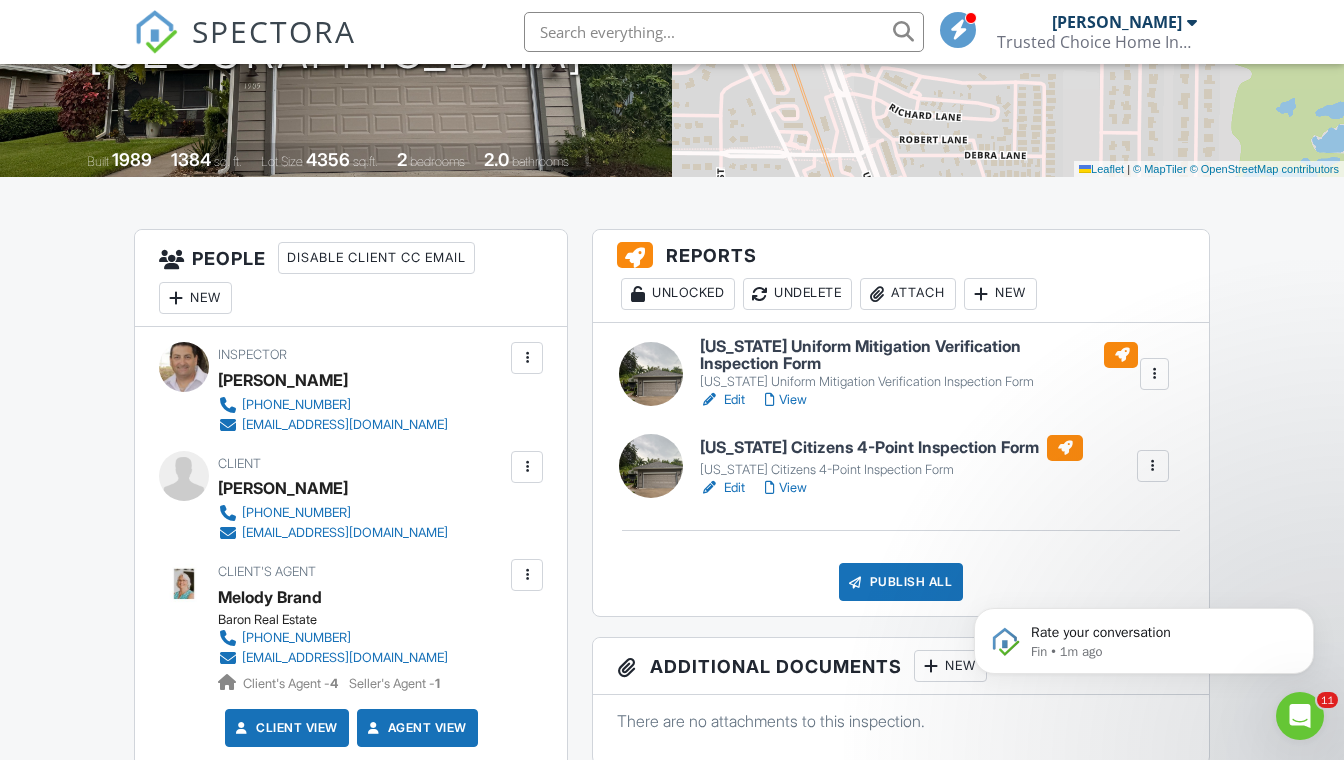 scroll, scrollTop: 358, scrollLeft: 0, axis: vertical 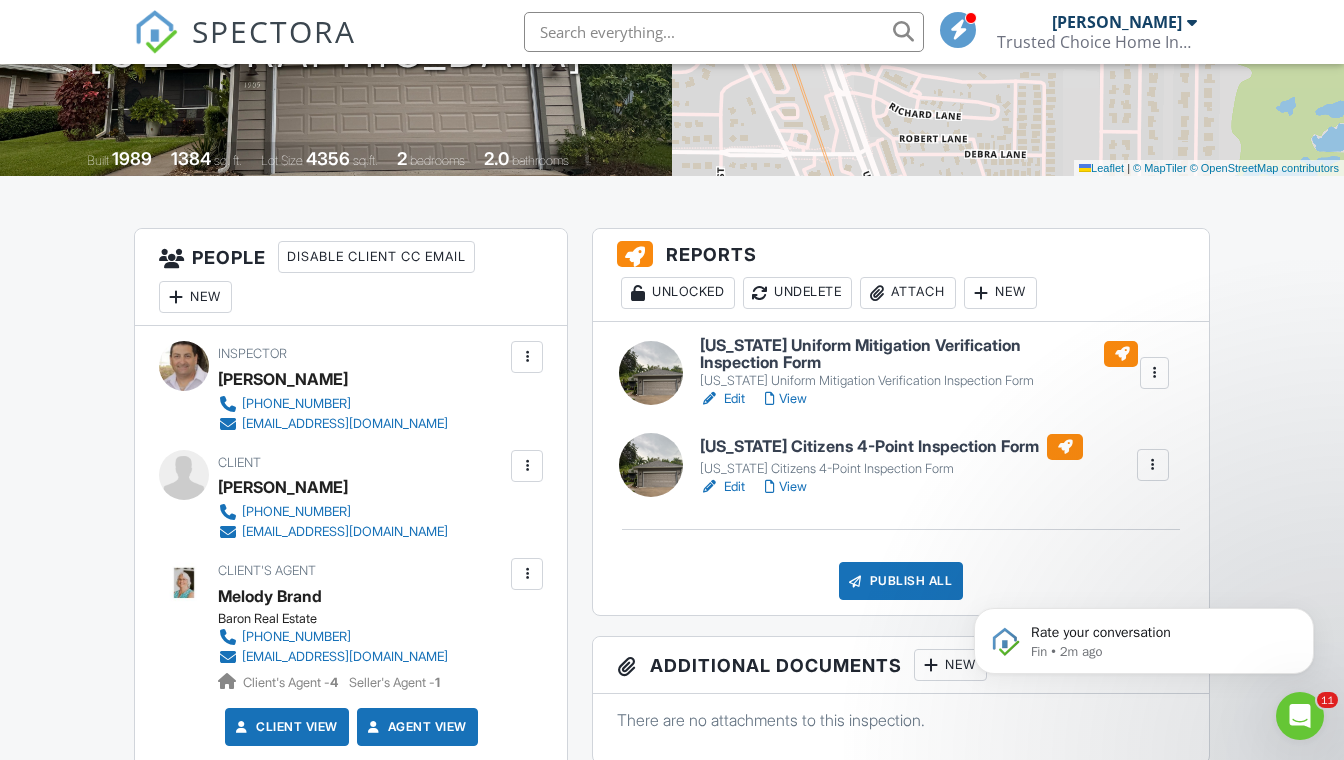 click on "Edit" at bounding box center [722, 487] 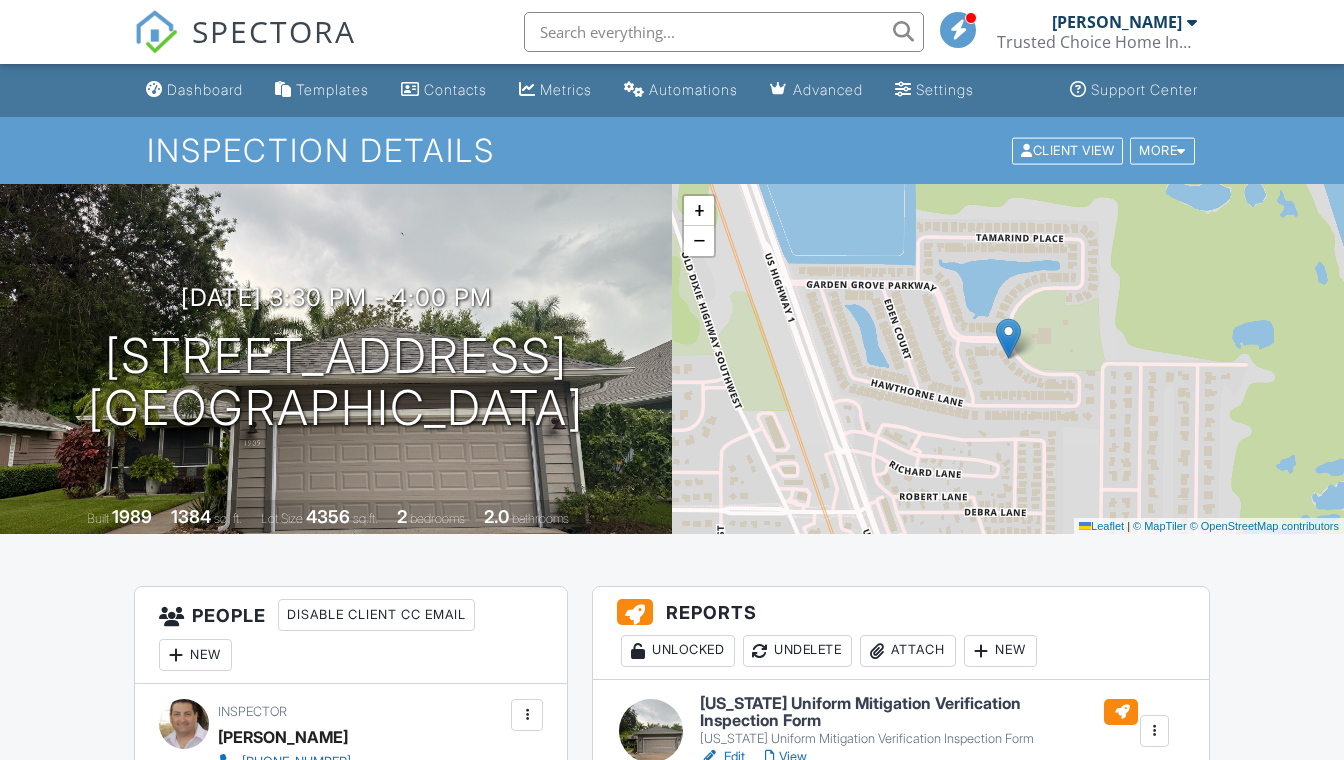scroll, scrollTop: 344, scrollLeft: 0, axis: vertical 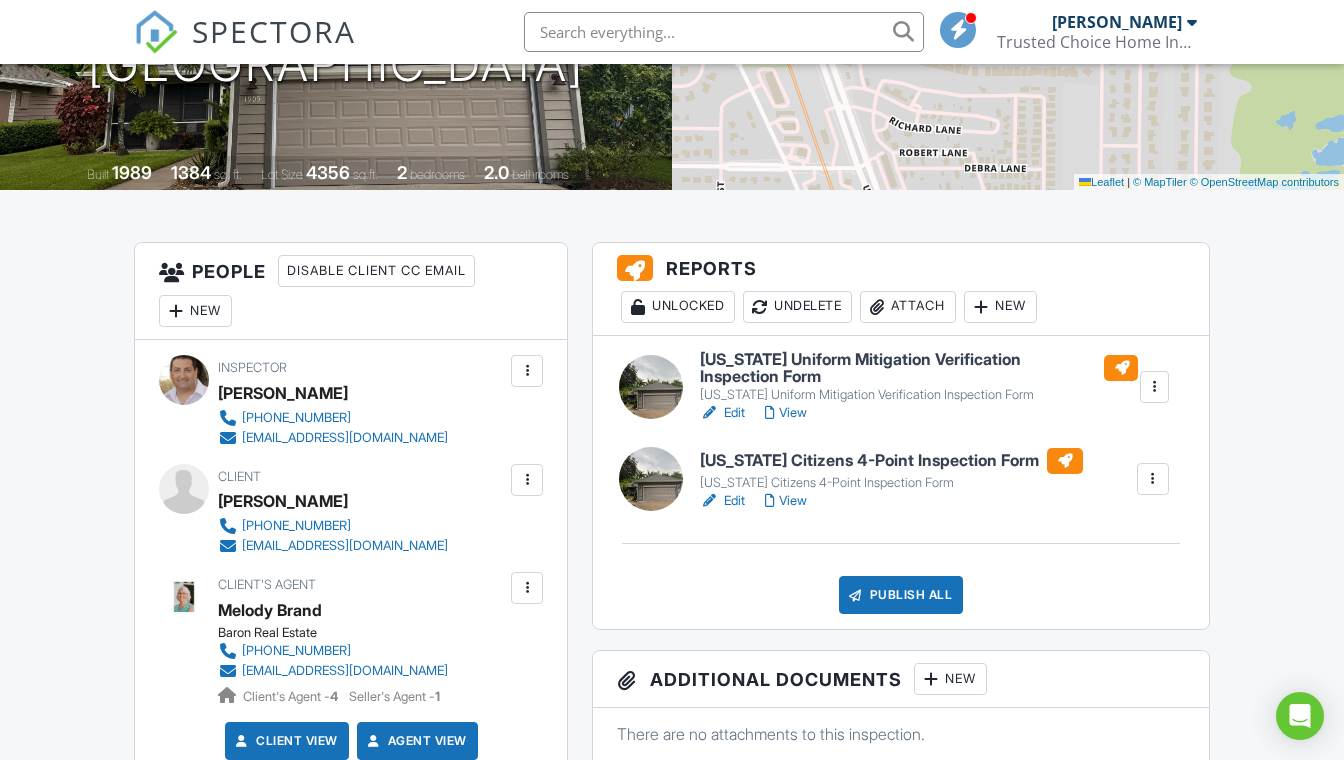 click on "Publish All" at bounding box center (901, 595) 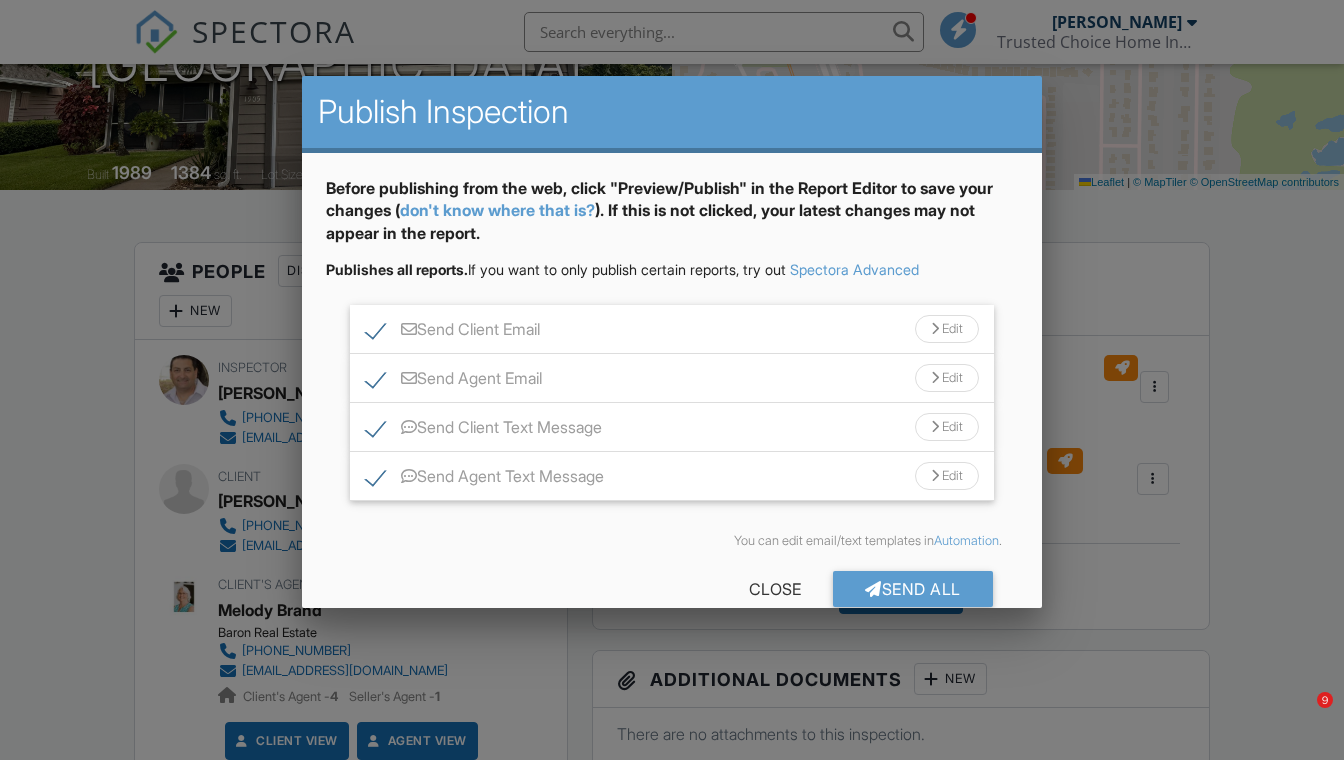 scroll, scrollTop: 344, scrollLeft: 0, axis: vertical 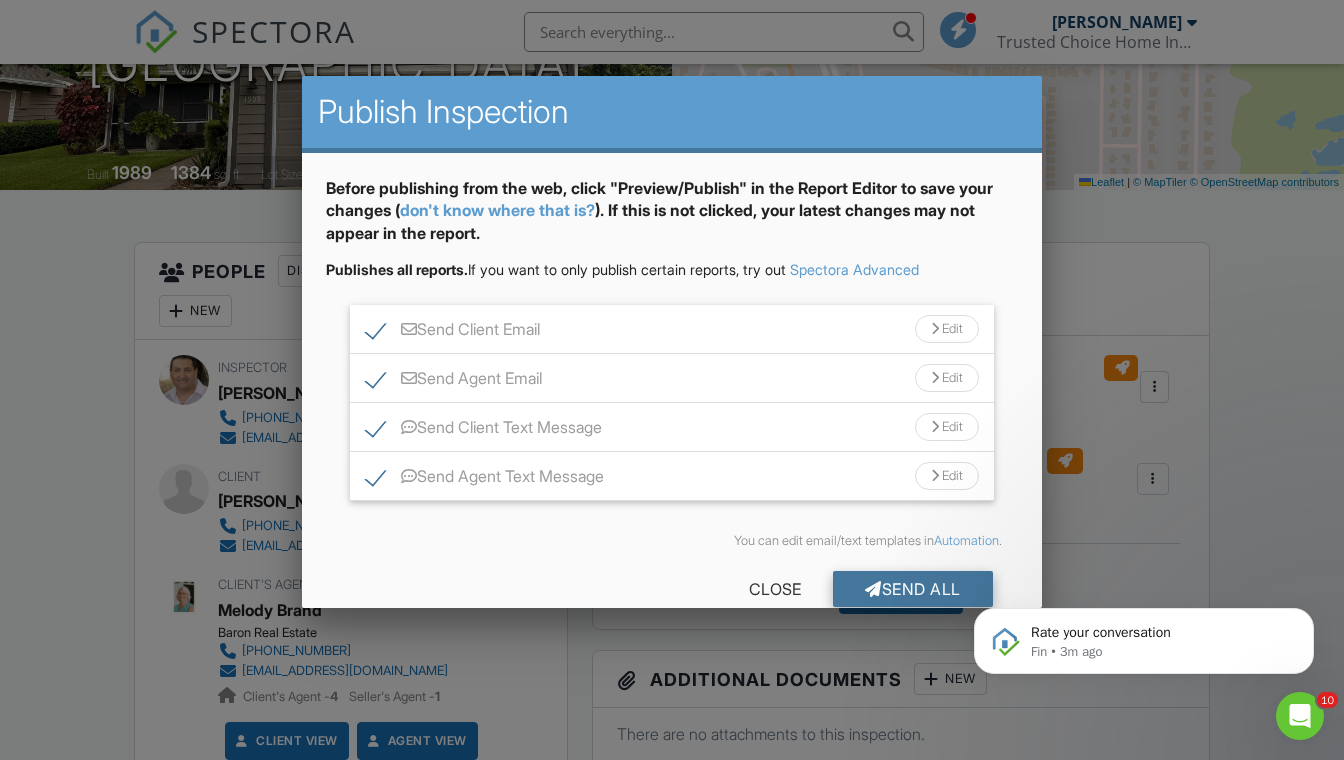 click on "Send All" at bounding box center (913, 589) 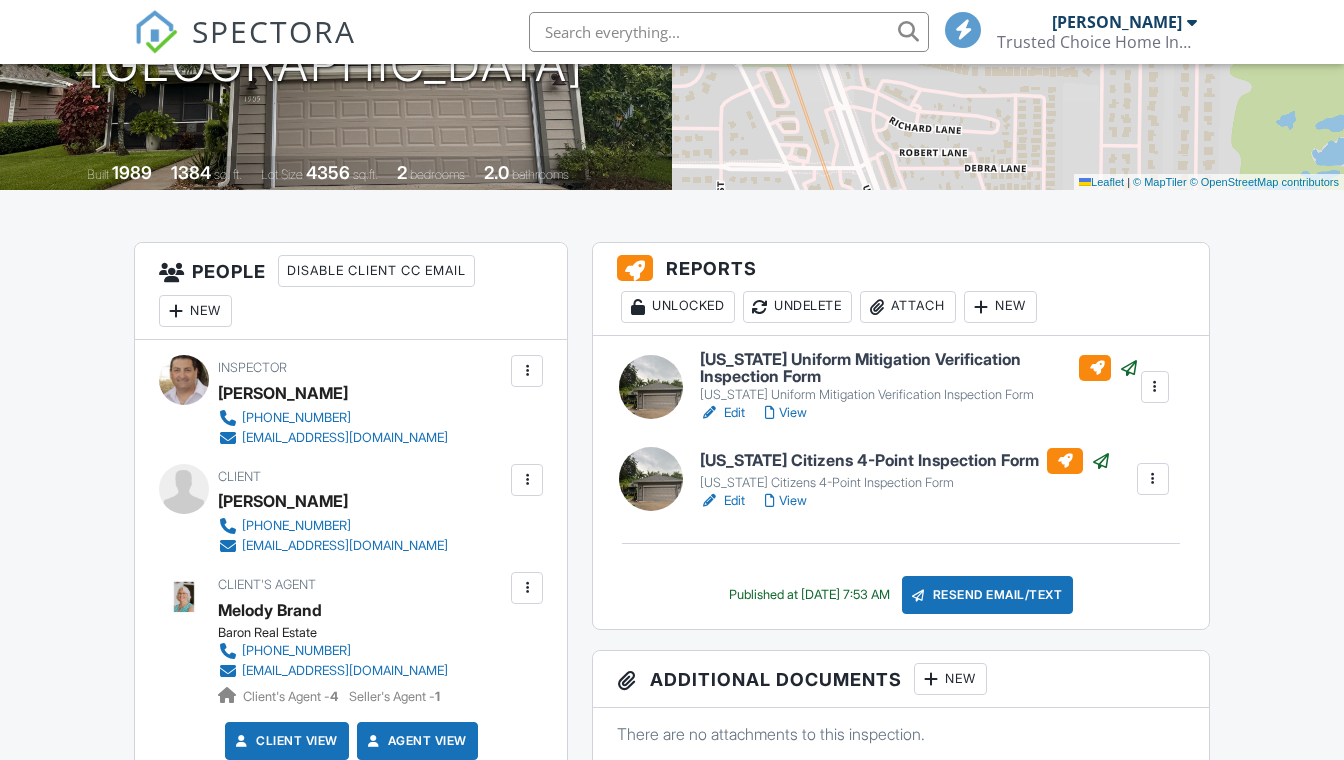 scroll, scrollTop: 344, scrollLeft: 0, axis: vertical 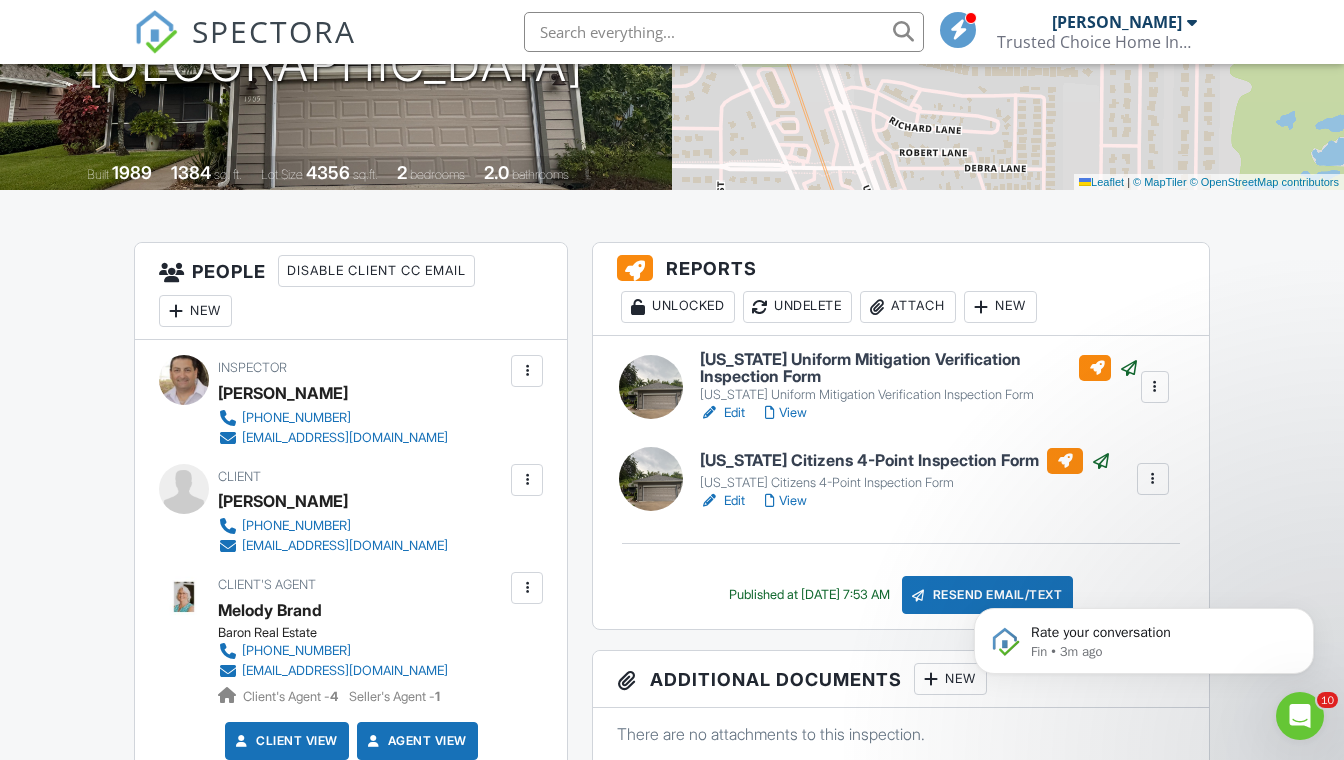 drag, startPoint x: 0, startPoint y: 0, endPoint x: 911, endPoint y: 596, distance: 1088.64 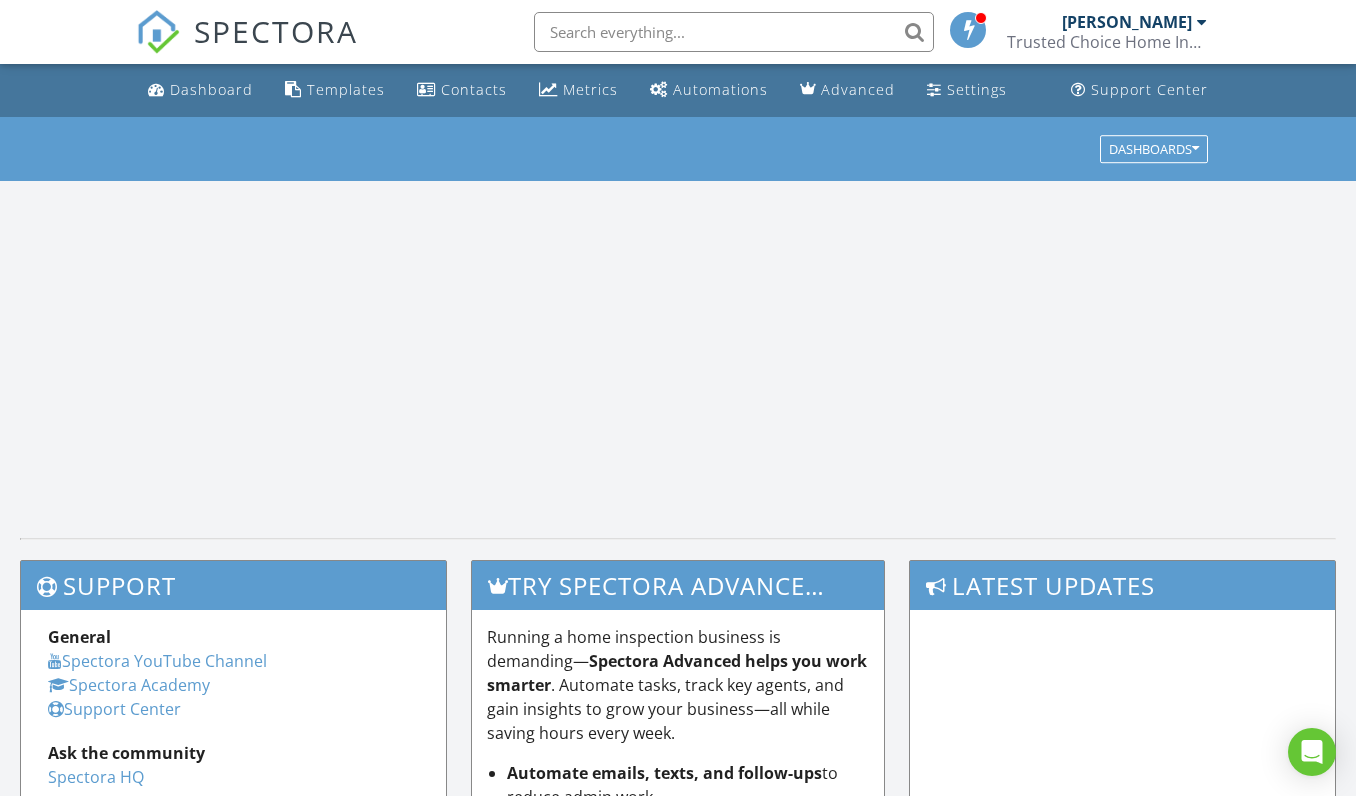 scroll, scrollTop: 0, scrollLeft: 0, axis: both 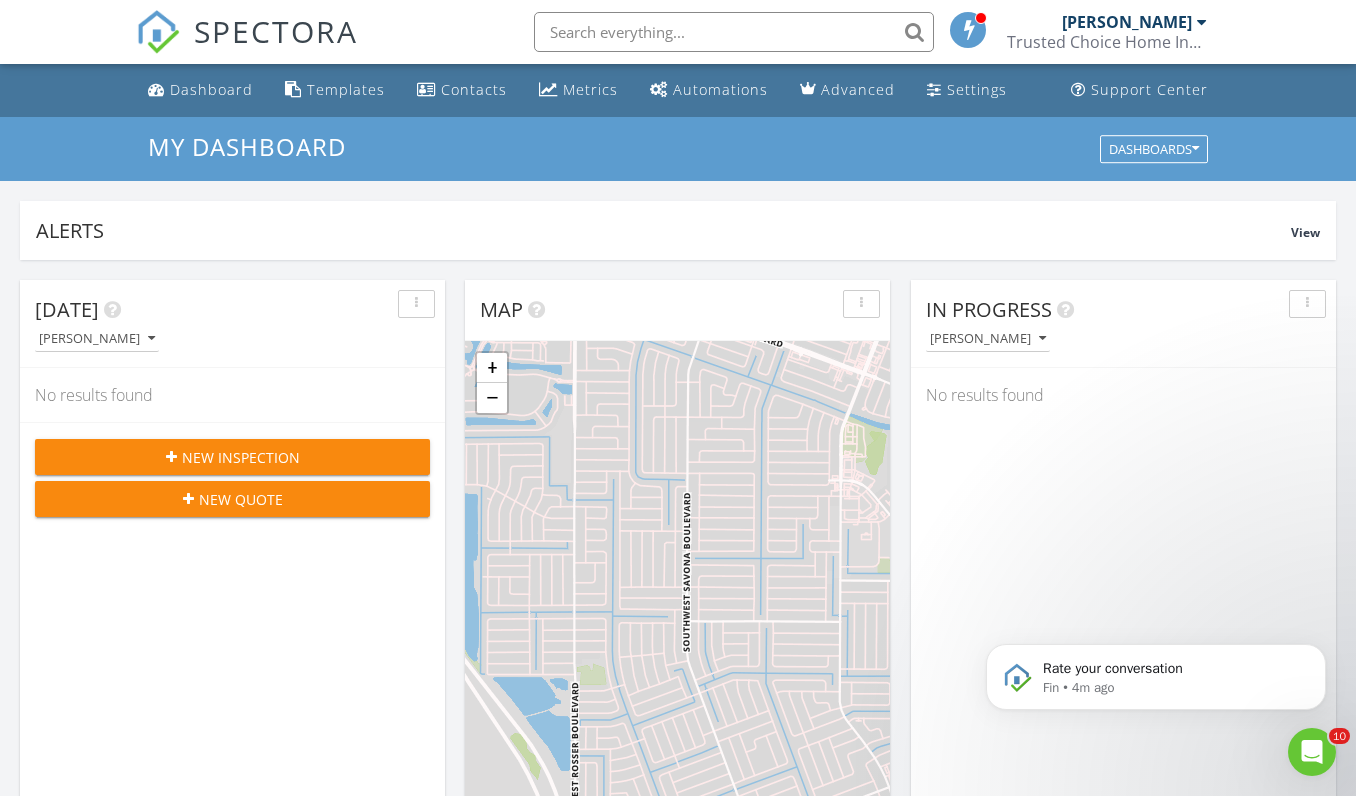 click on "New Inspection" at bounding box center [241, 457] 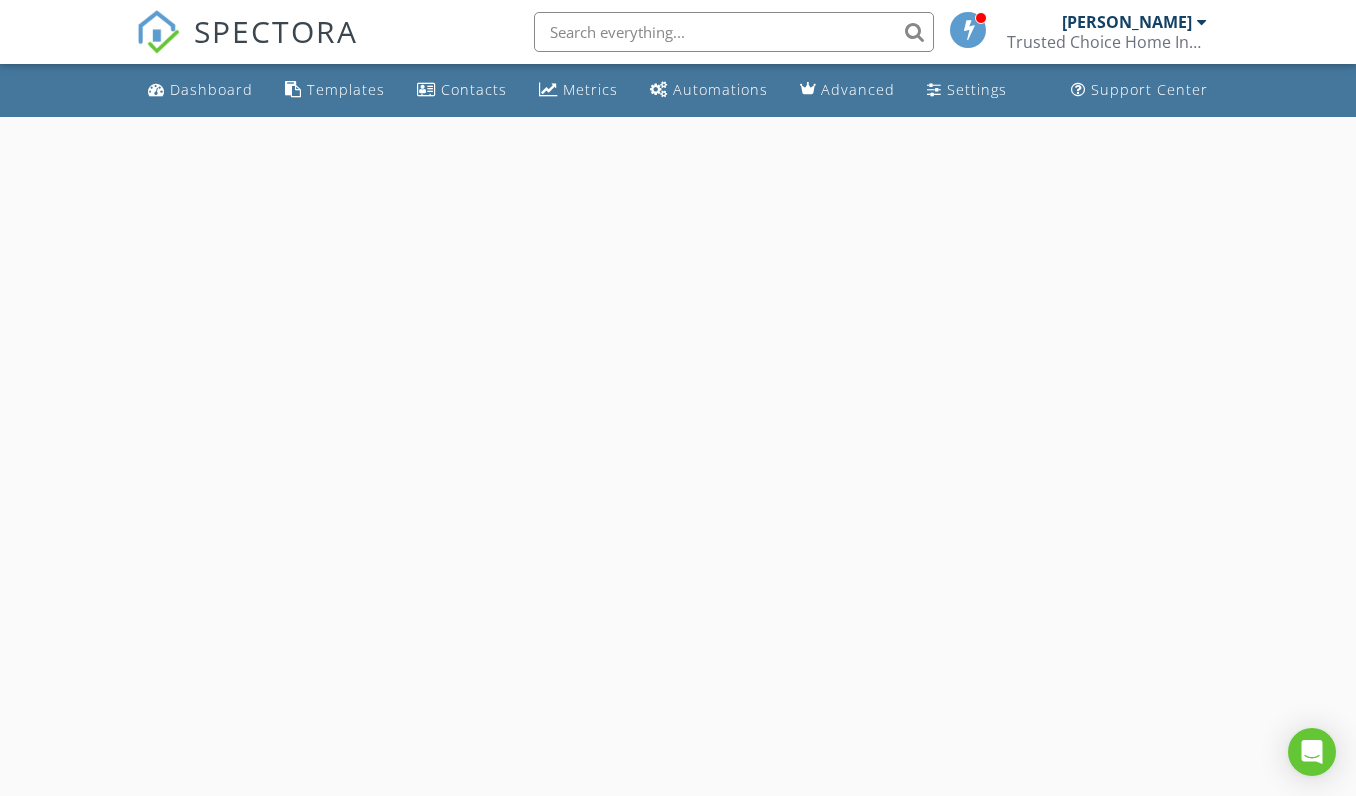 scroll, scrollTop: 0, scrollLeft: 0, axis: both 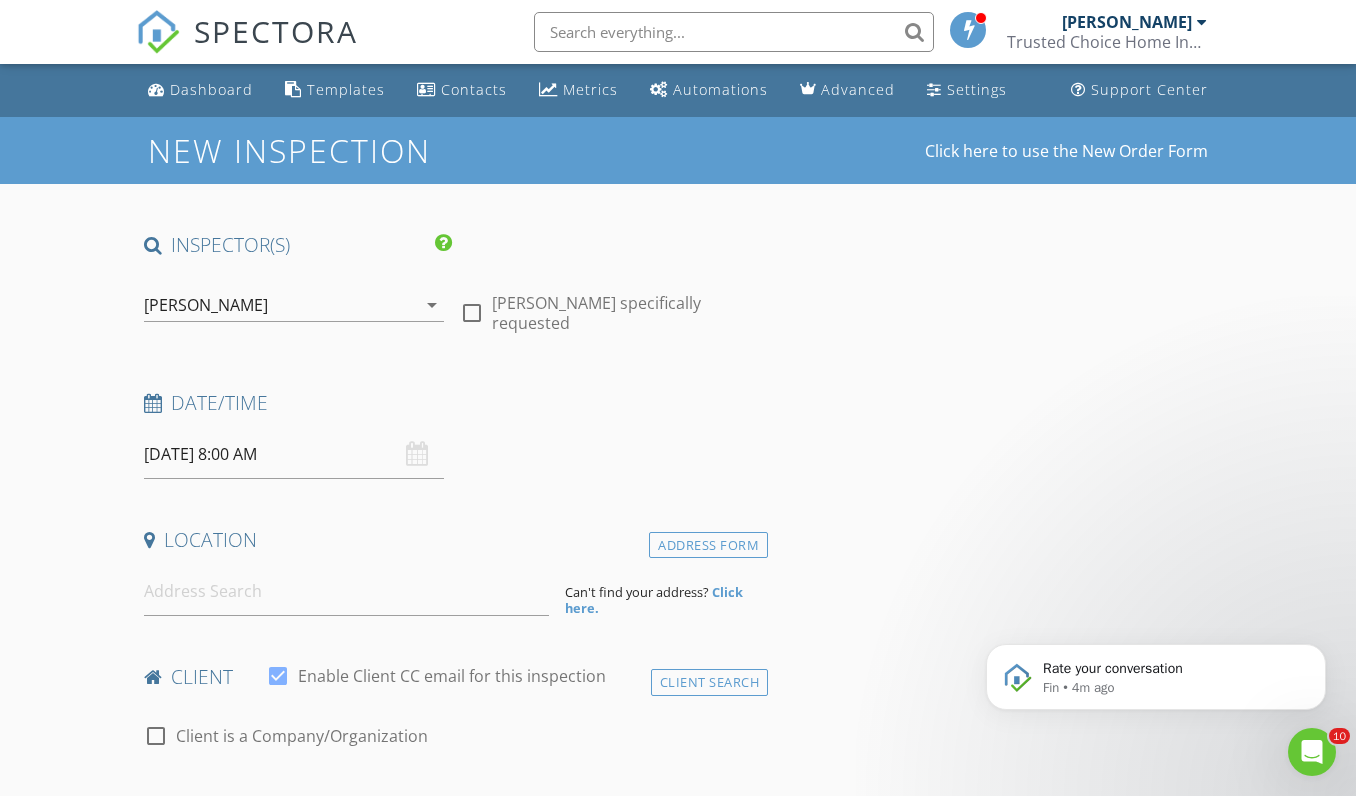 click on "[DATE] 8:00 AM" at bounding box center (294, 454) 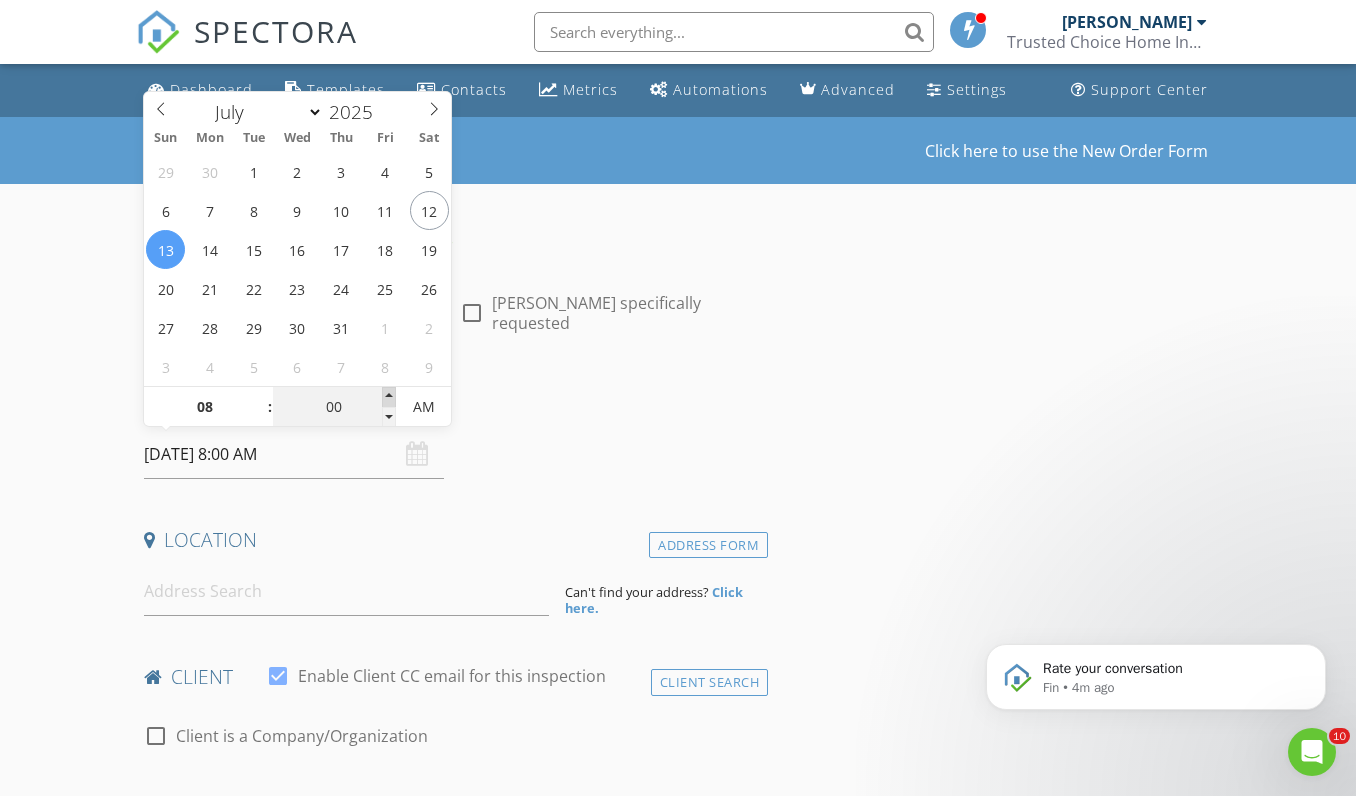 type on "05" 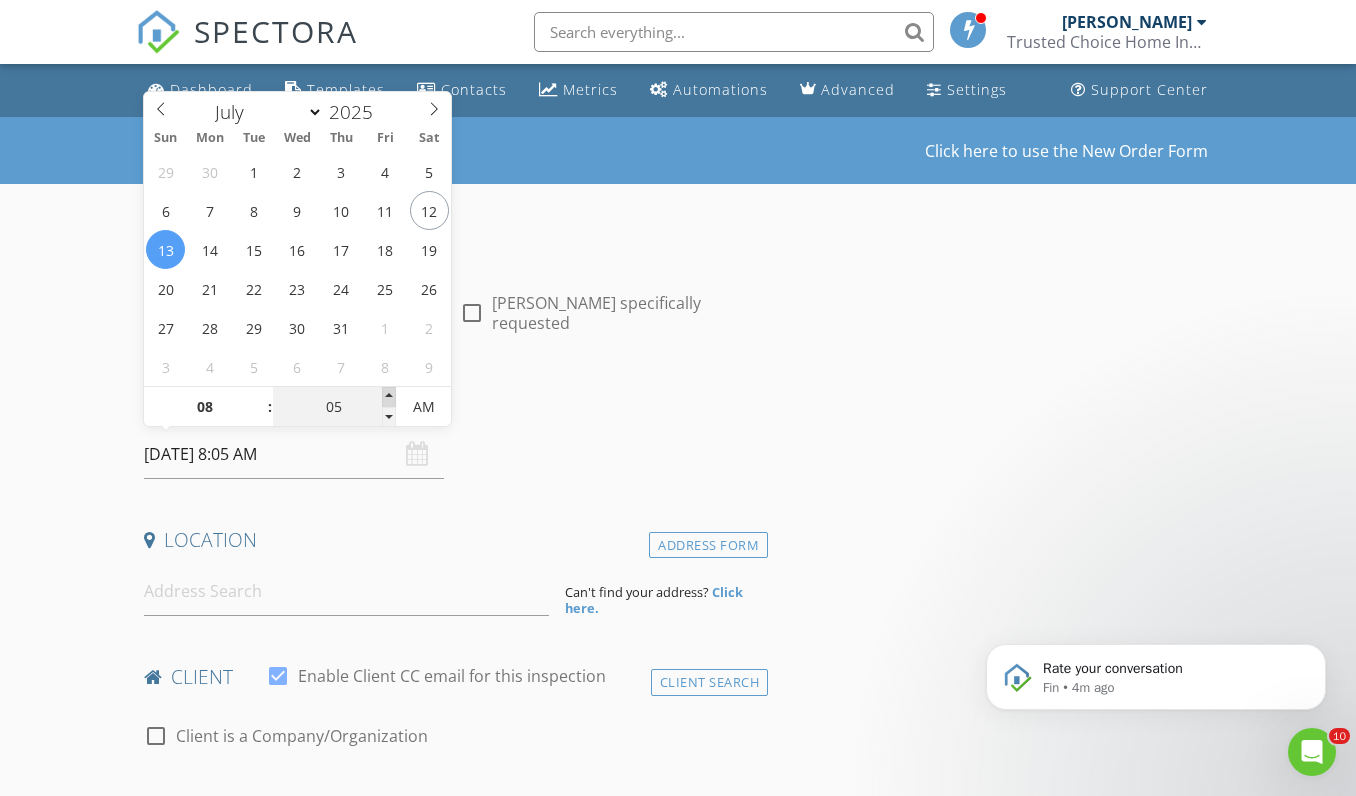 click at bounding box center [389, 397] 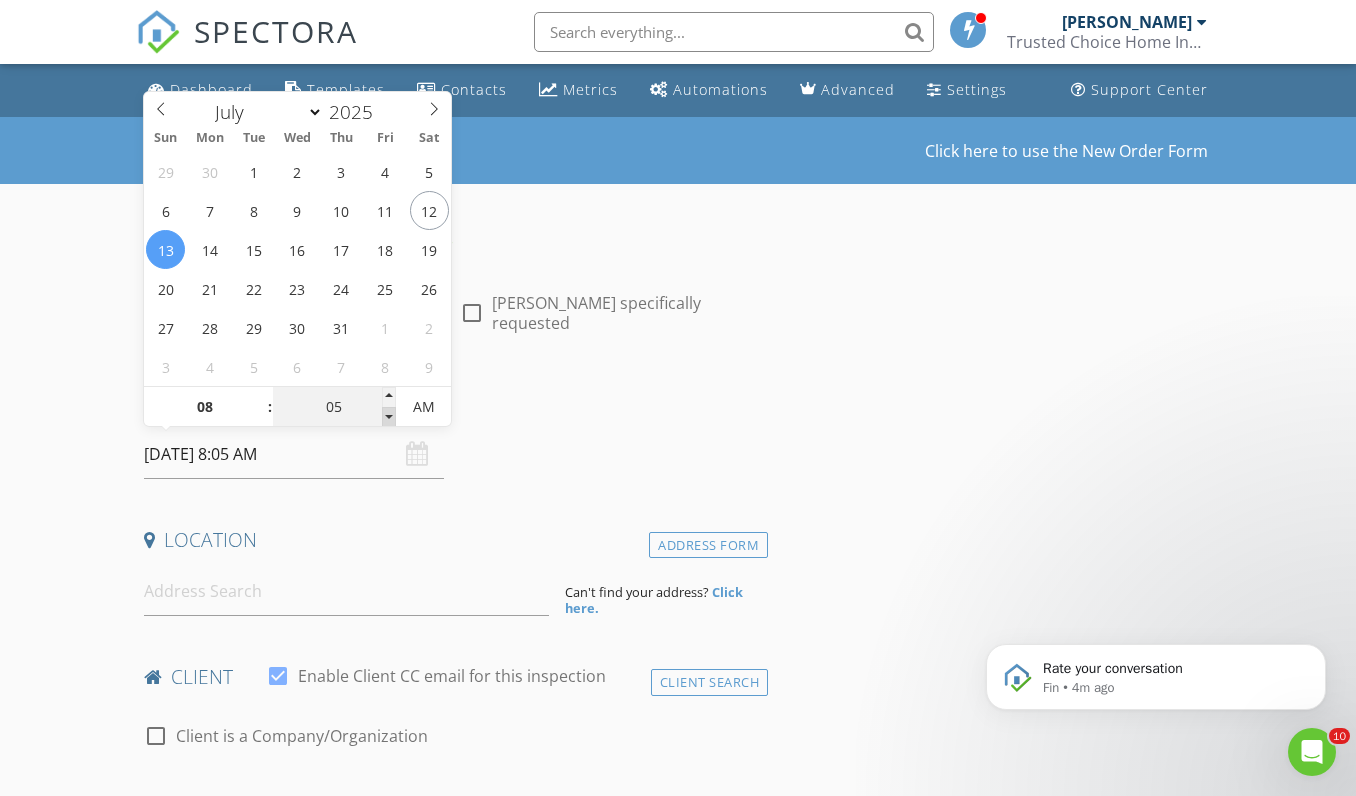 type on "00" 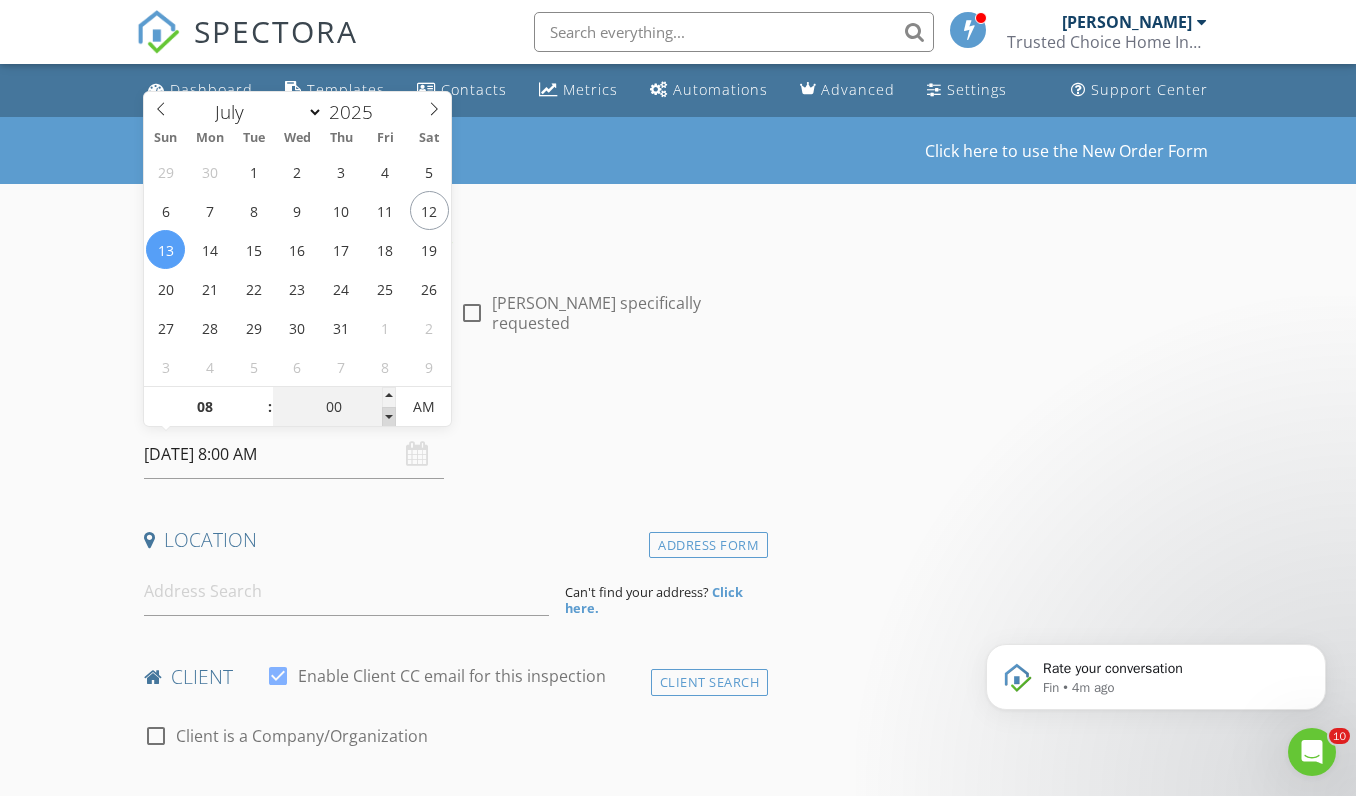 click at bounding box center (389, 417) 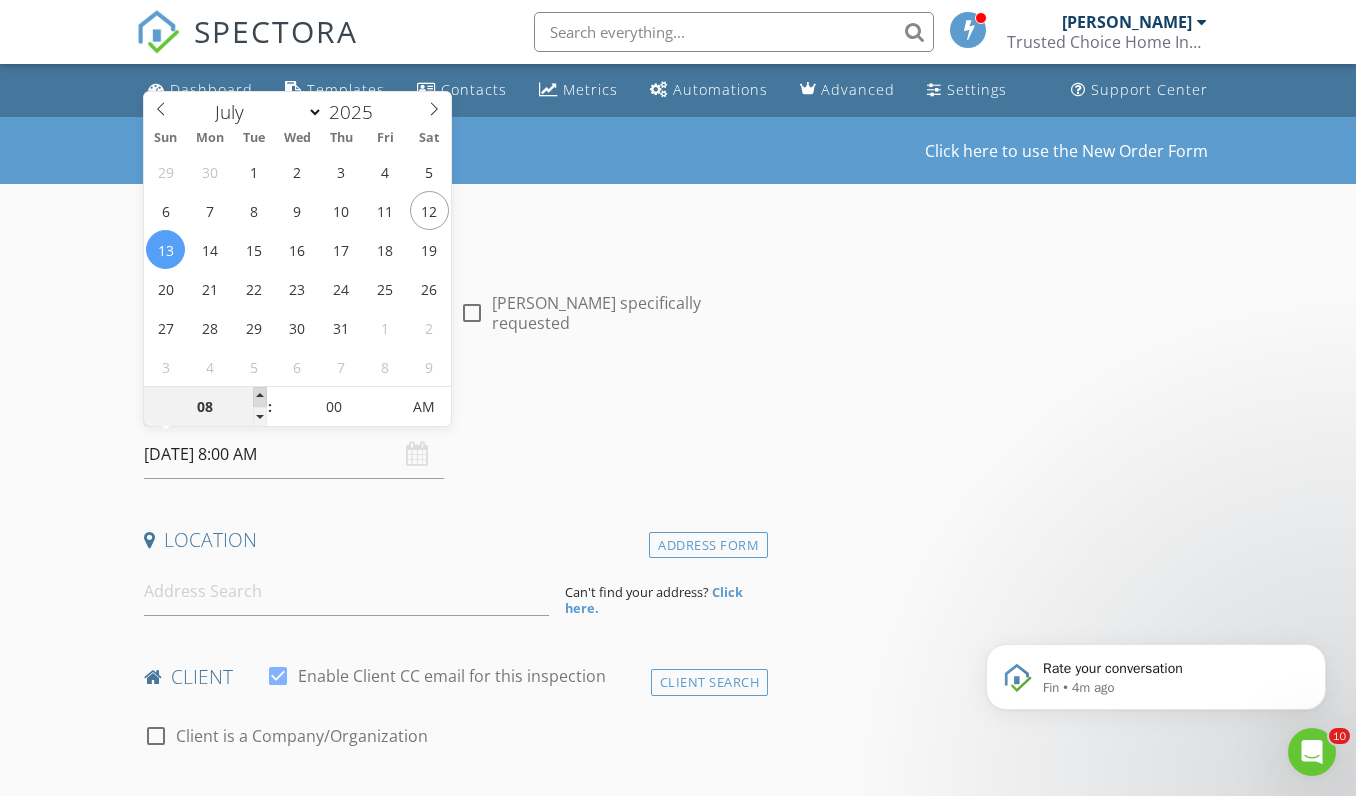 type on "09" 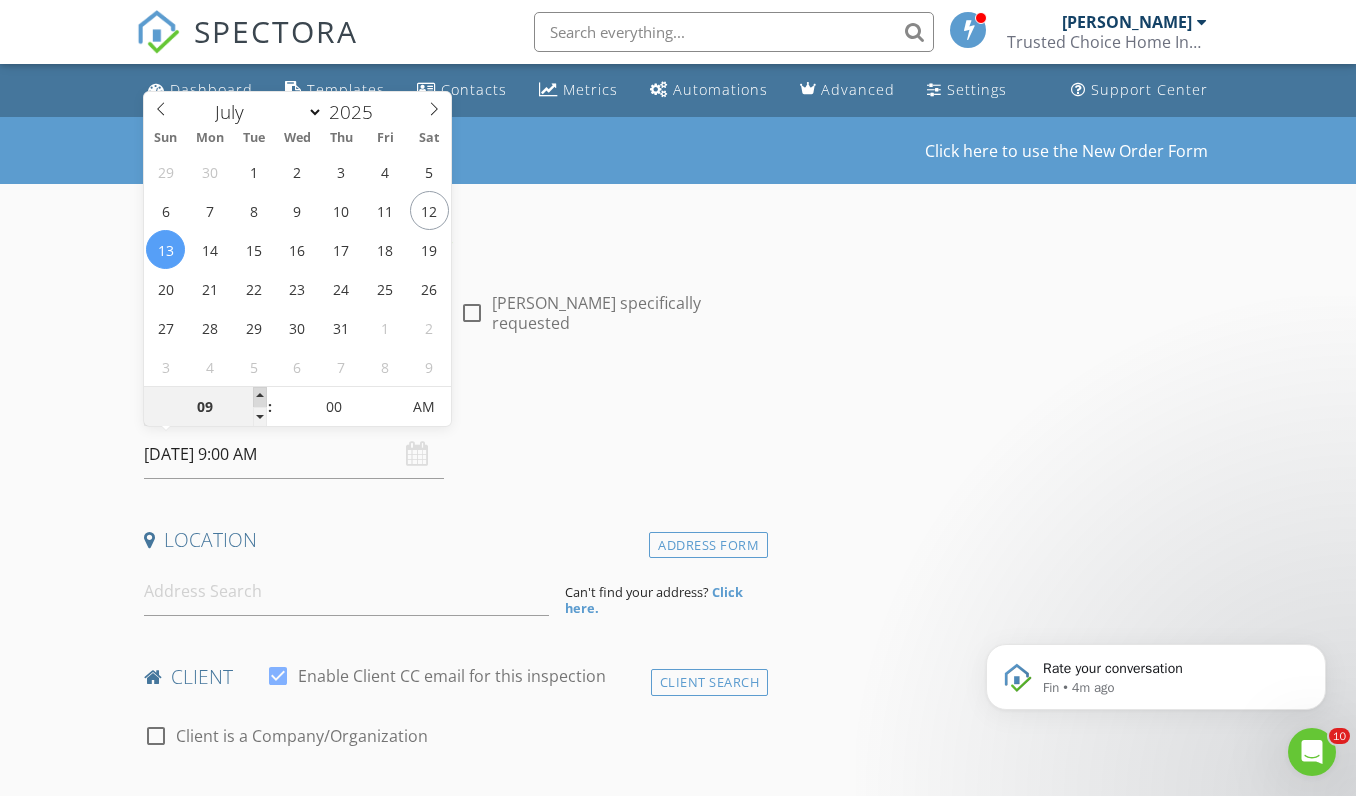 click at bounding box center [260, 397] 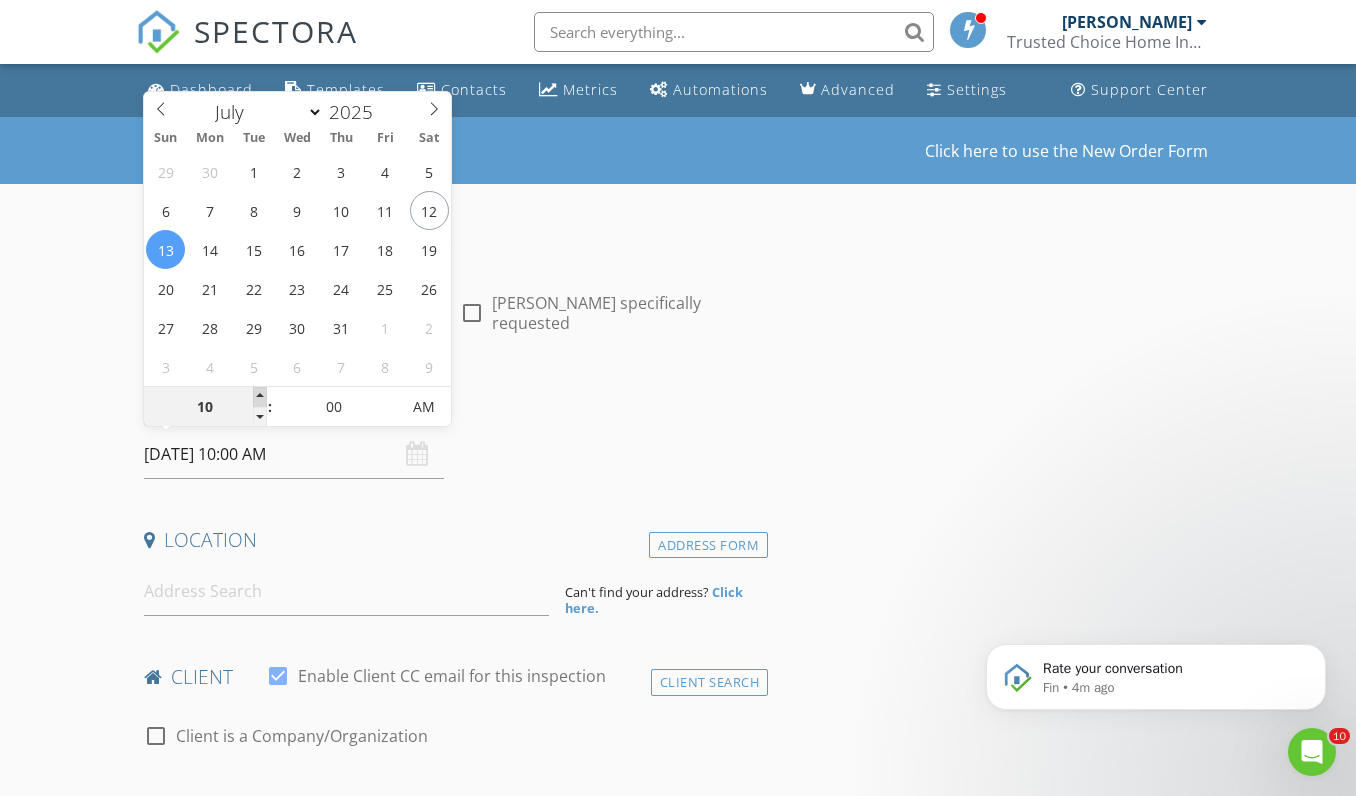 click at bounding box center (260, 397) 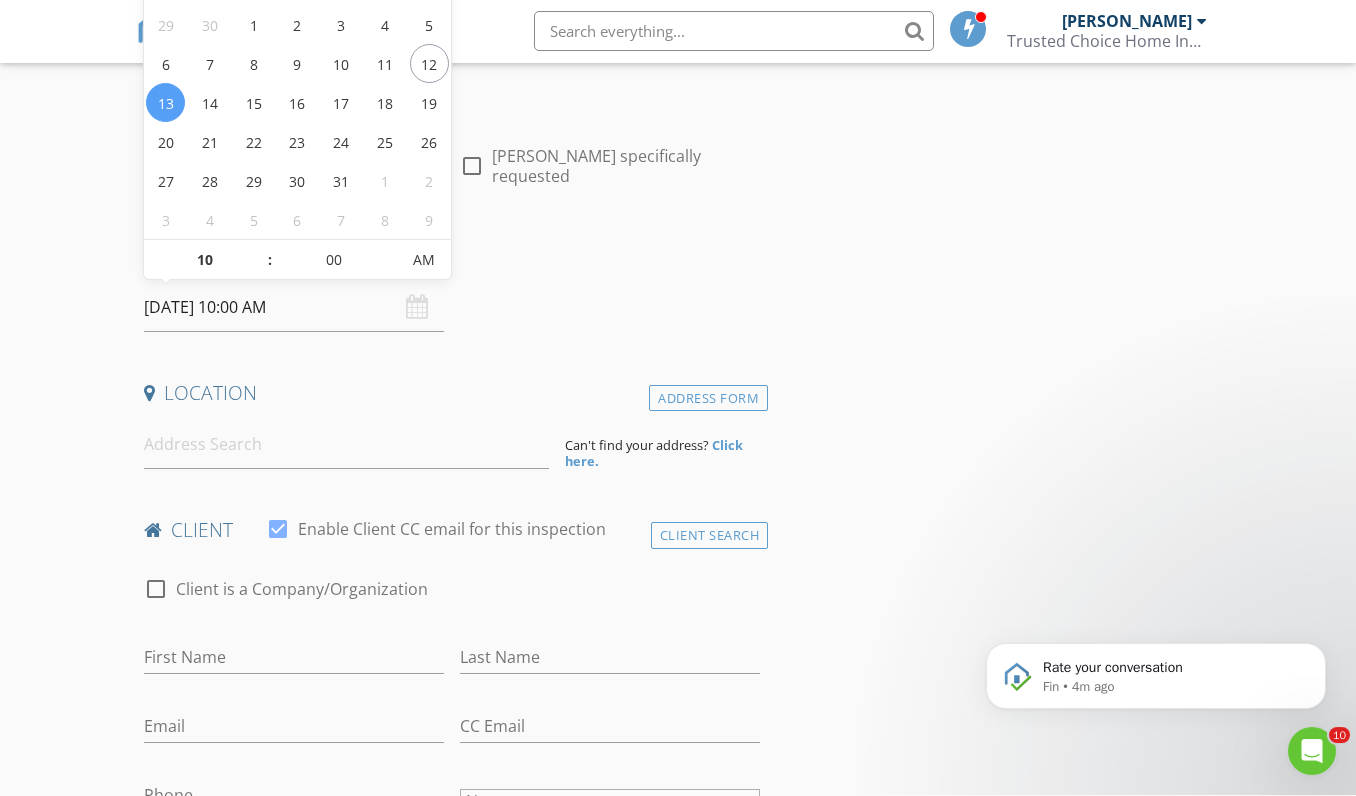 scroll, scrollTop: 163, scrollLeft: 0, axis: vertical 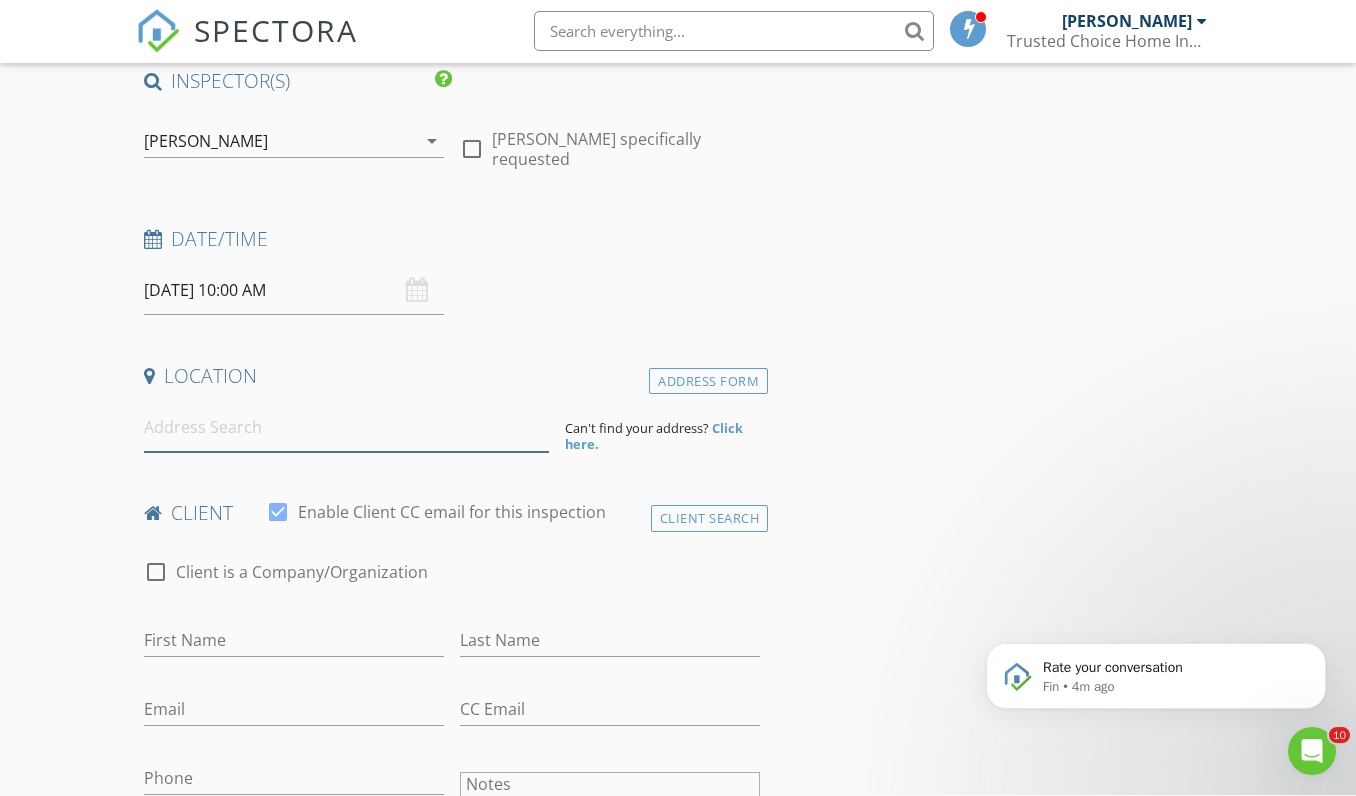 click at bounding box center [347, 428] 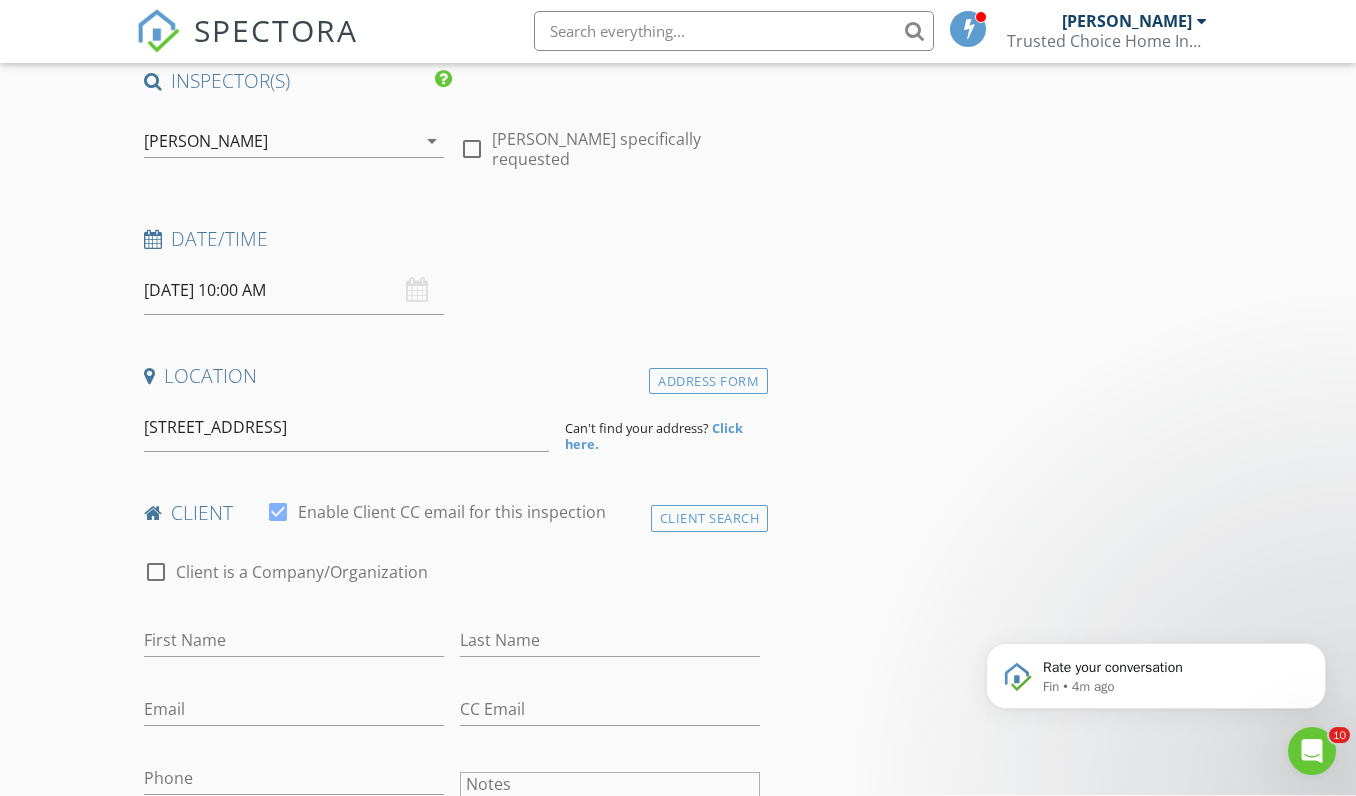 type on "1415 11th Lane, Vero Beach, FL, USA" 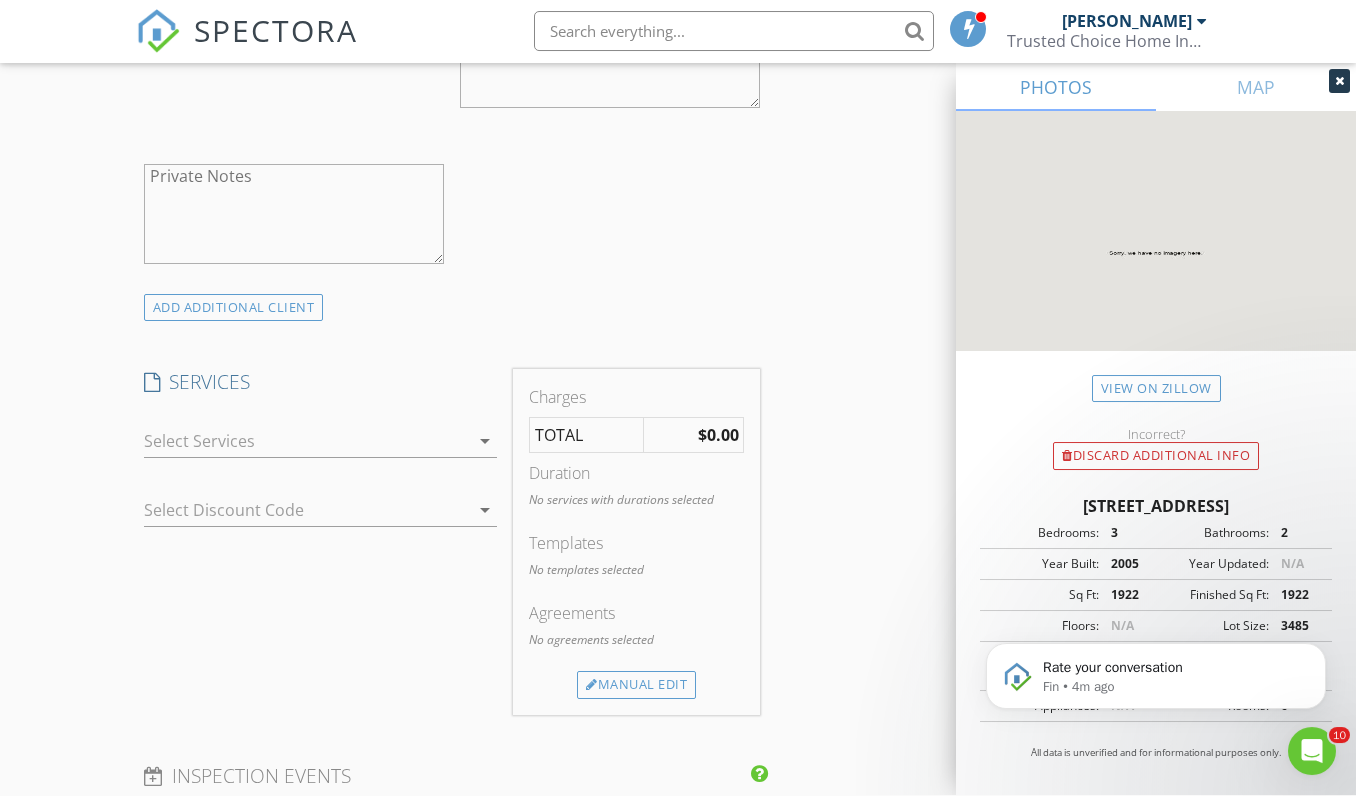 scroll, scrollTop: 1340, scrollLeft: 0, axis: vertical 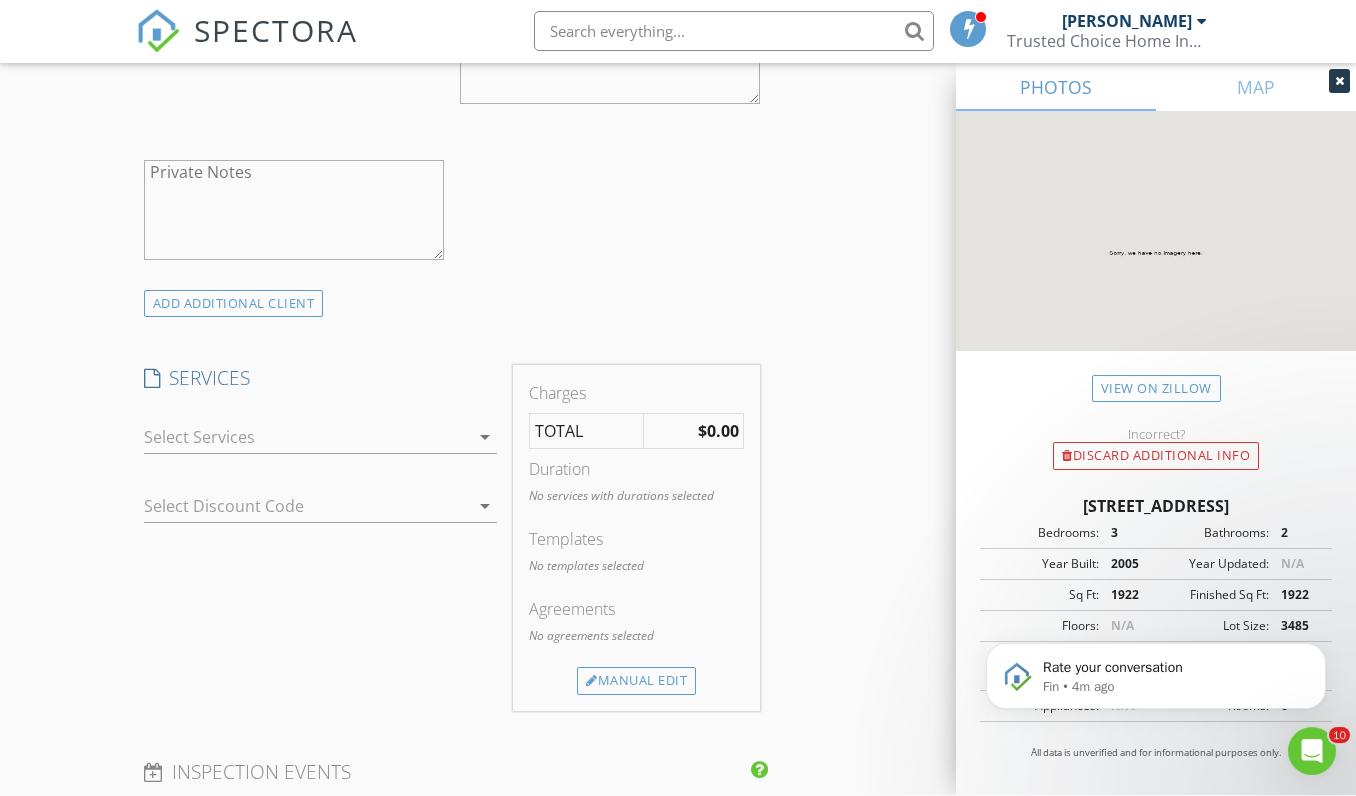 click at bounding box center (306, 438) 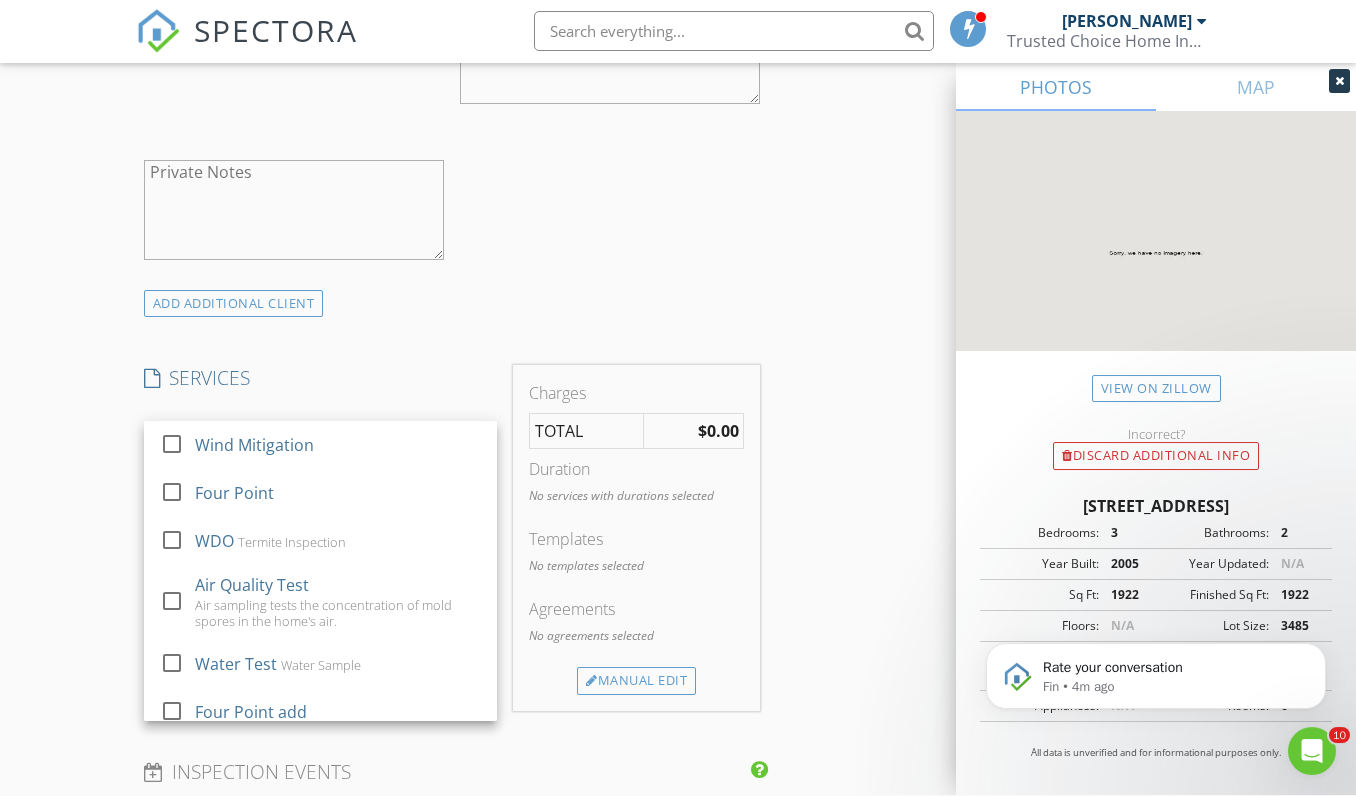 click on "Wind Mitigation" at bounding box center [253, 446] 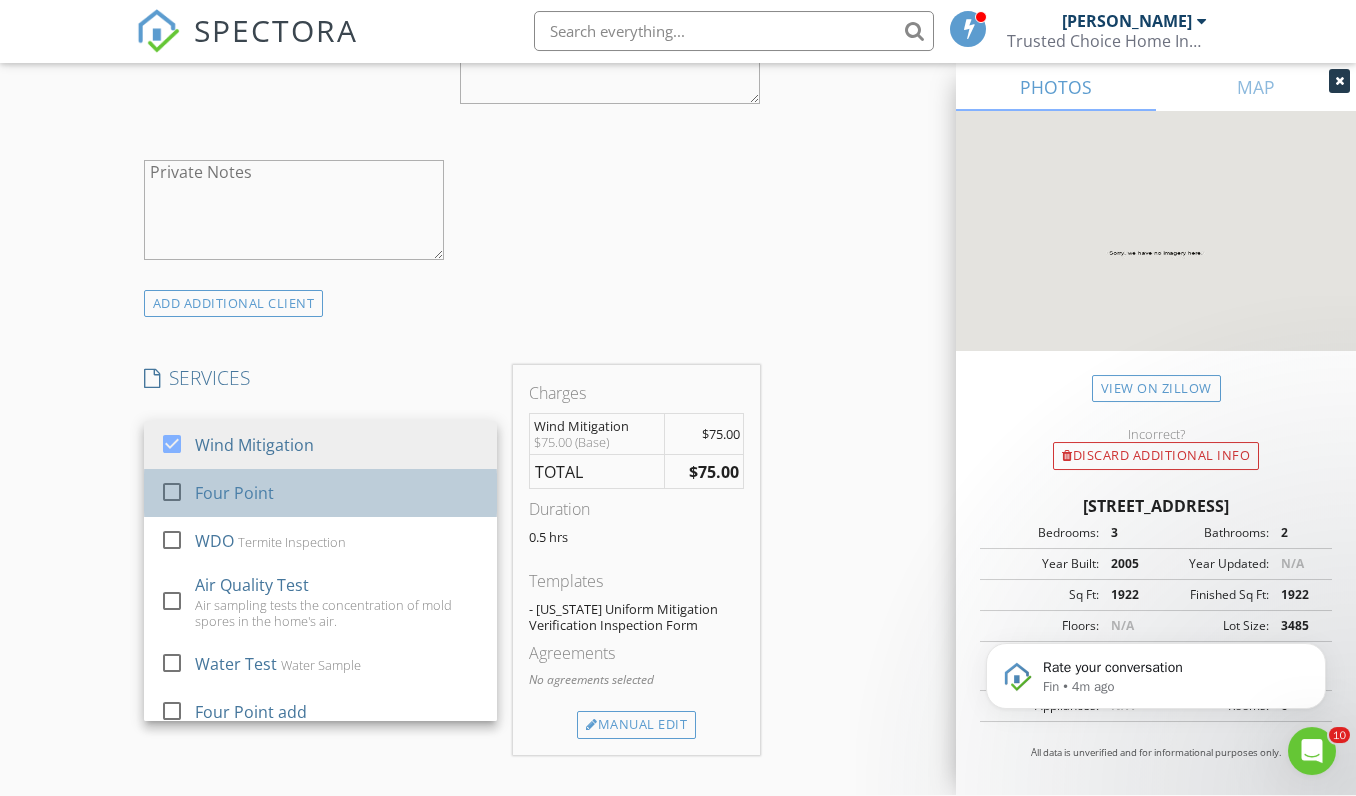 click on "Four Point" at bounding box center [233, 494] 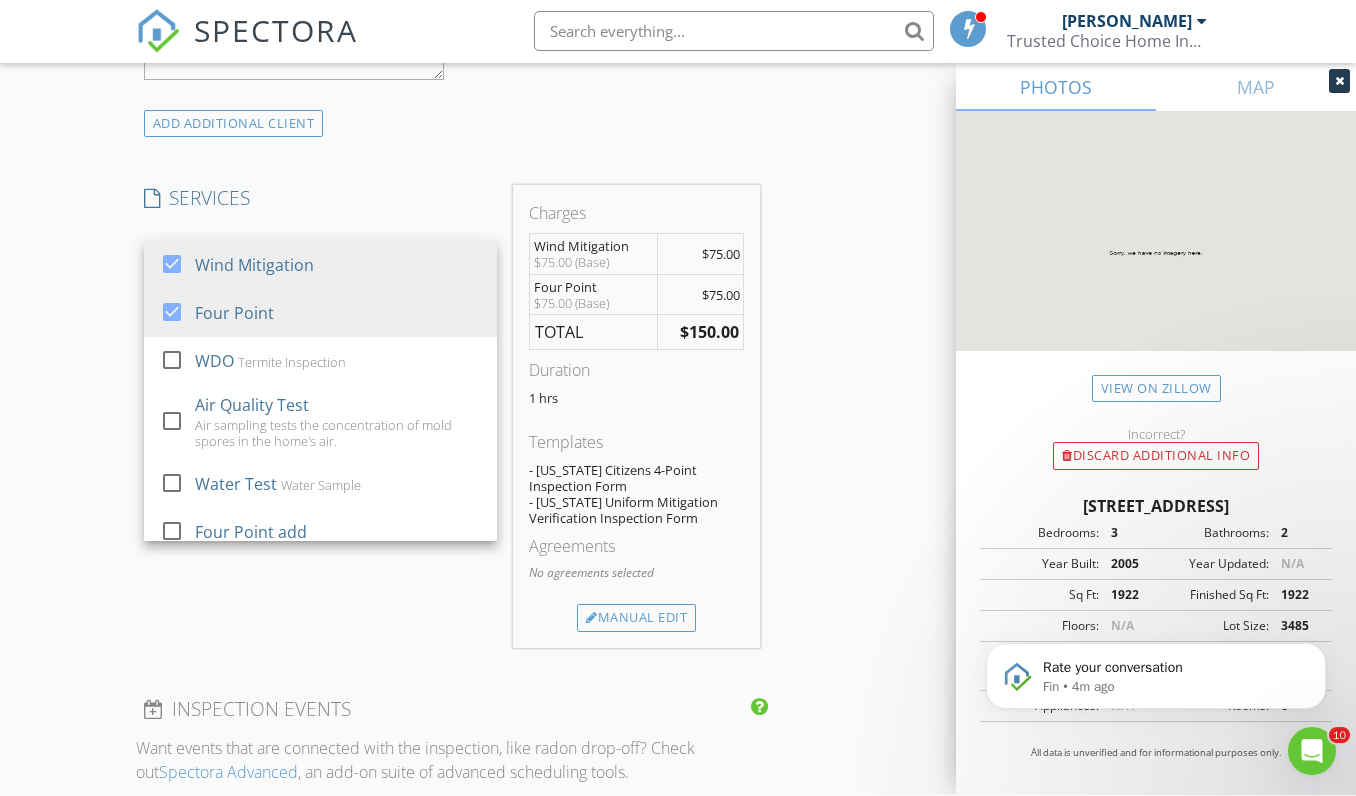 scroll, scrollTop: 1531, scrollLeft: 0, axis: vertical 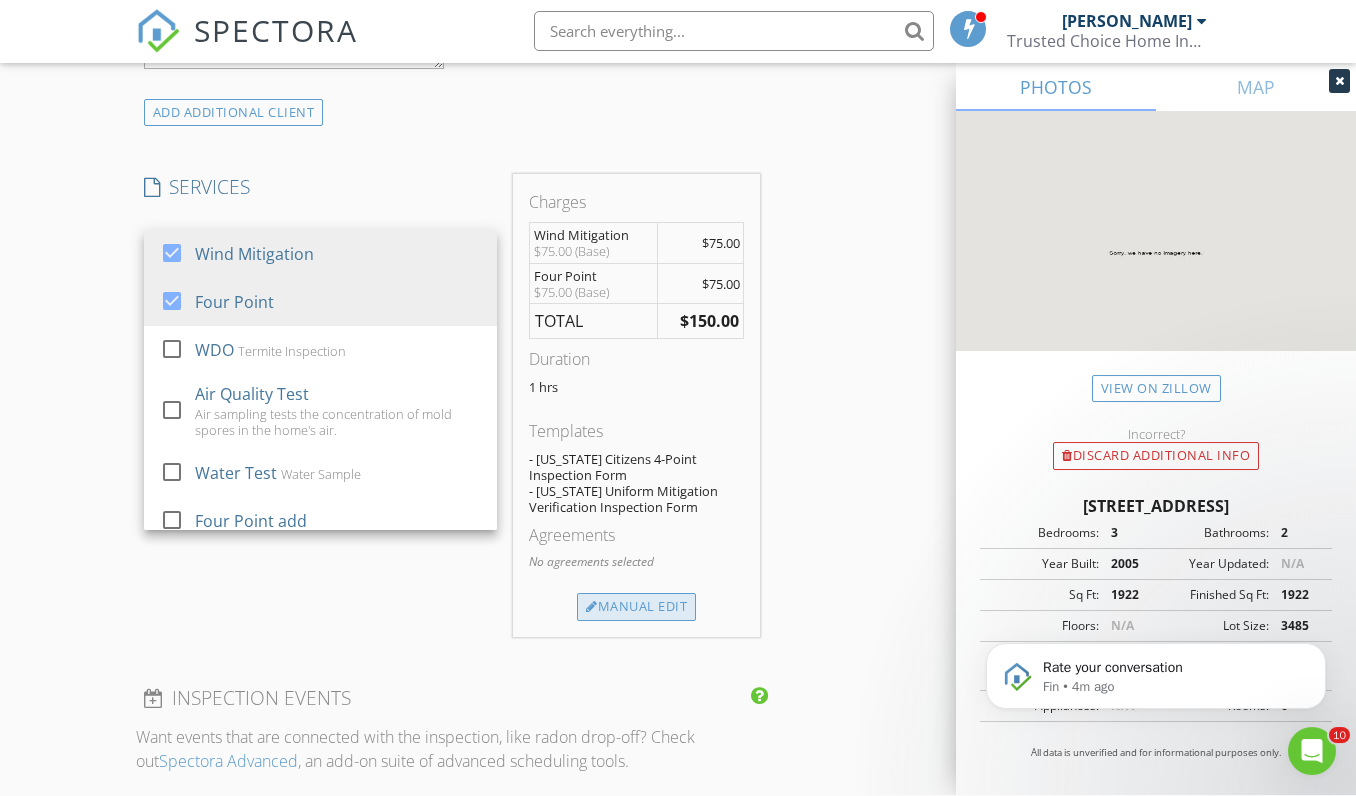 click on "Manual Edit" at bounding box center (636, 608) 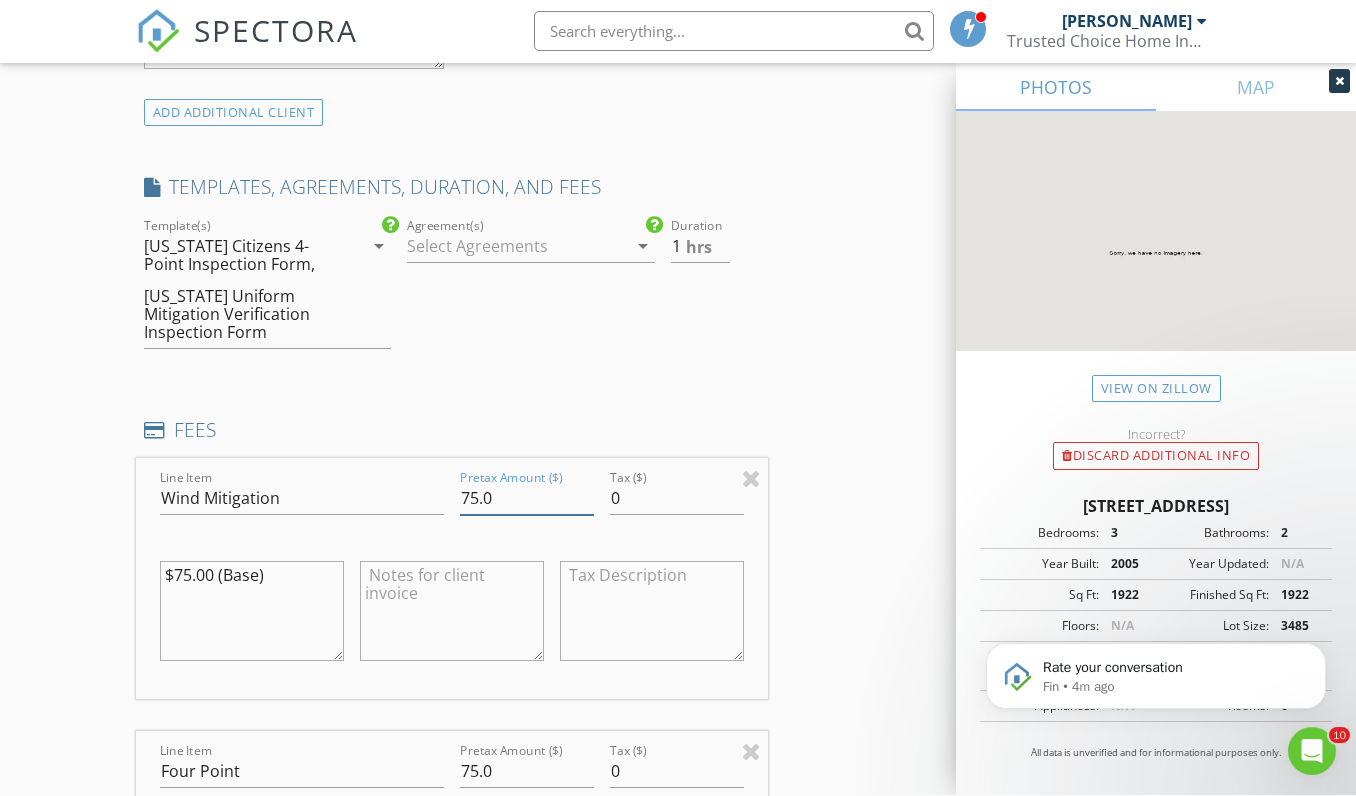 click on "75.0" at bounding box center (527, 499) 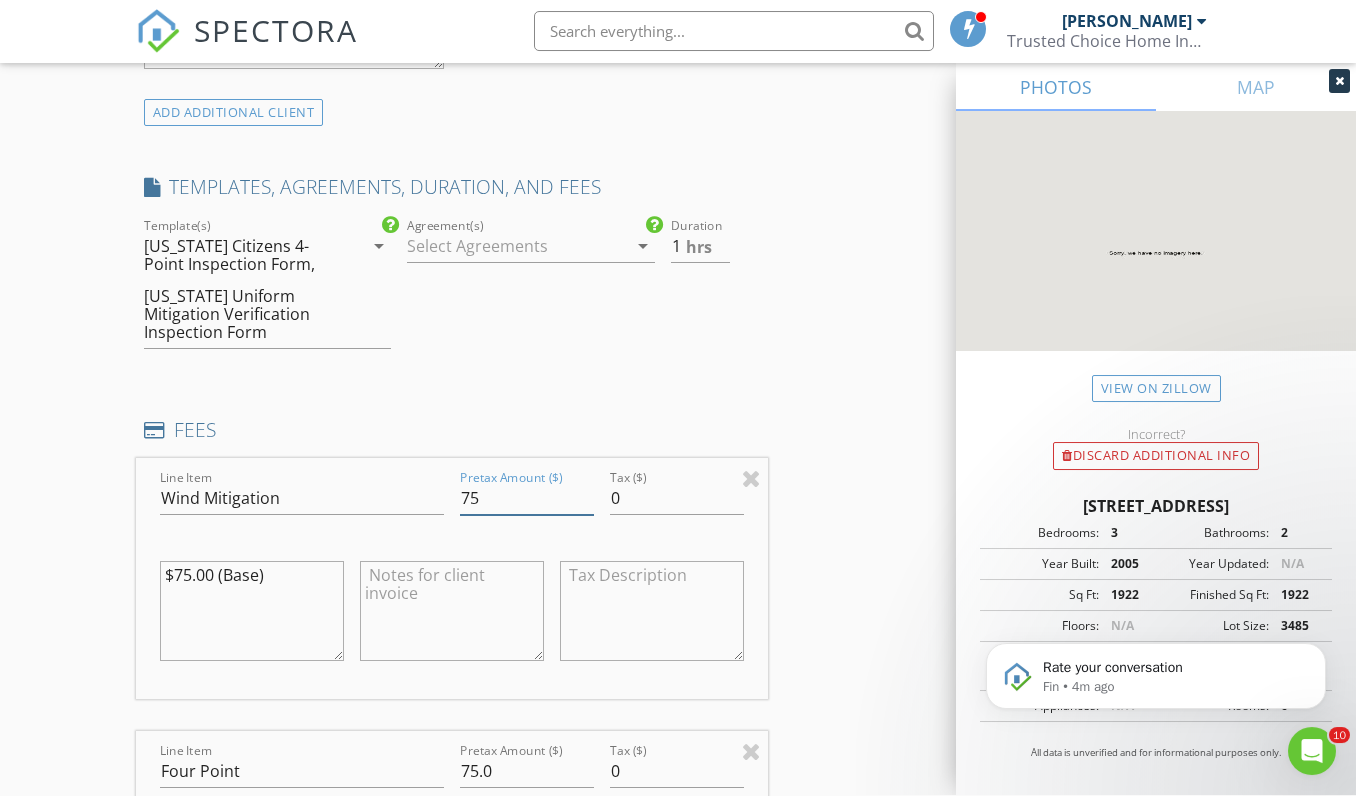 type on "7" 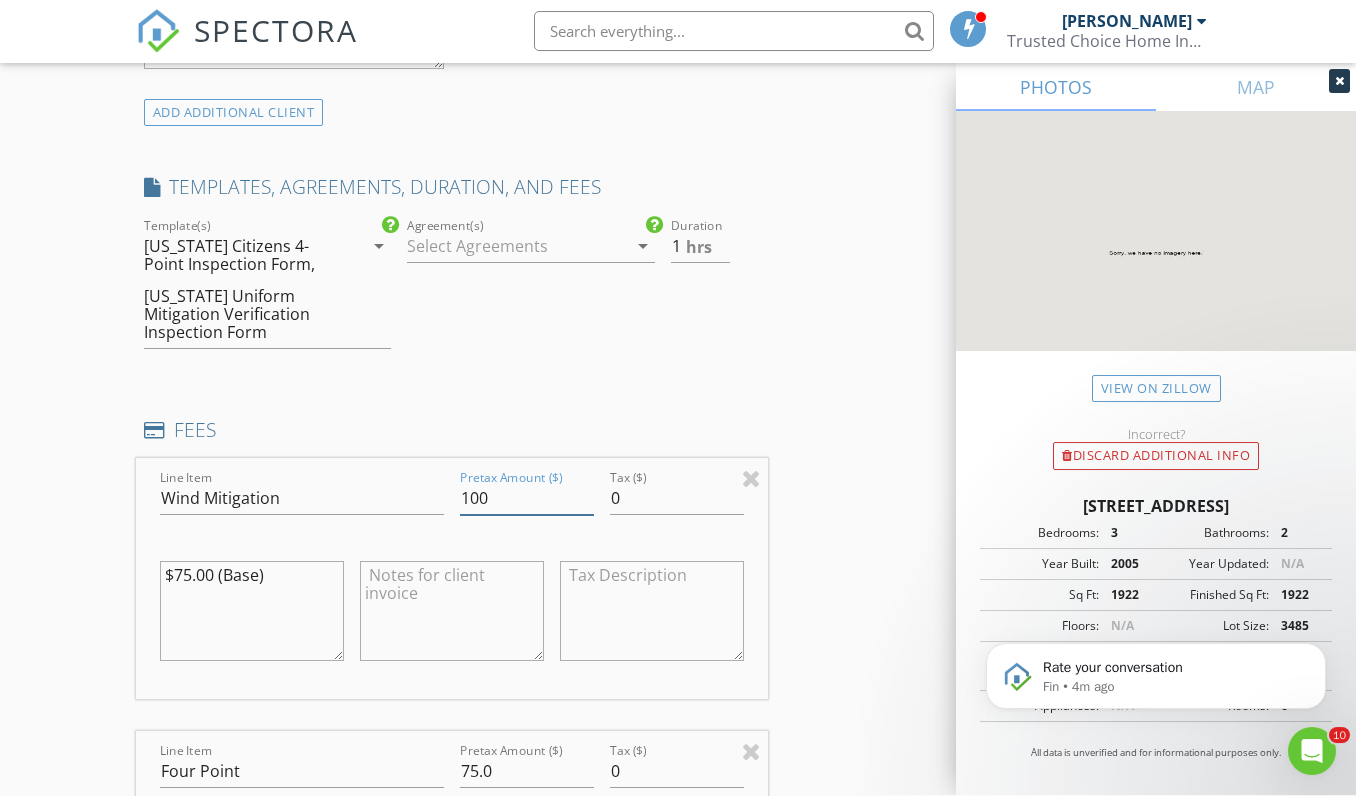 type on "100" 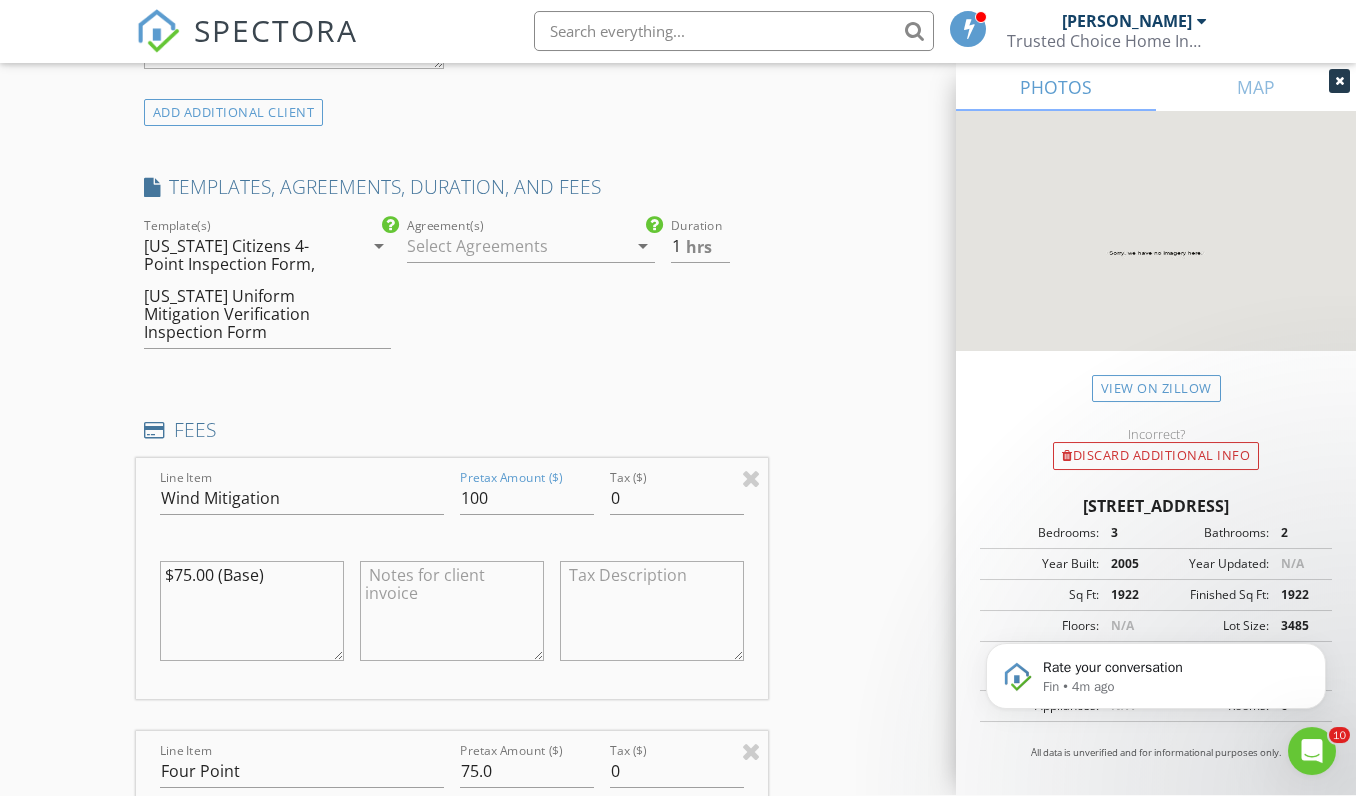 click at bounding box center [452, 616] 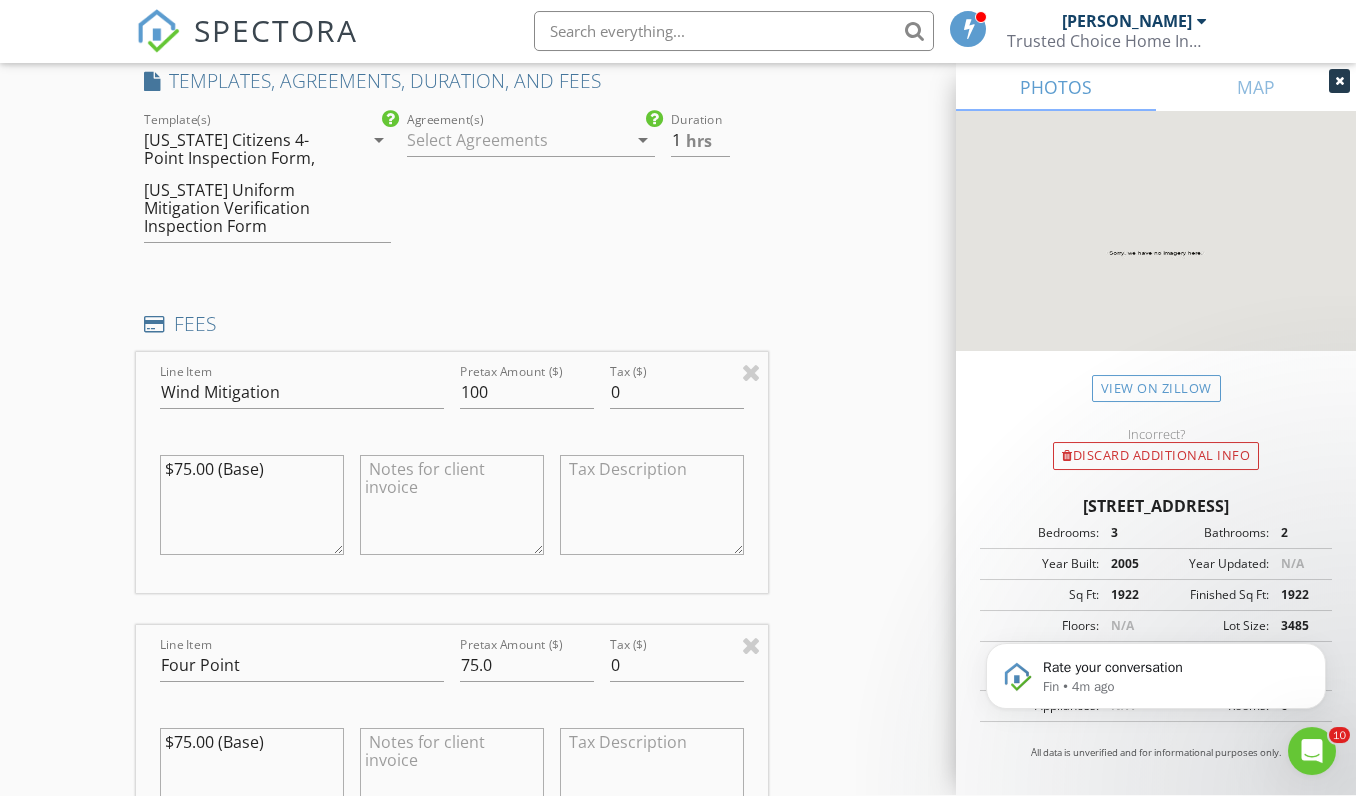 scroll, scrollTop: 1649, scrollLeft: 0, axis: vertical 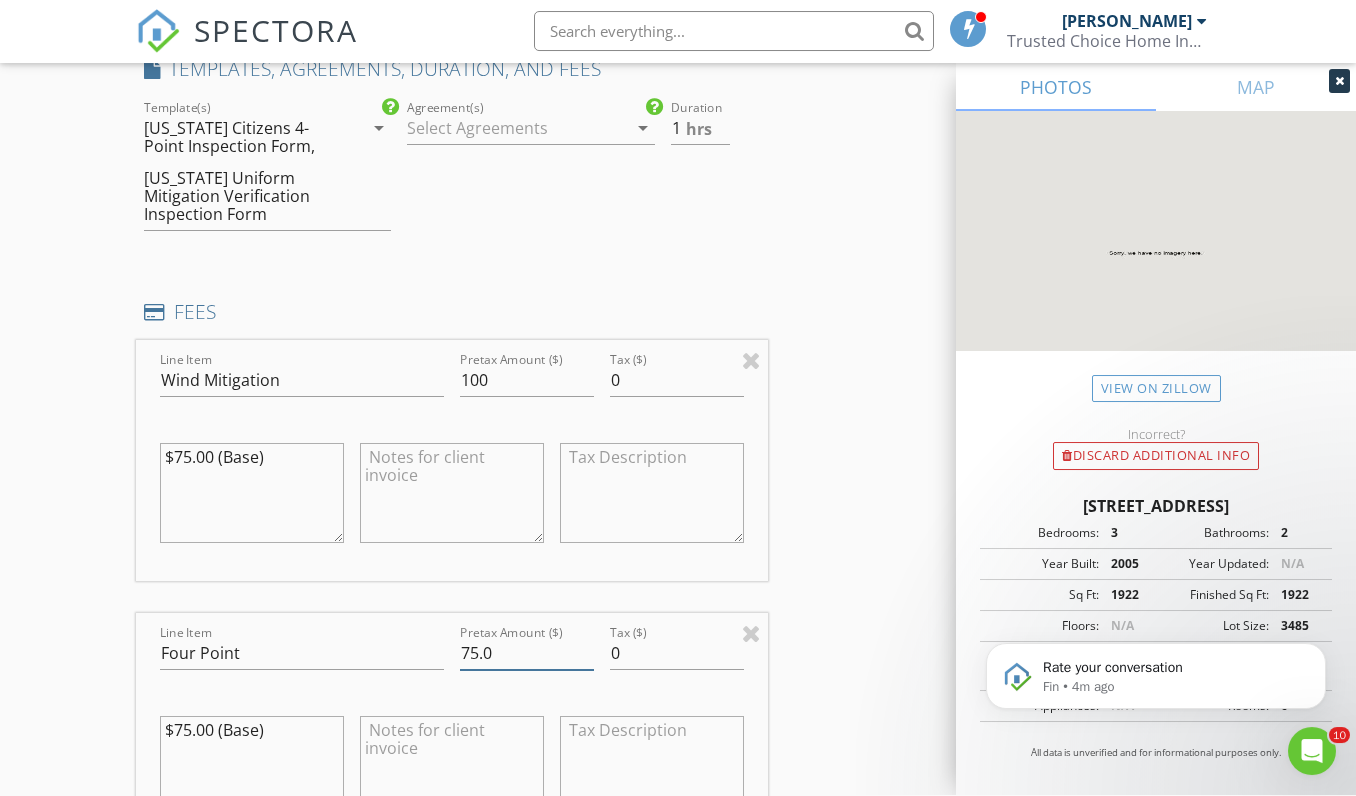 click on "75.0" at bounding box center (527, 654) 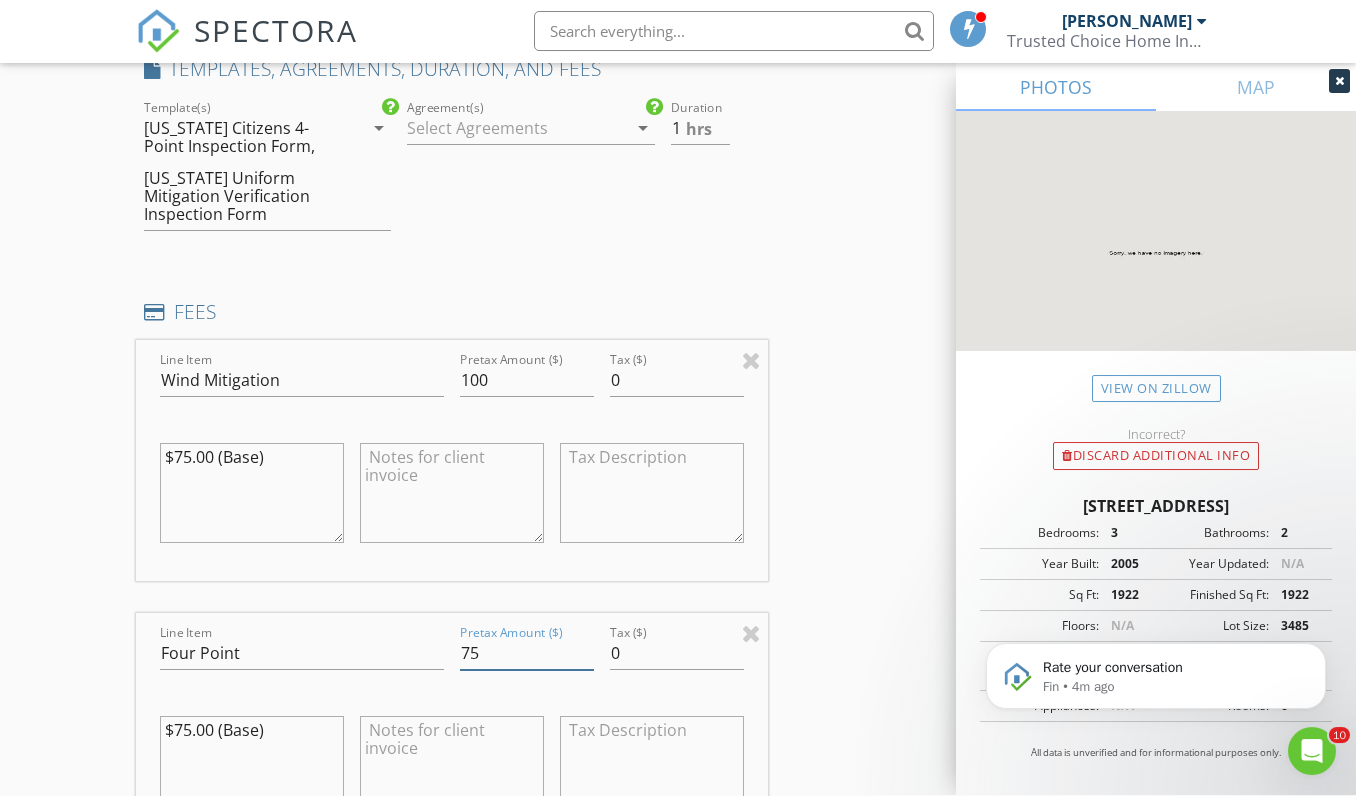 type on "7" 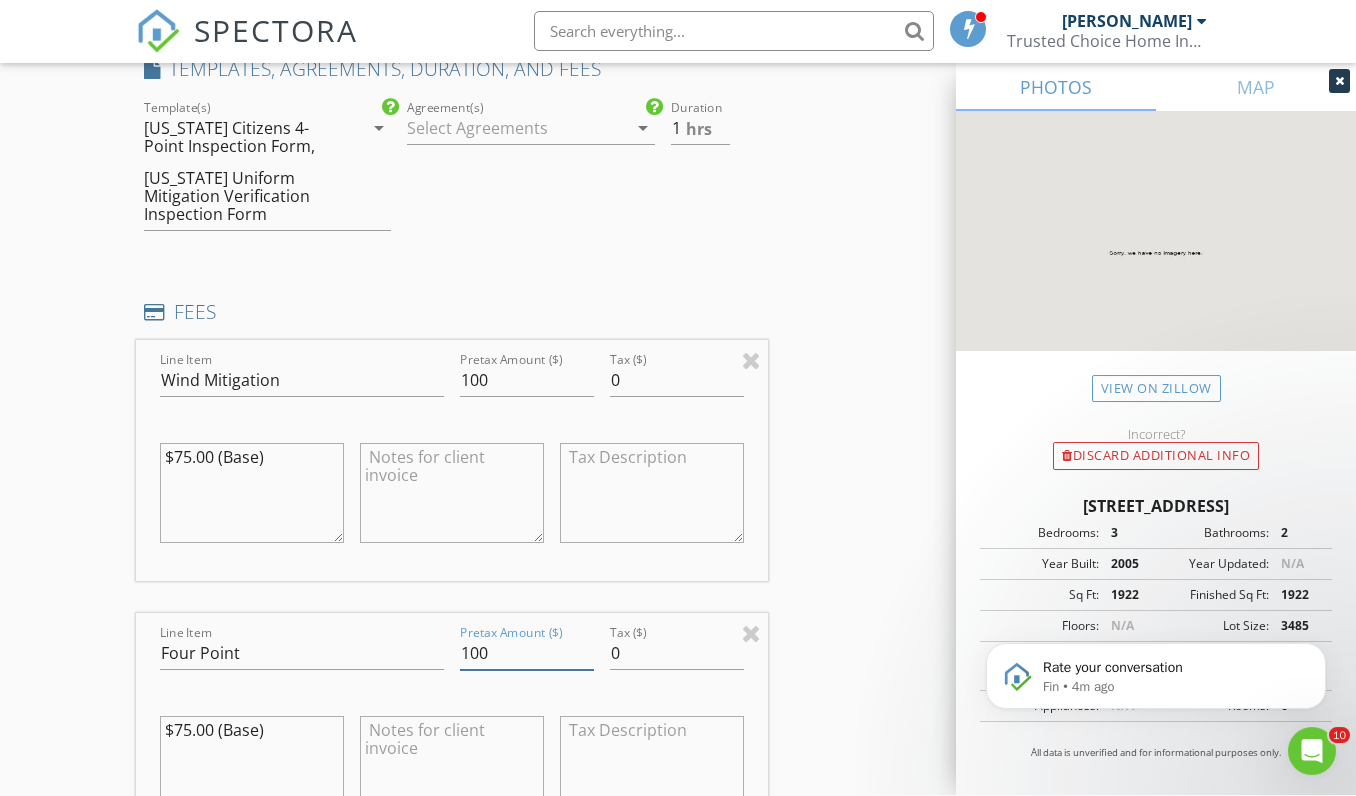 type on "100" 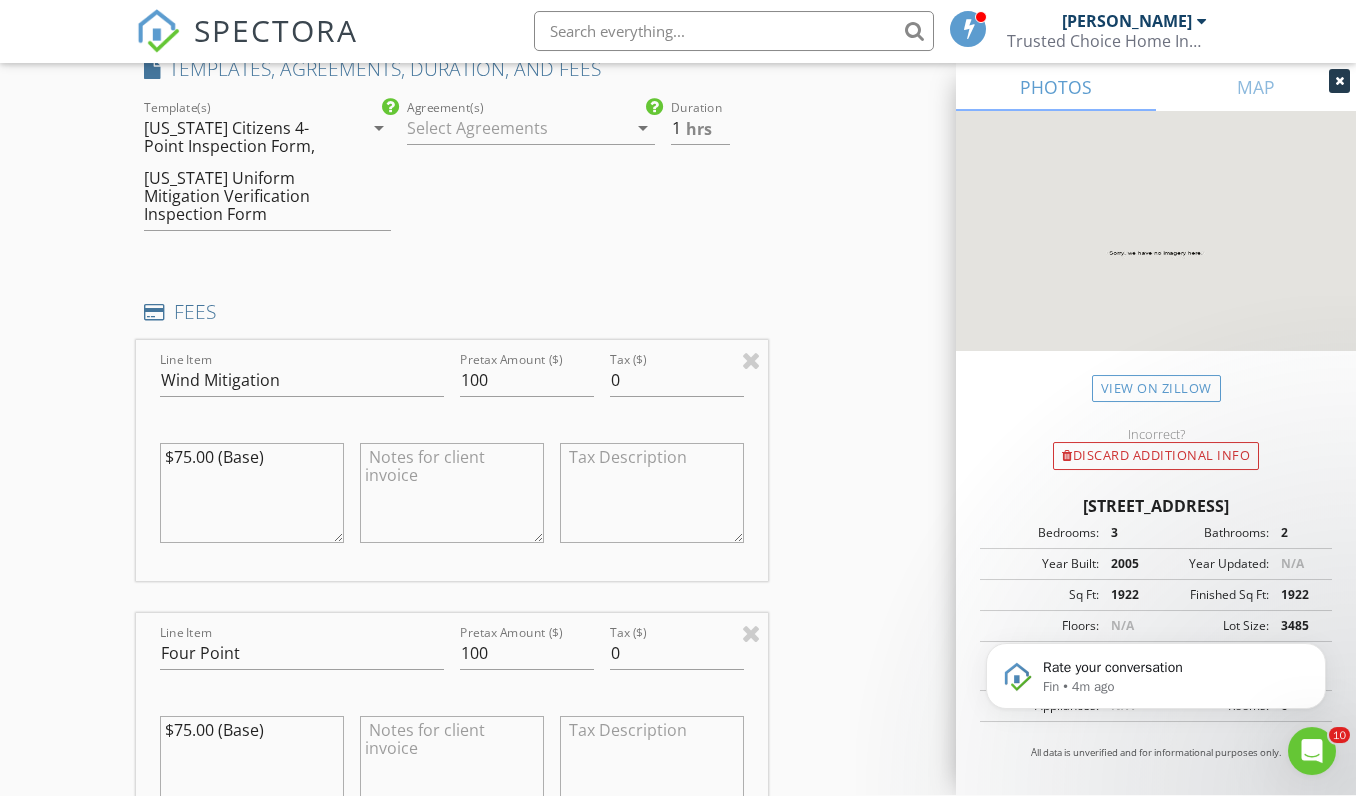 click on "Line Item Four Point     Pretax Amount ($) 100   Tax ($) 0   $75.00 (Base)" at bounding box center [452, 734] 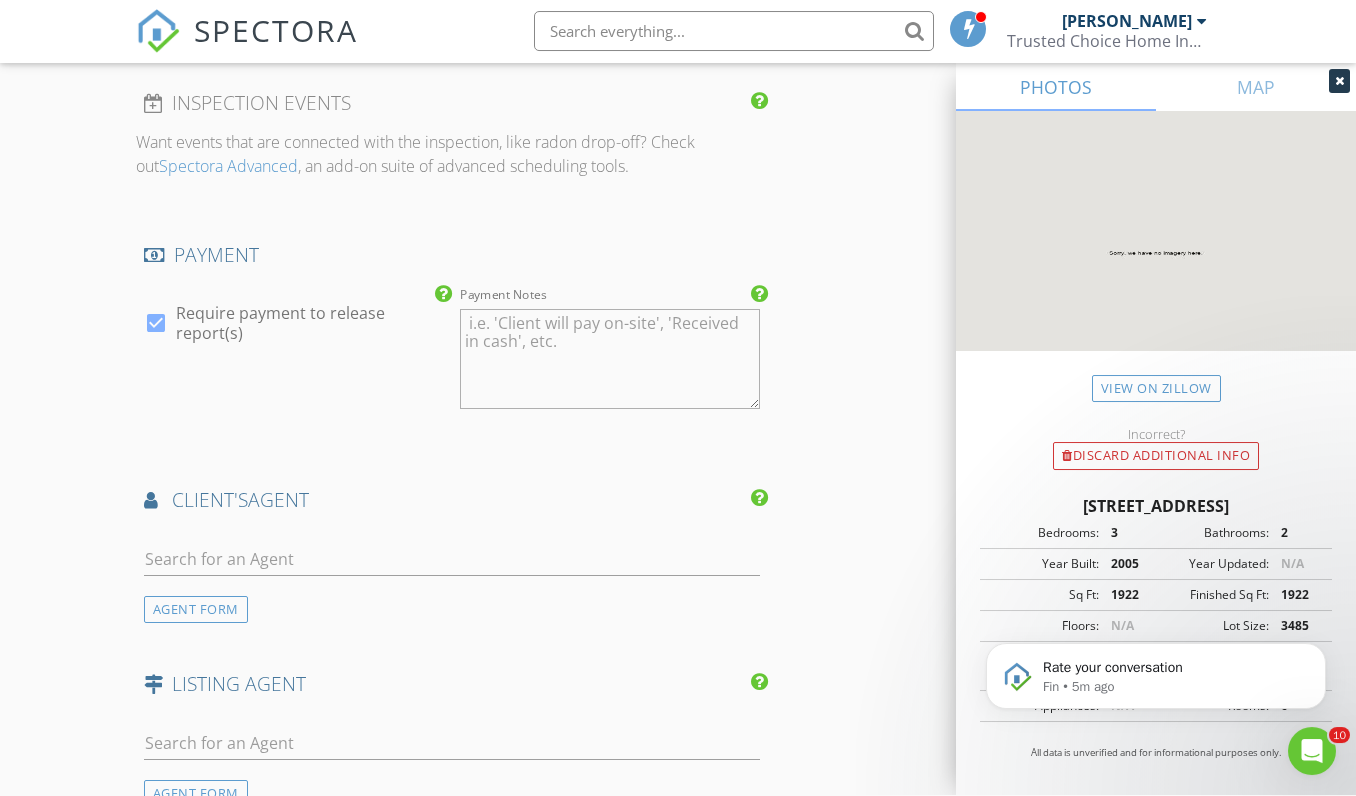 scroll, scrollTop: 2588, scrollLeft: 0, axis: vertical 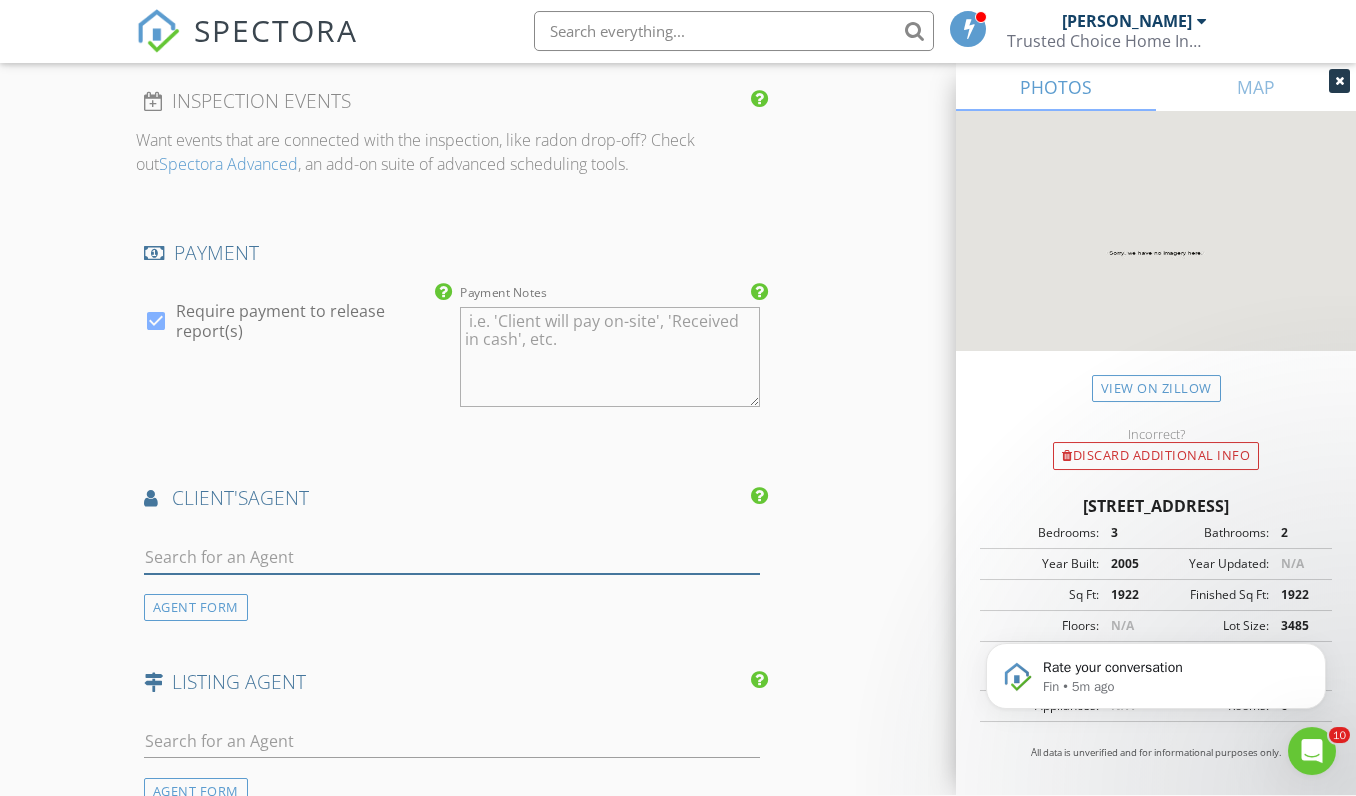 click at bounding box center [452, 558] 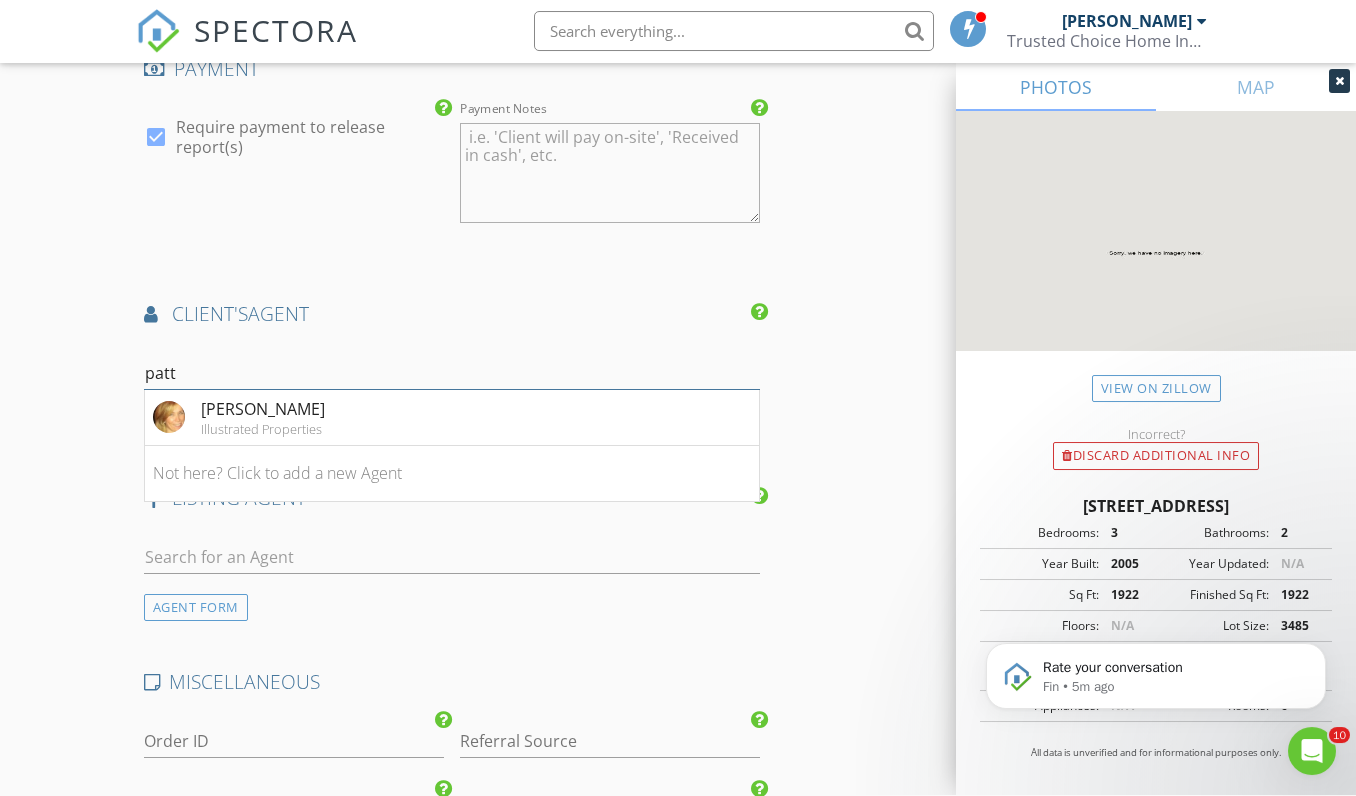 scroll, scrollTop: 2772, scrollLeft: 0, axis: vertical 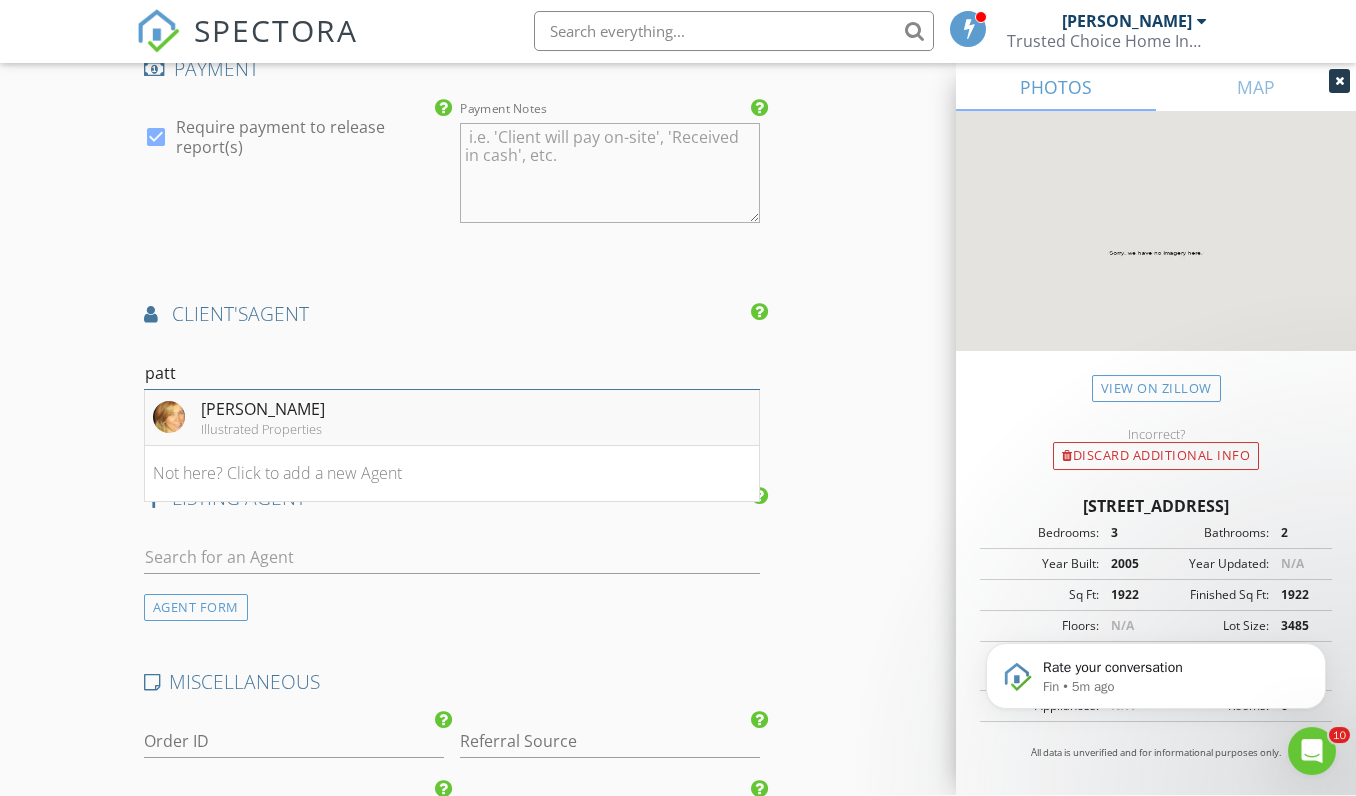 type on "patt" 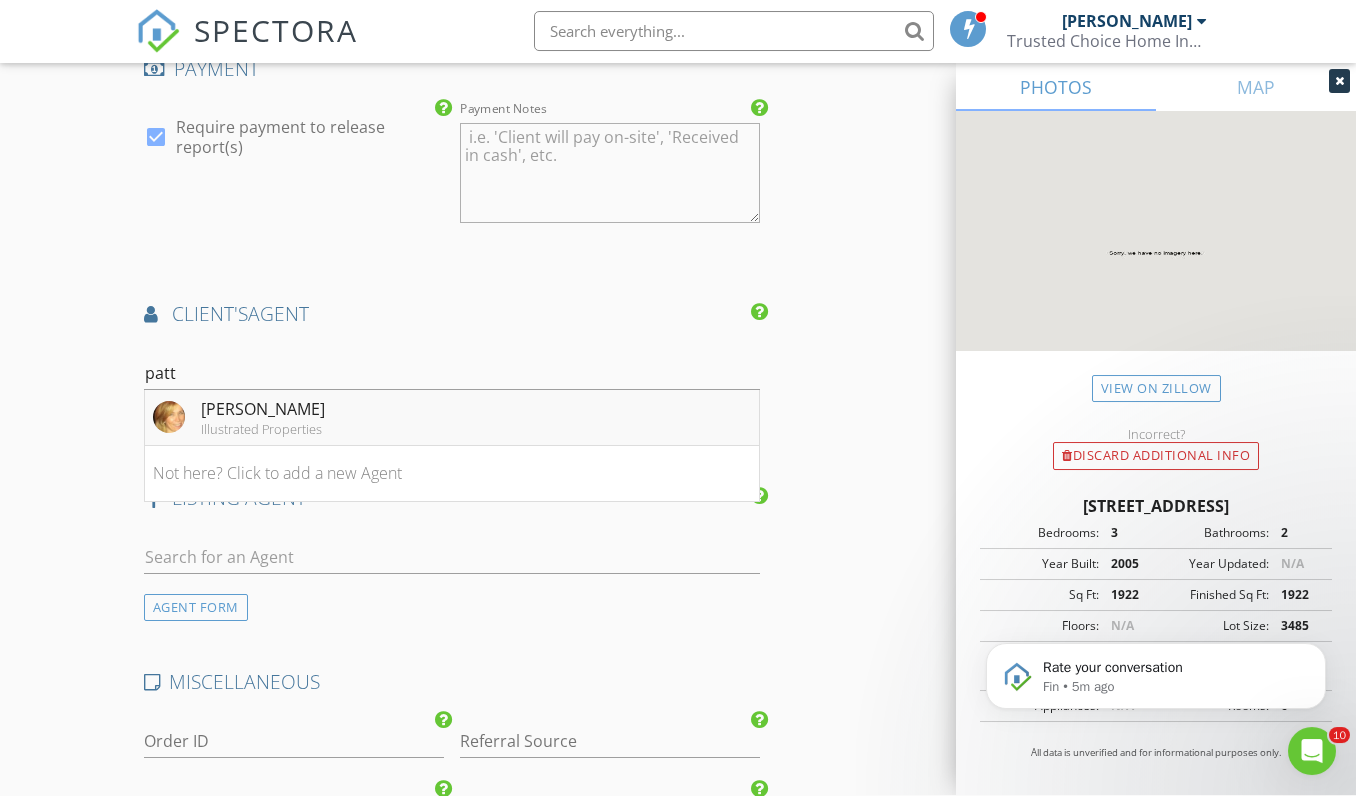 click on "Illustrated Properties" at bounding box center [263, 430] 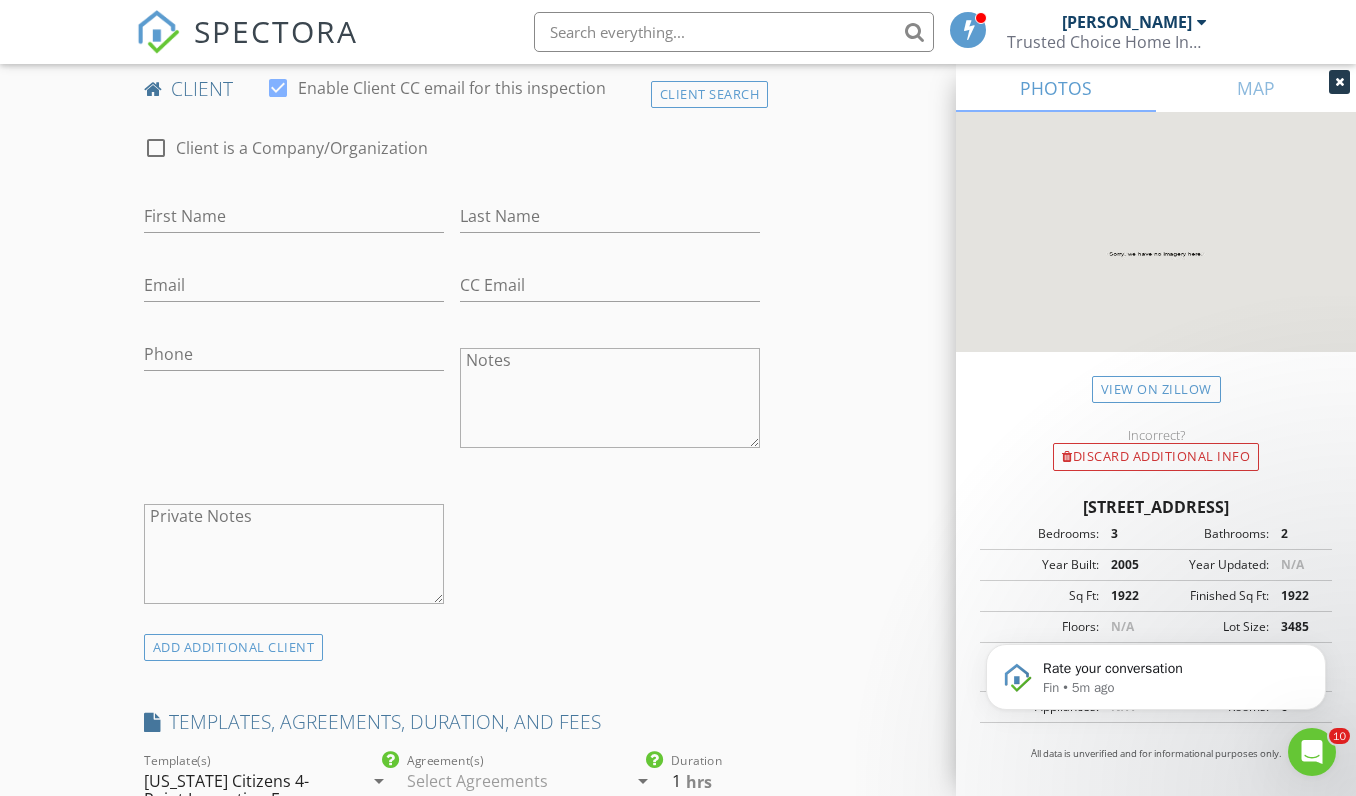 scroll, scrollTop: 993, scrollLeft: 0, axis: vertical 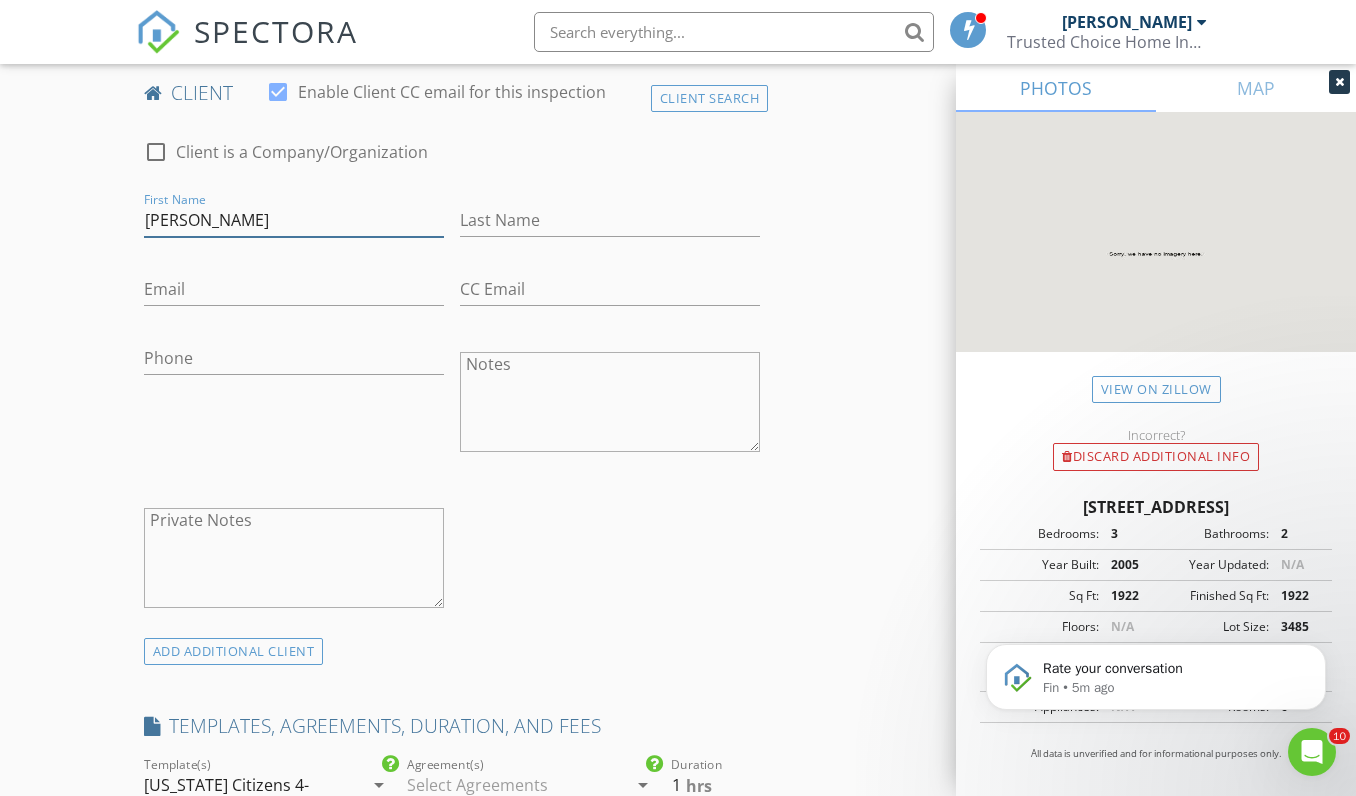 type on "[PERSON_NAME]" 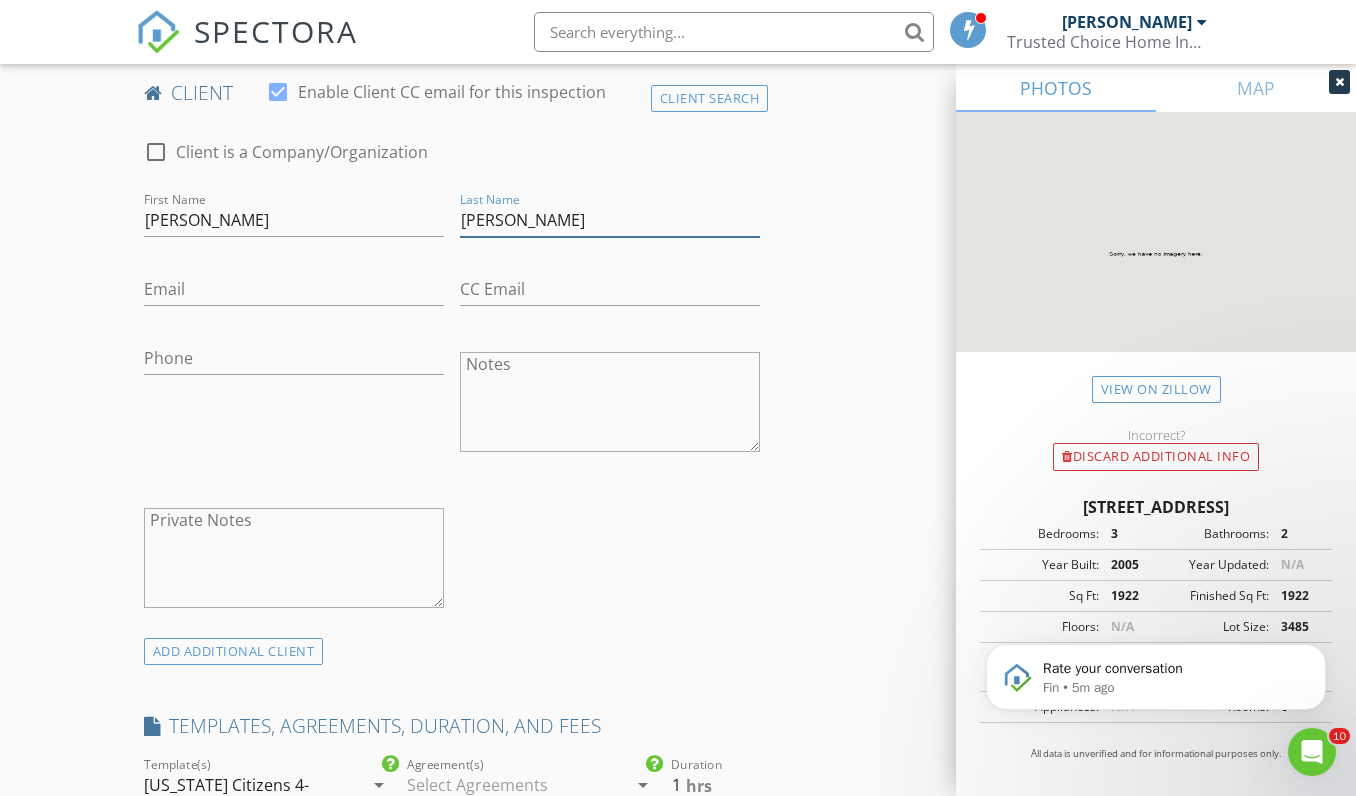 type on "[PERSON_NAME]" 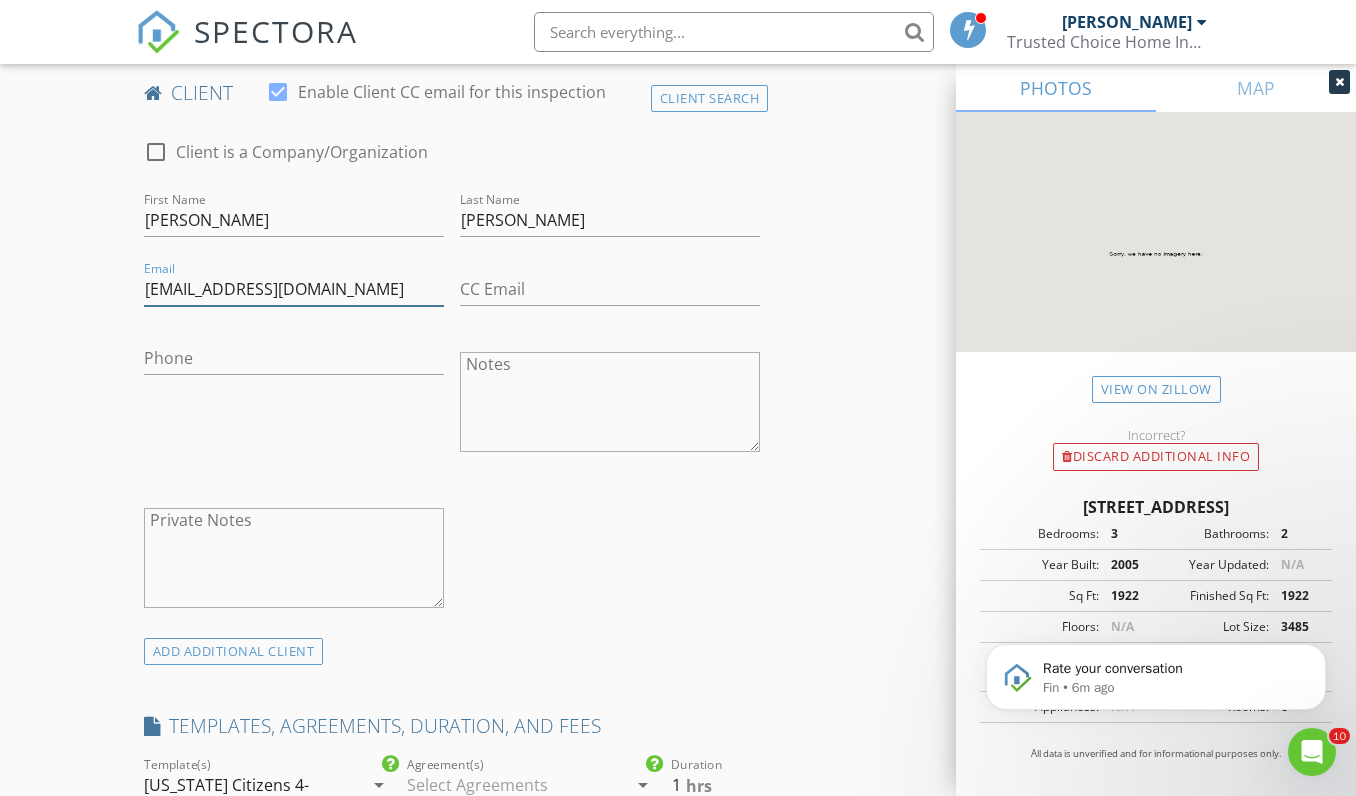 type on "[EMAIL_ADDRESS][DOMAIN_NAME]" 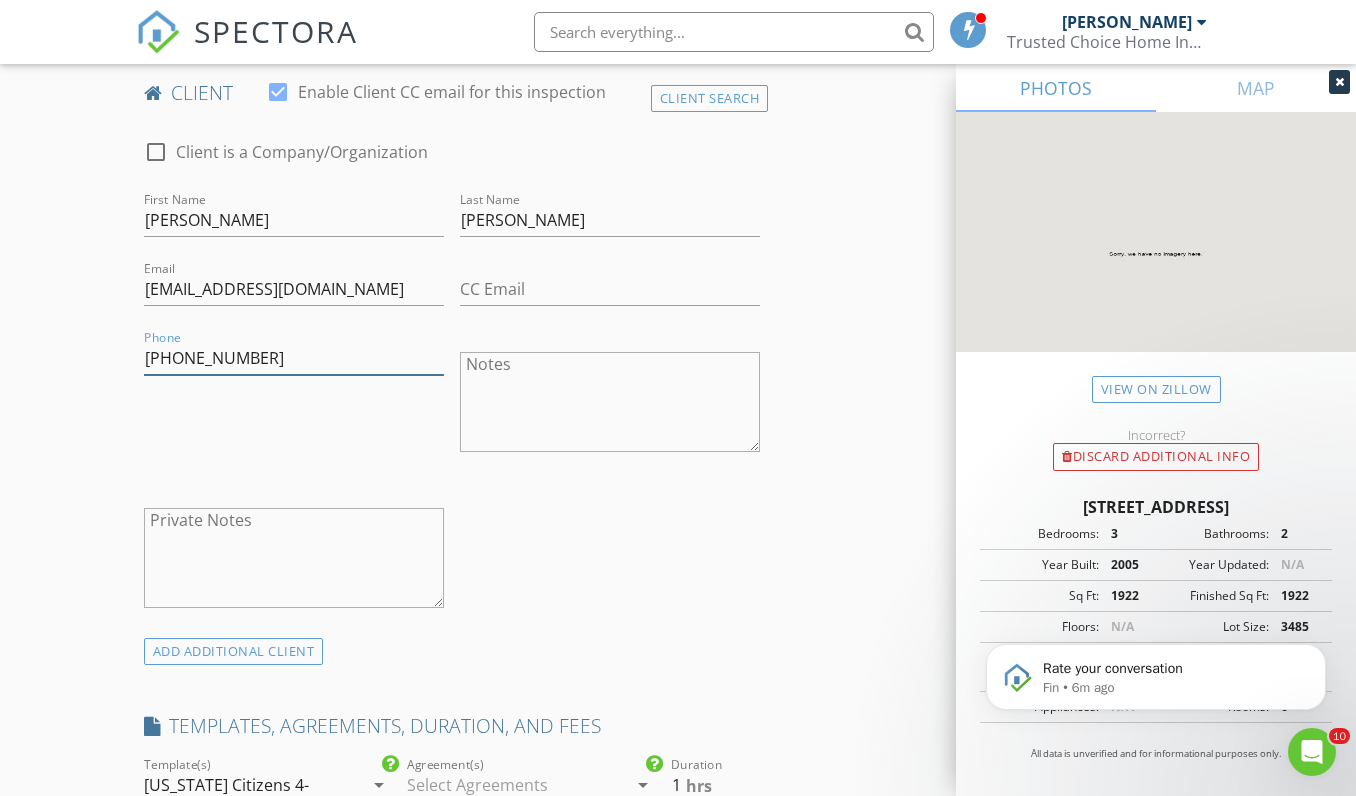 type on "[PHONE_NUMBER]" 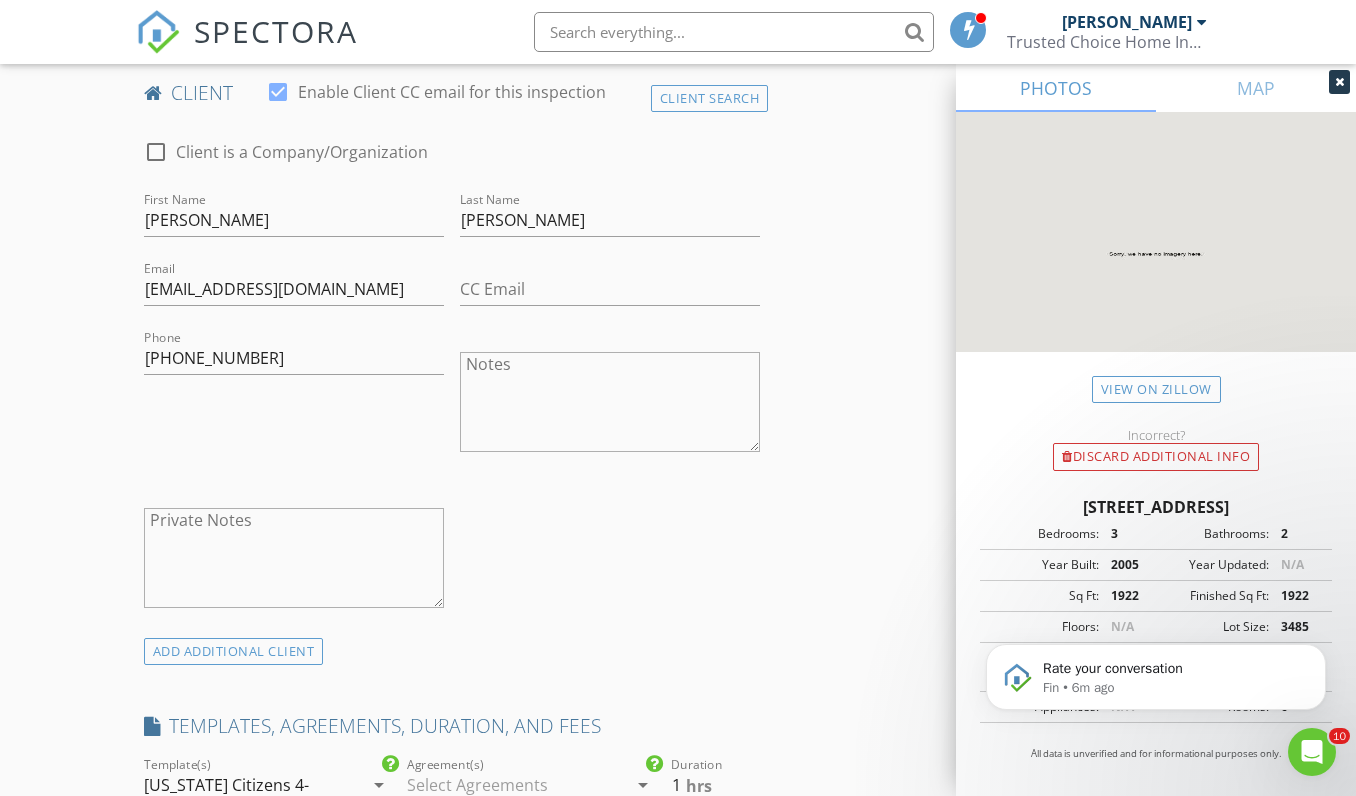 click on "check_box_outline_blank Client is a Company/Organization     First Name Patti   Last Name Koedatich   Email pkoedatich@ipre.com   CC Email   Phone 917-922-9442           Notes   Private Notes" at bounding box center (452, 379) 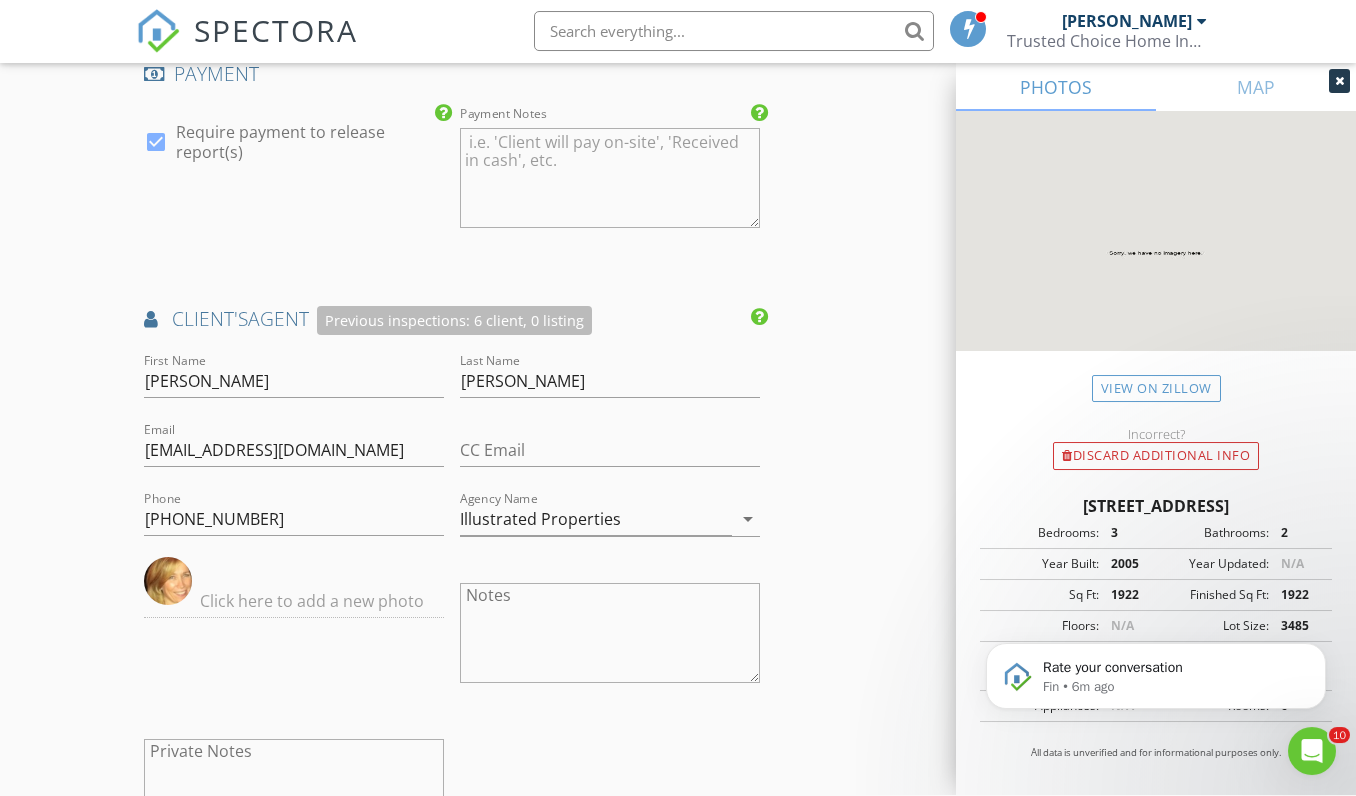 scroll, scrollTop: 2827, scrollLeft: 0, axis: vertical 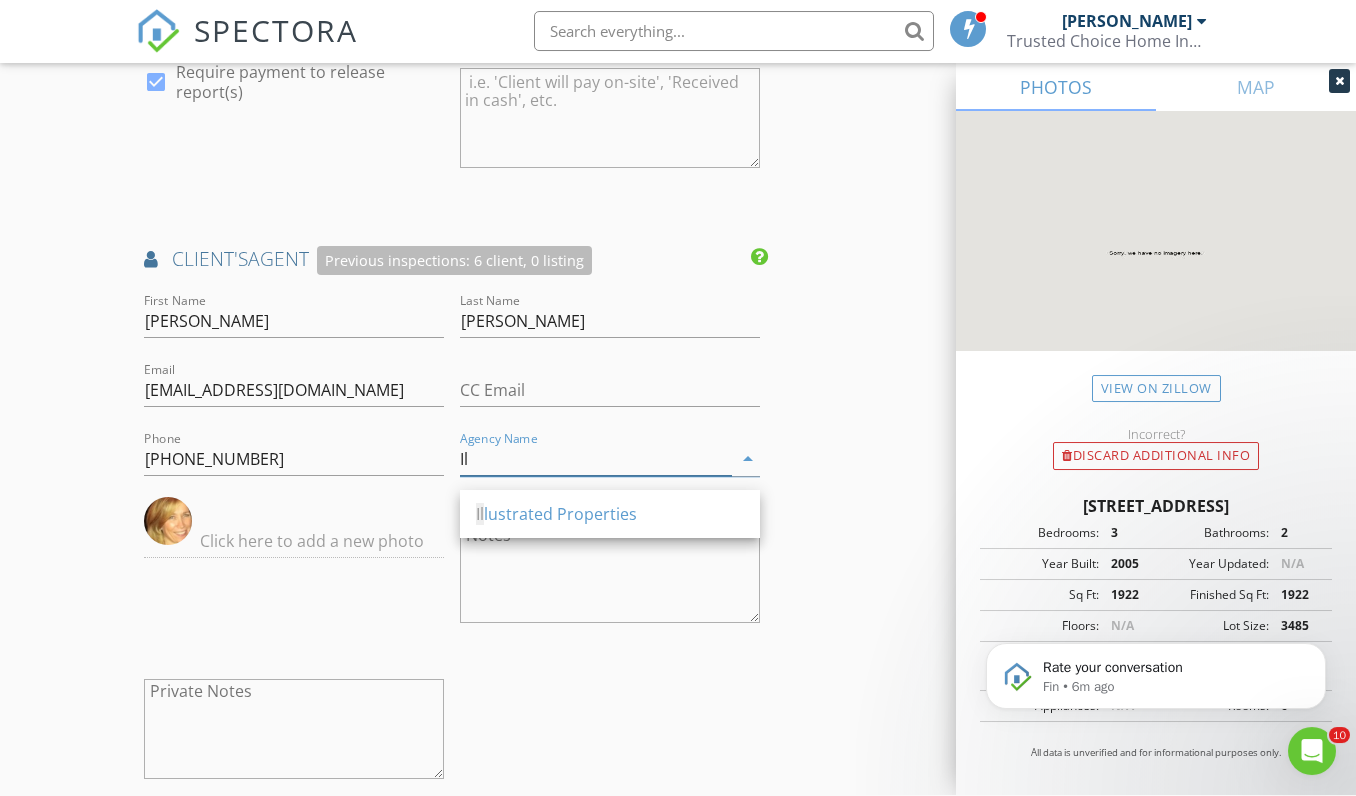 type on "I" 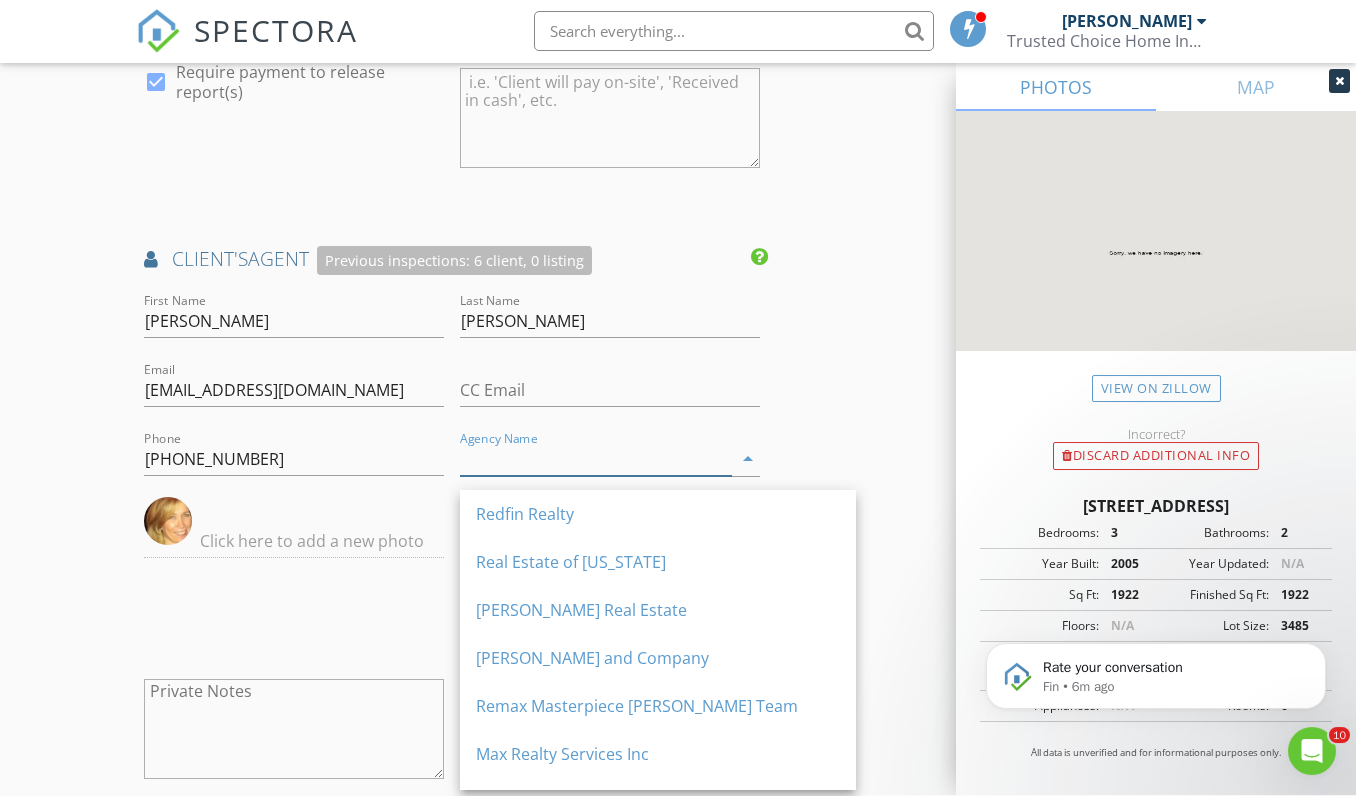 type 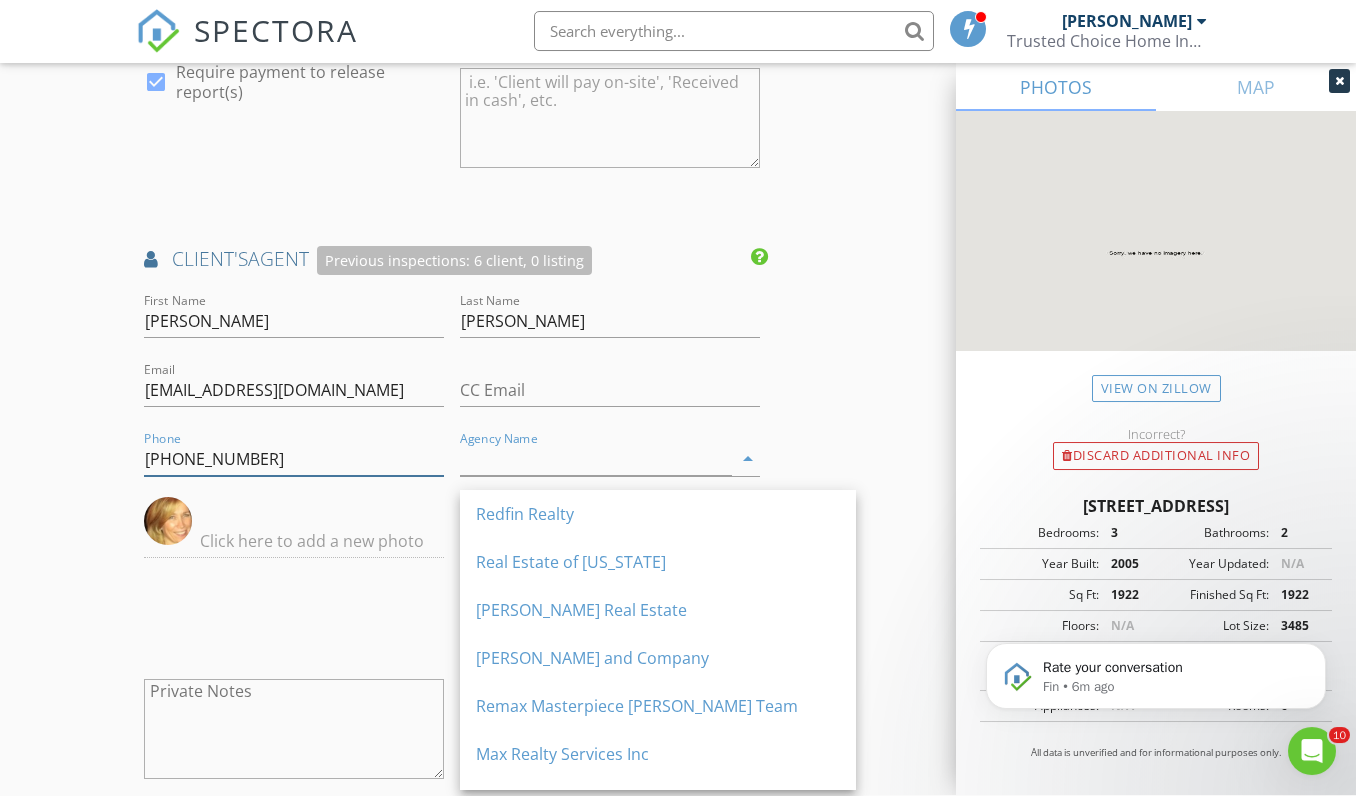 drag, startPoint x: 353, startPoint y: 472, endPoint x: 0, endPoint y: 483, distance: 353.17136 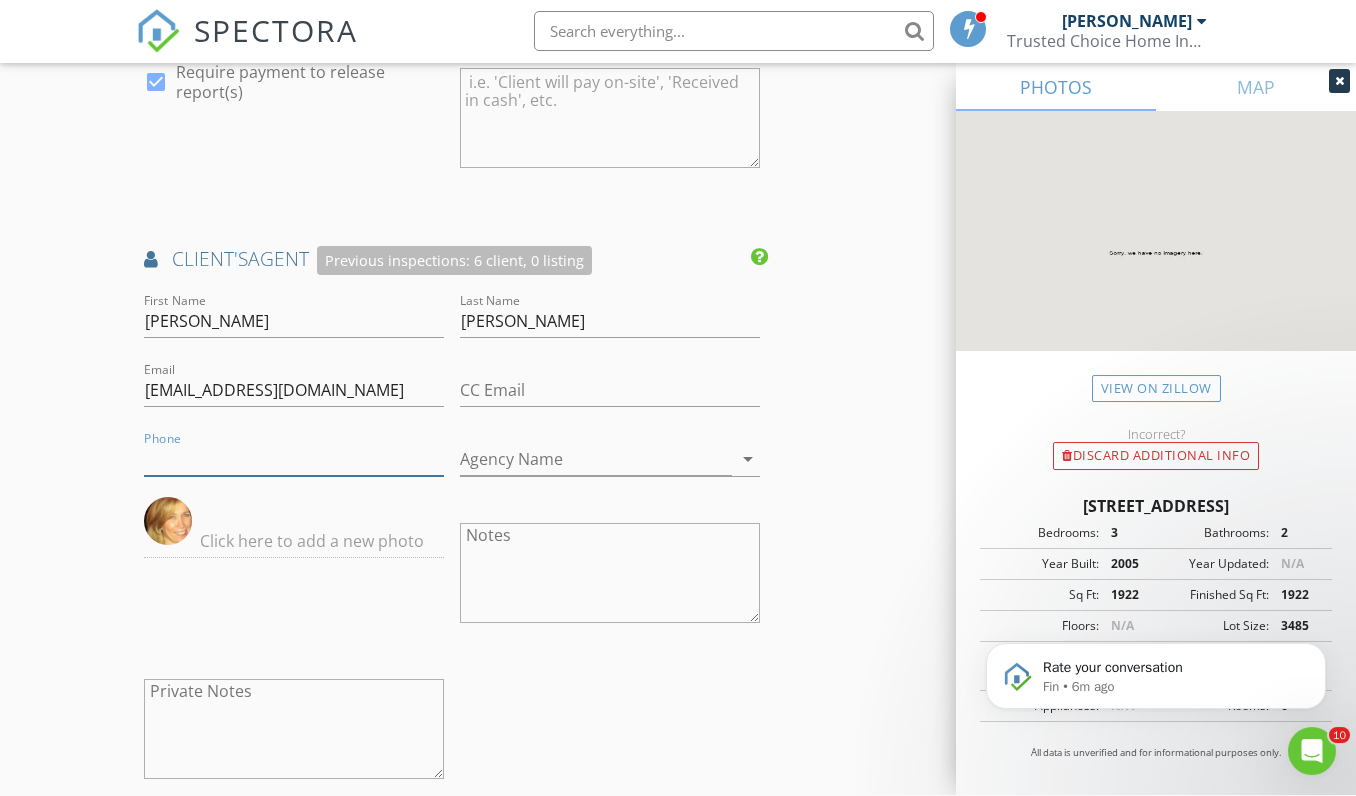 type 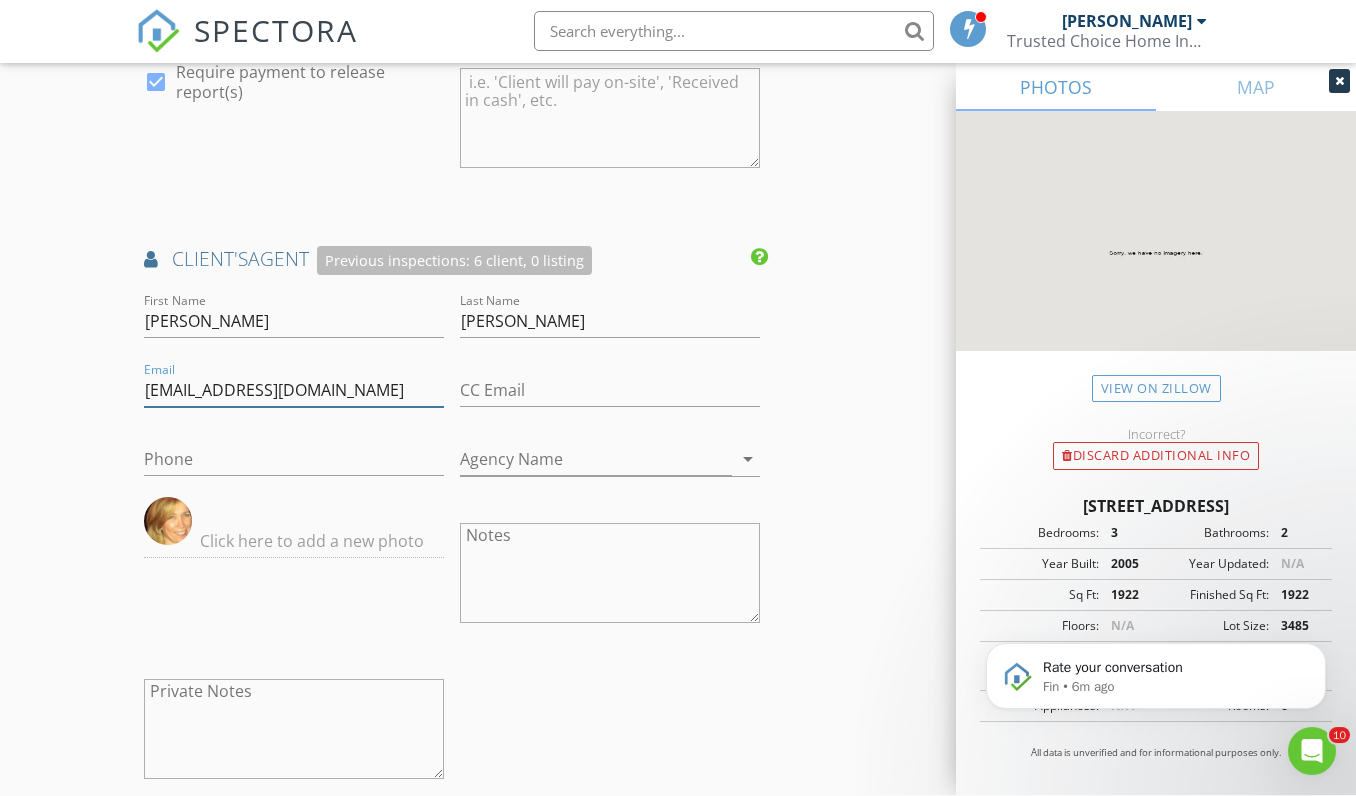 drag, startPoint x: 308, startPoint y: 402, endPoint x: 35, endPoint y: 409, distance: 273.08972 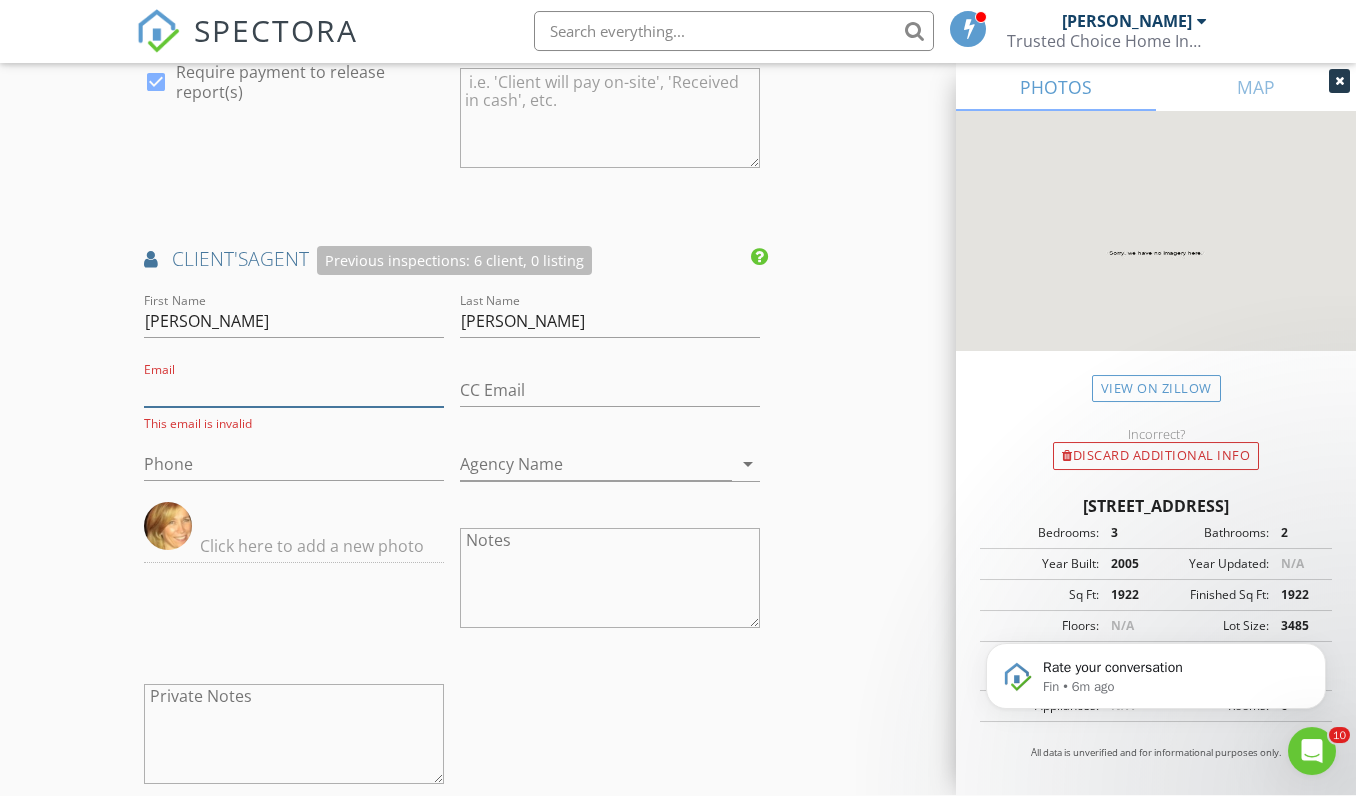 type 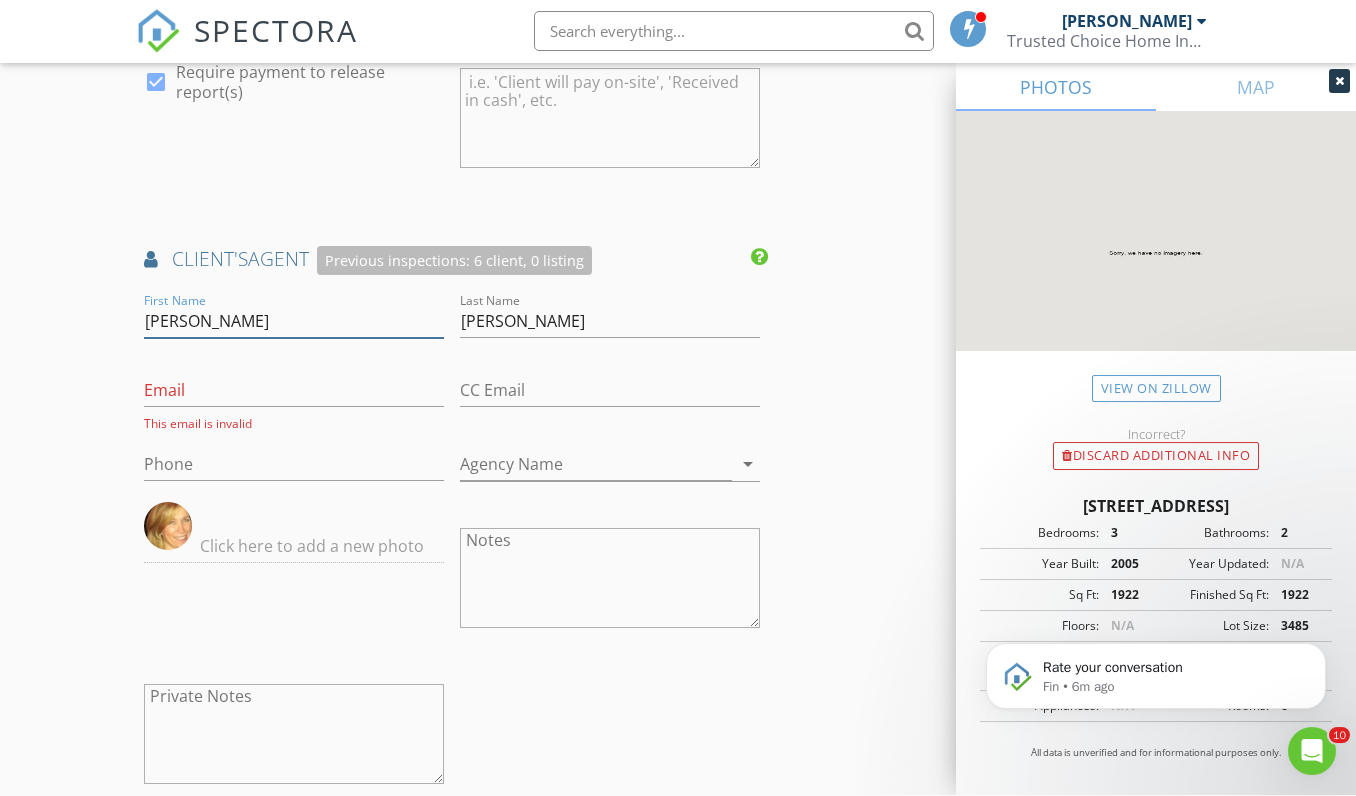 drag, startPoint x: 184, startPoint y: 342, endPoint x: 49, endPoint y: 345, distance: 135.03333 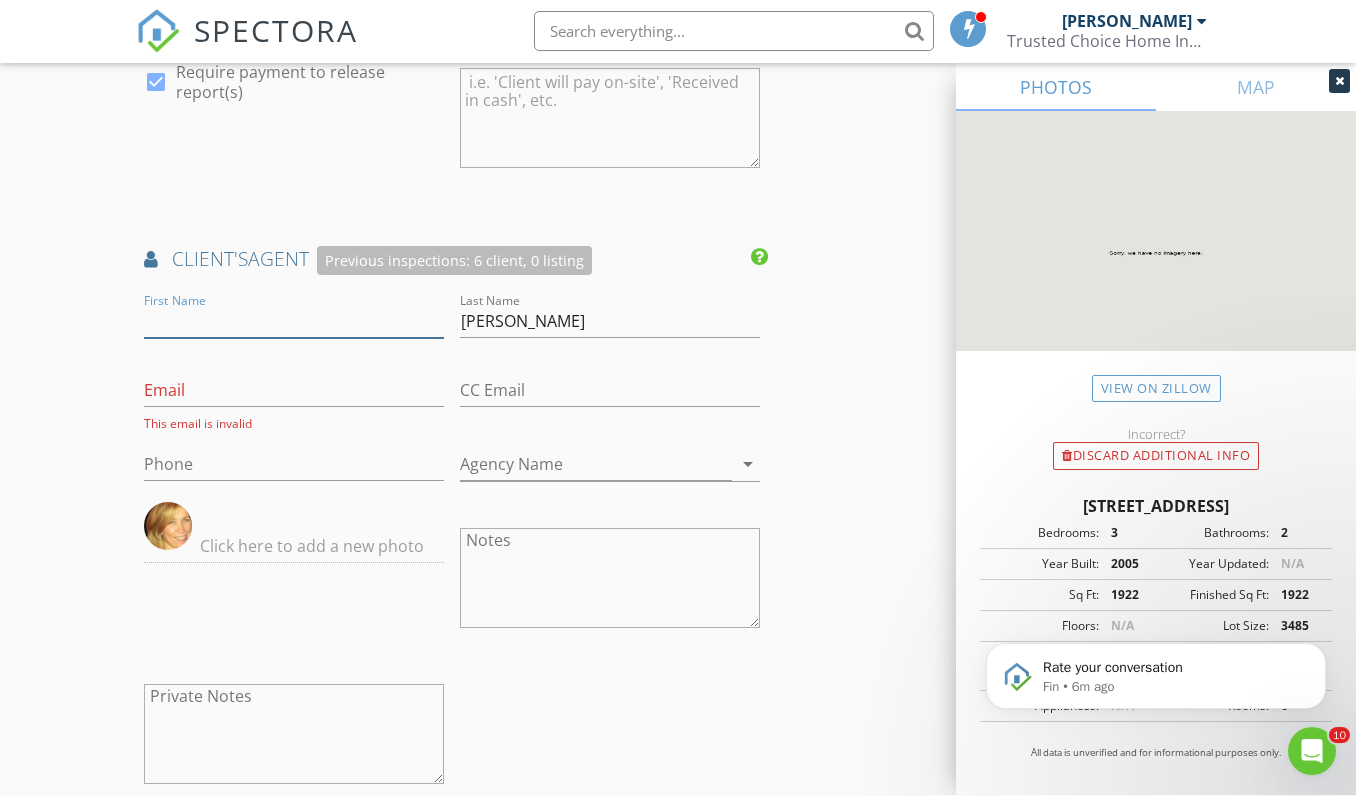 type 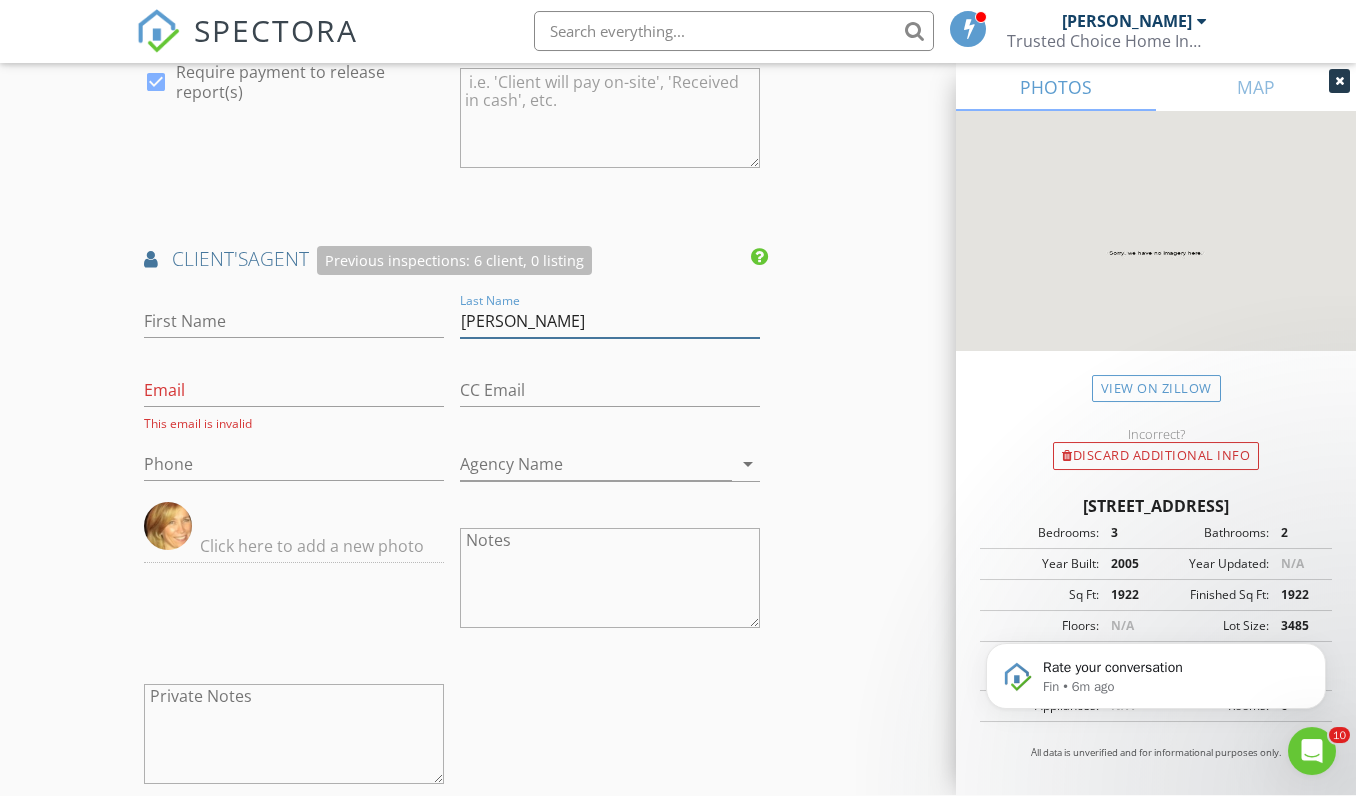 drag, startPoint x: 585, startPoint y: 338, endPoint x: 365, endPoint y: 334, distance: 220.03636 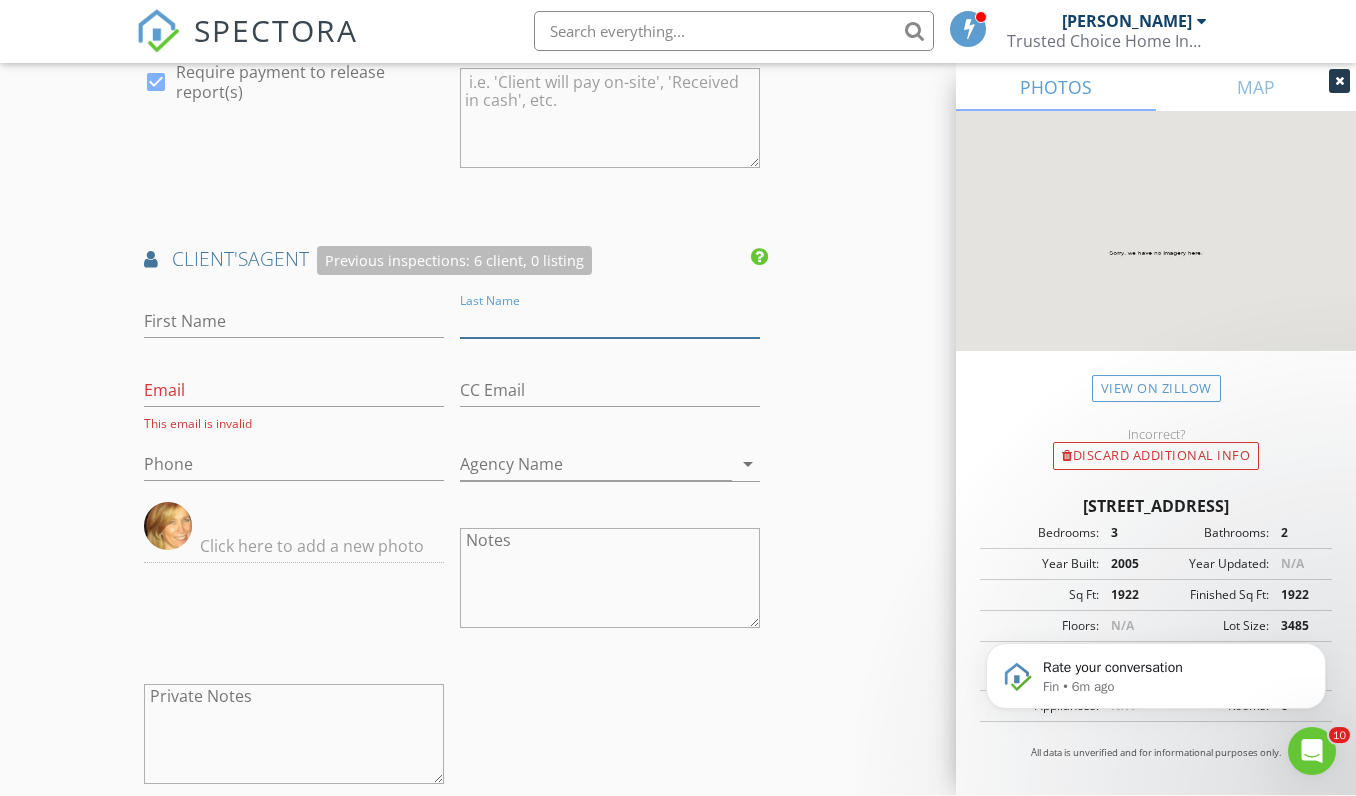 type 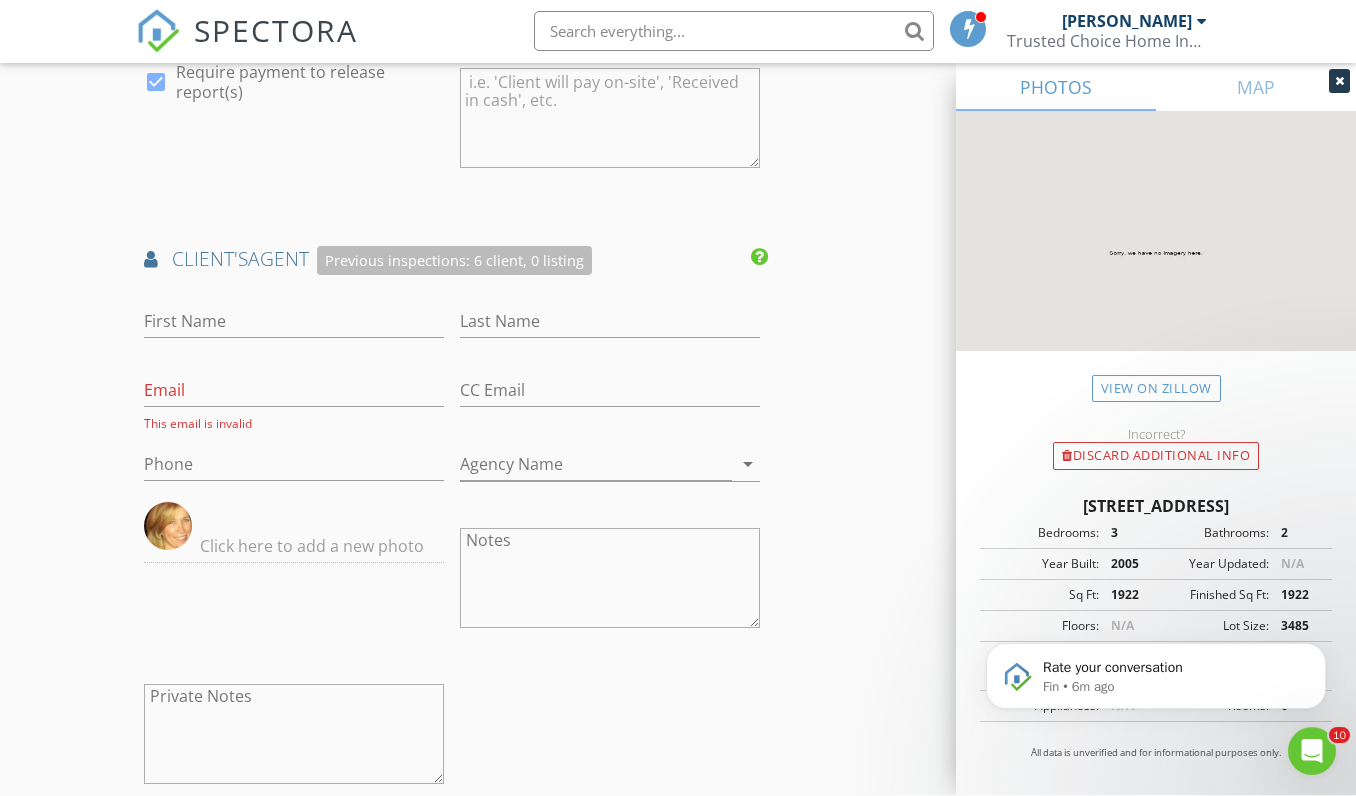 drag, startPoint x: 204, startPoint y: 545, endPoint x: 89, endPoint y: 549, distance: 115.06954 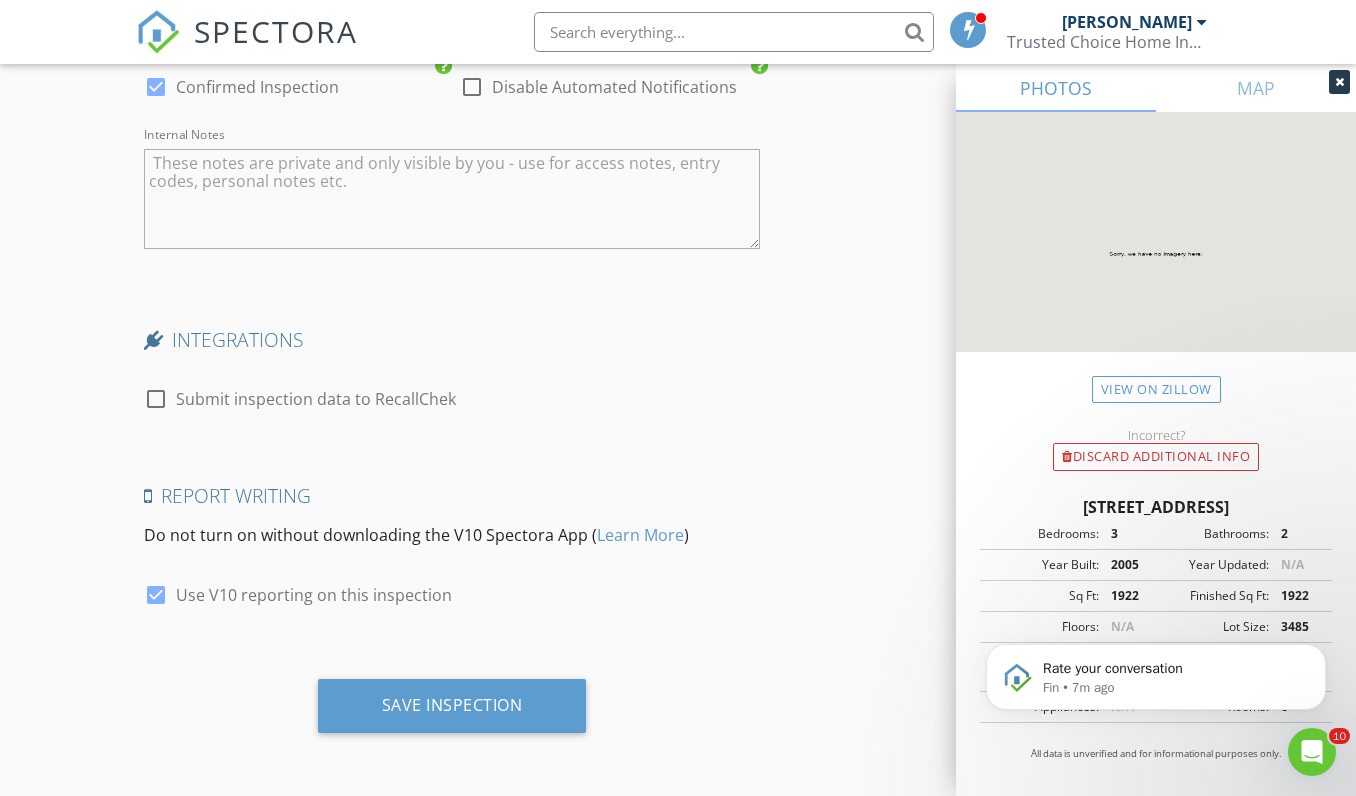 scroll, scrollTop: 3966, scrollLeft: 0, axis: vertical 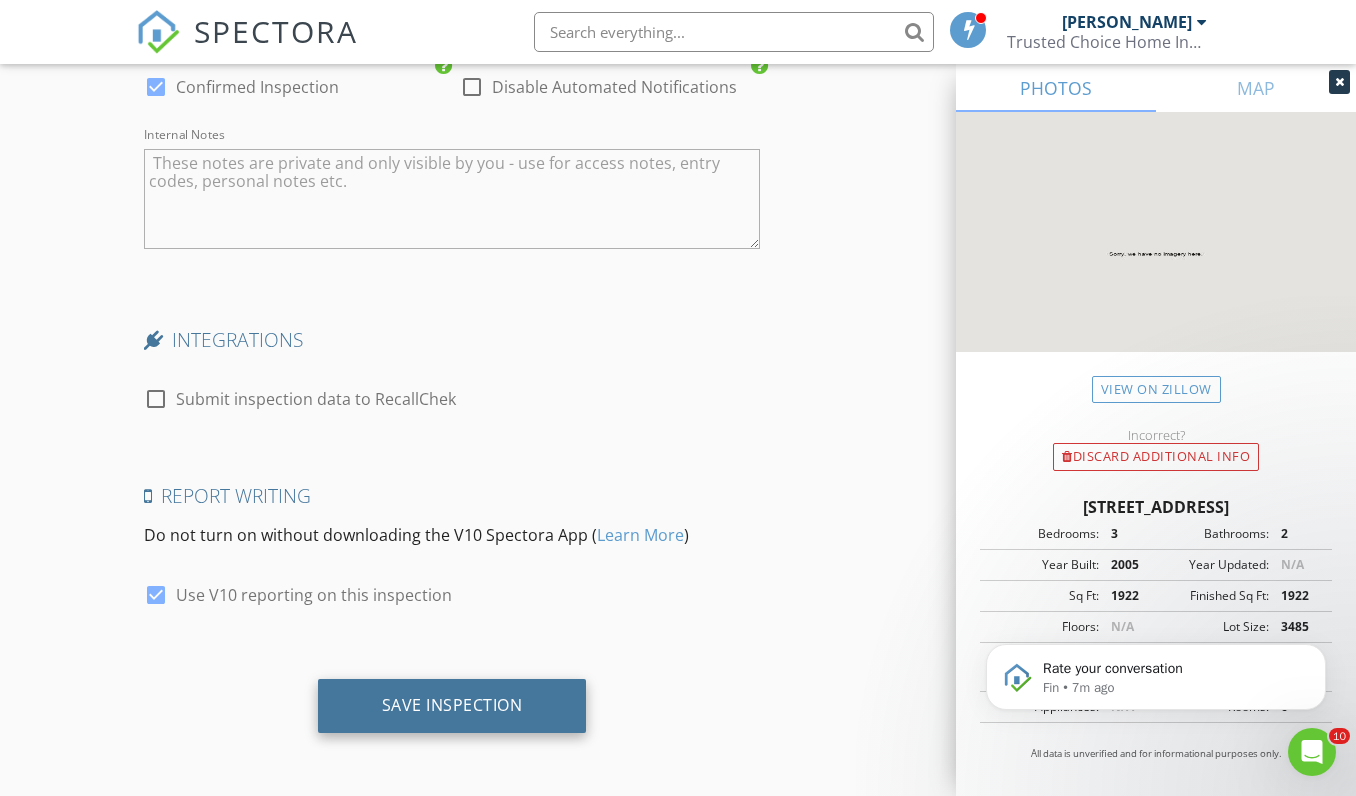 click on "Save Inspection" at bounding box center [452, 705] 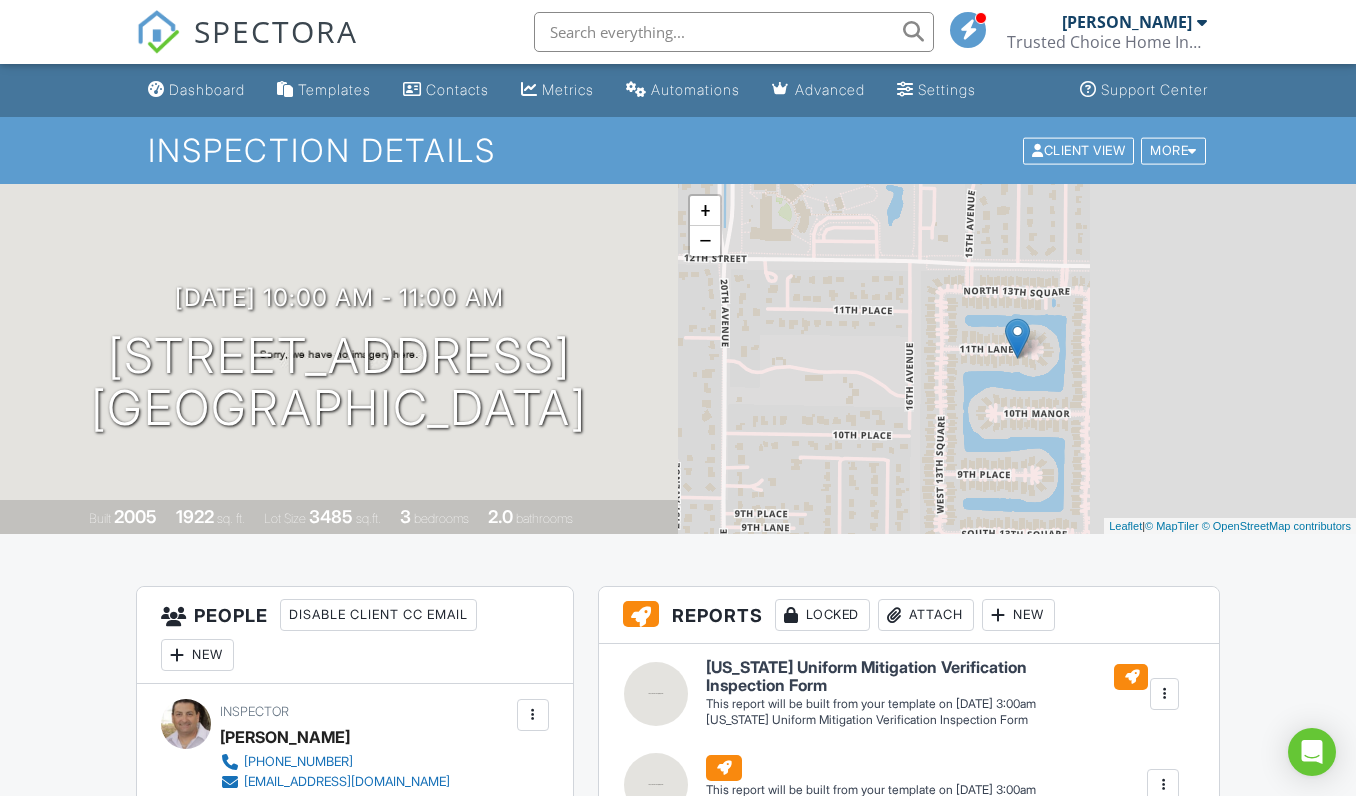 scroll, scrollTop: 0, scrollLeft: 0, axis: both 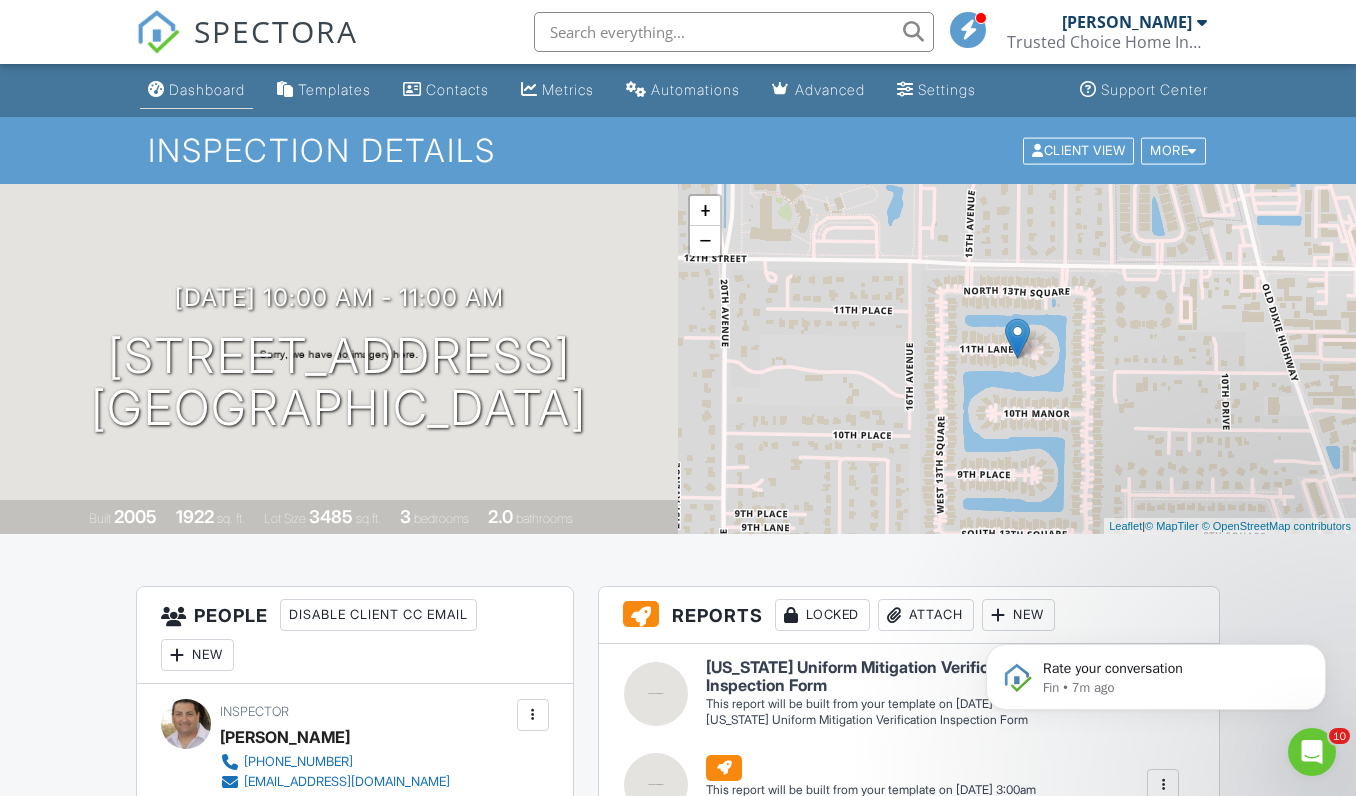 click on "Dashboard" at bounding box center [196, 90] 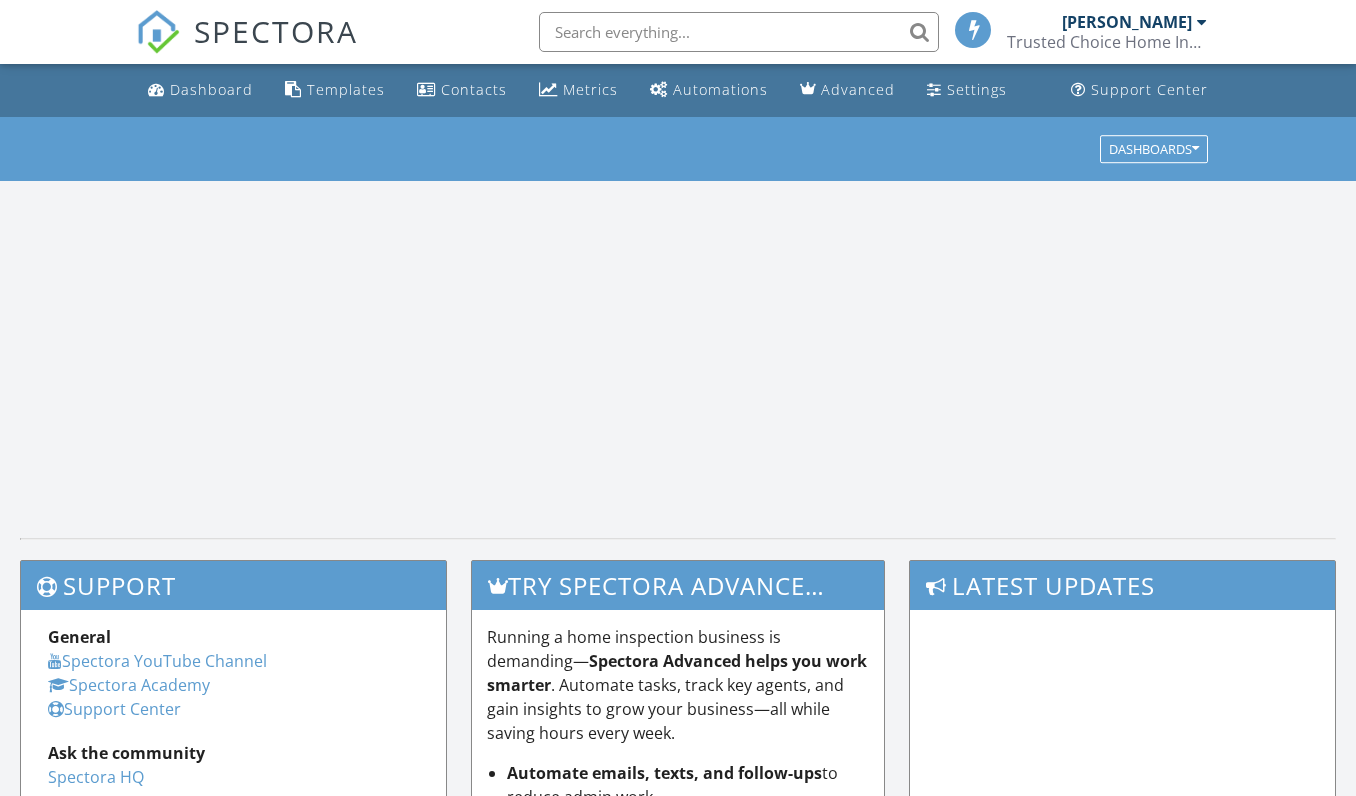 scroll, scrollTop: 0, scrollLeft: 0, axis: both 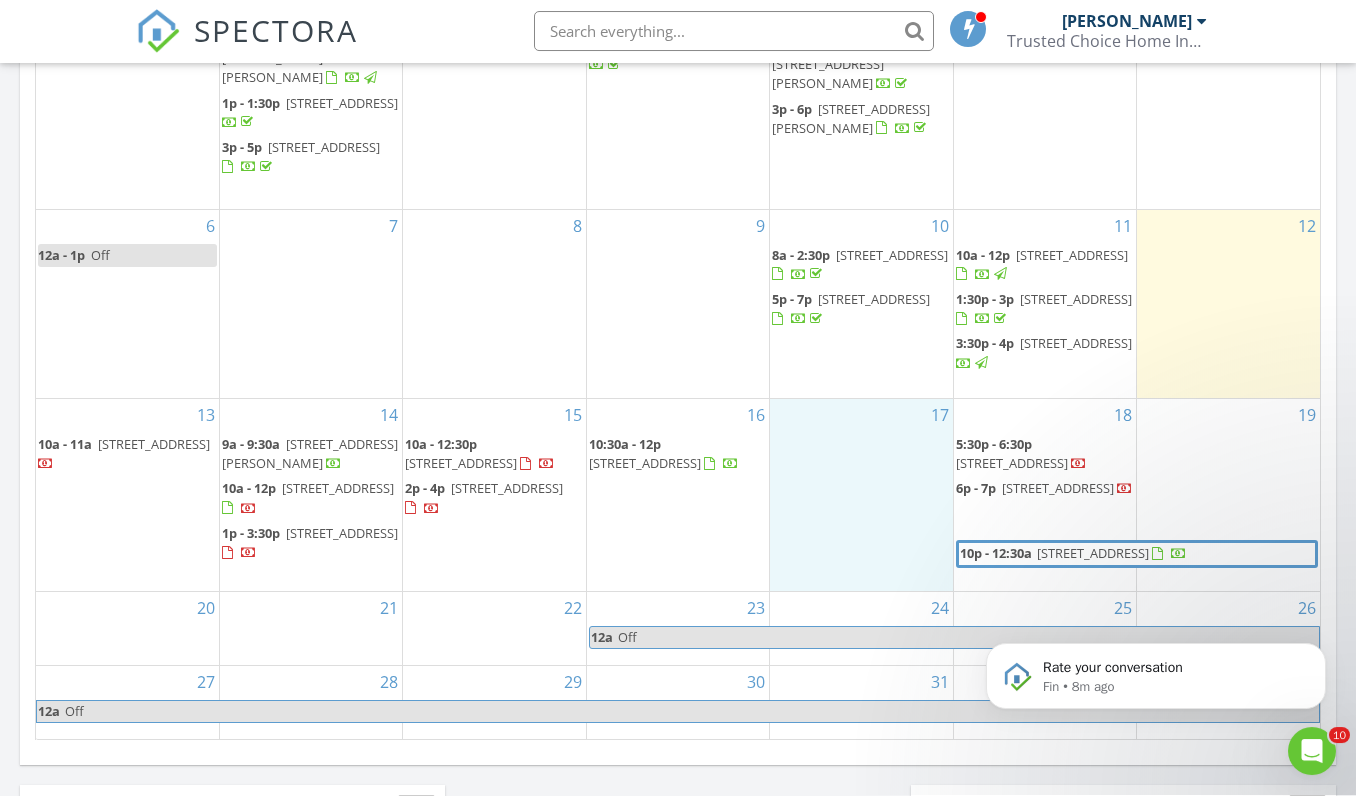 click on "17" at bounding box center [861, 496] 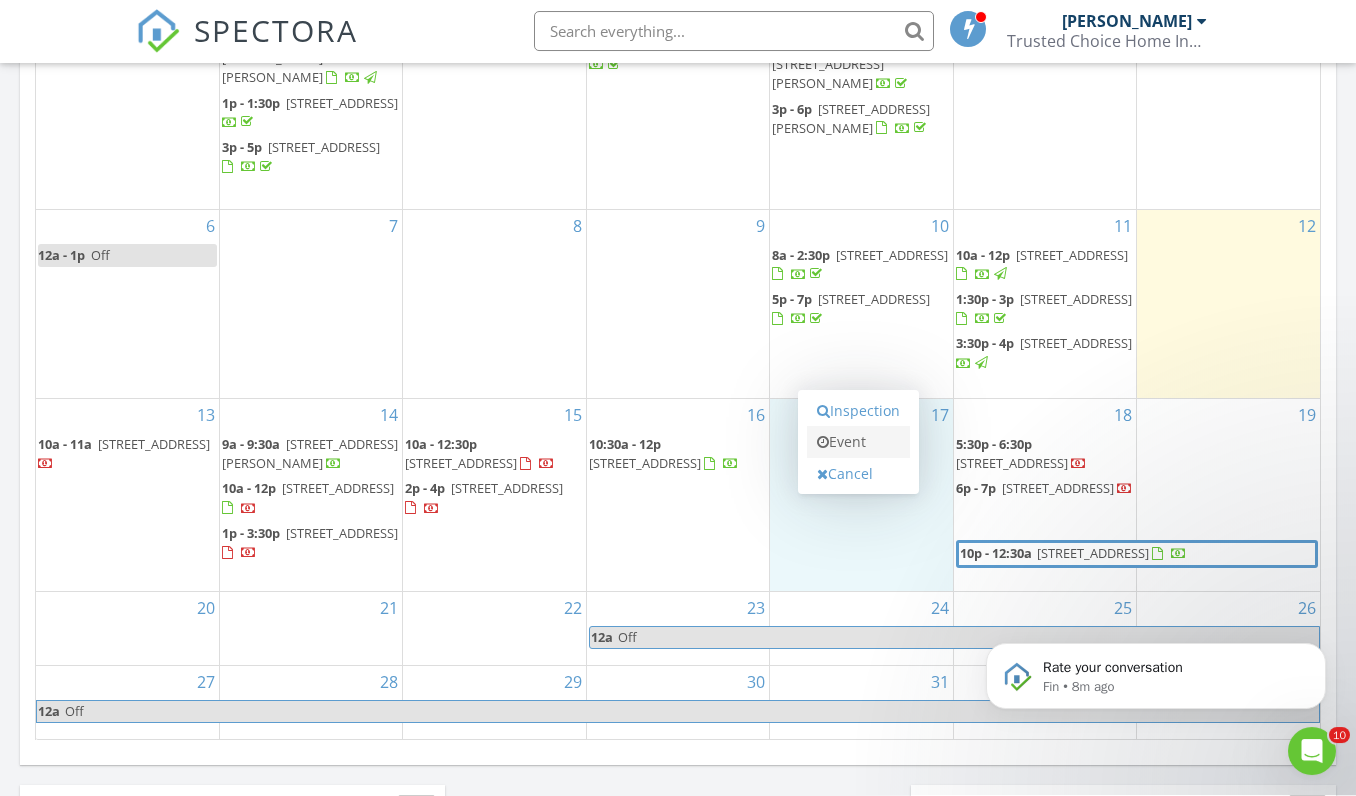 click on "Event" at bounding box center (858, 443) 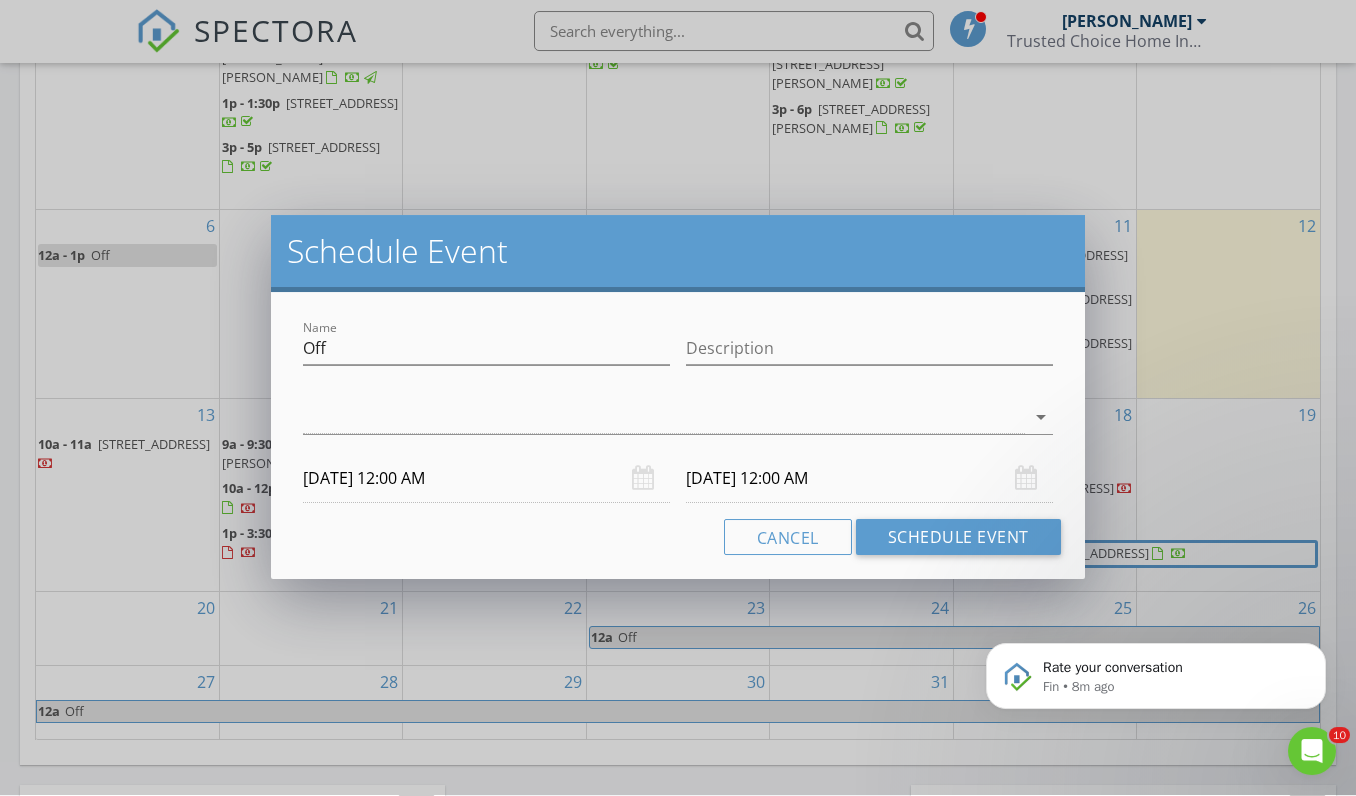 click on "07/18/2025 12:00 AM" at bounding box center (869, 479) 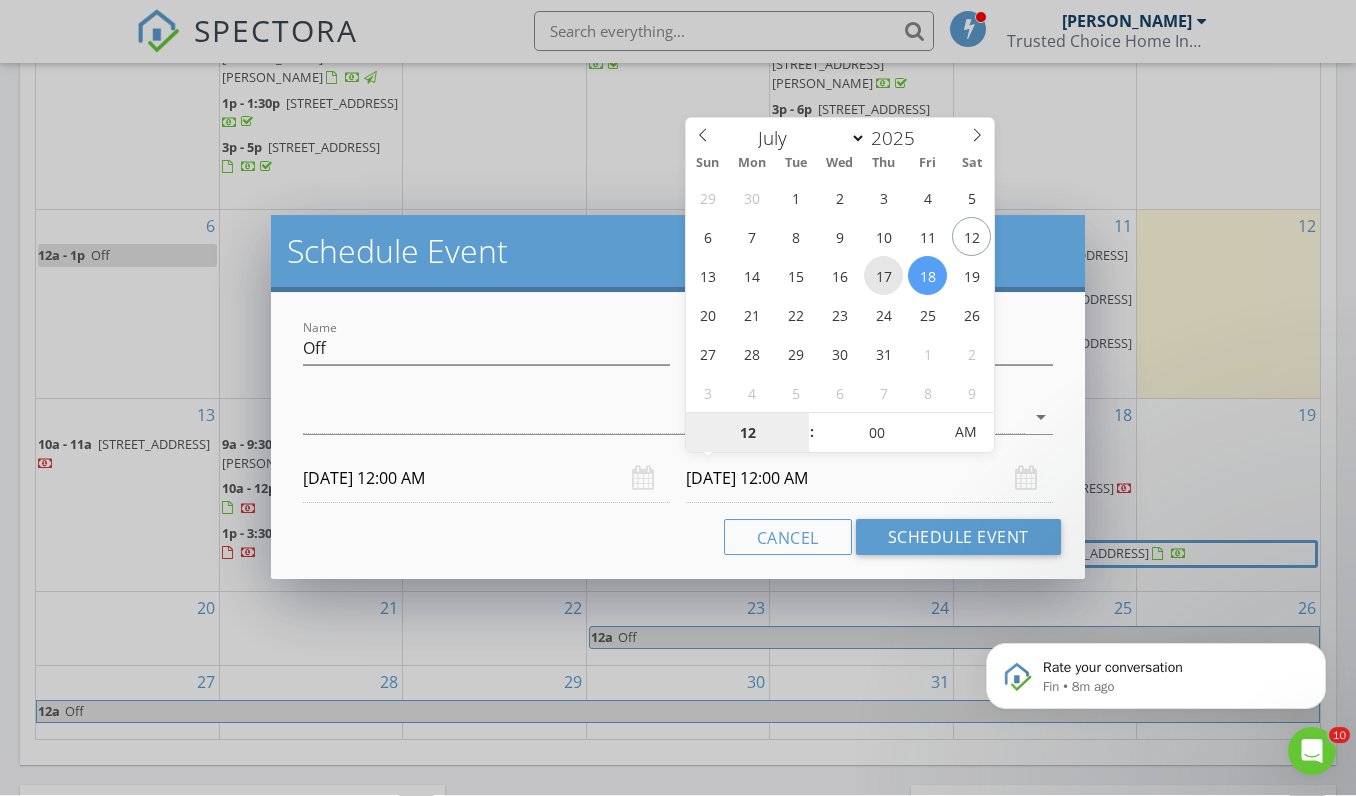 type on "07/17/2025 12:00 AM" 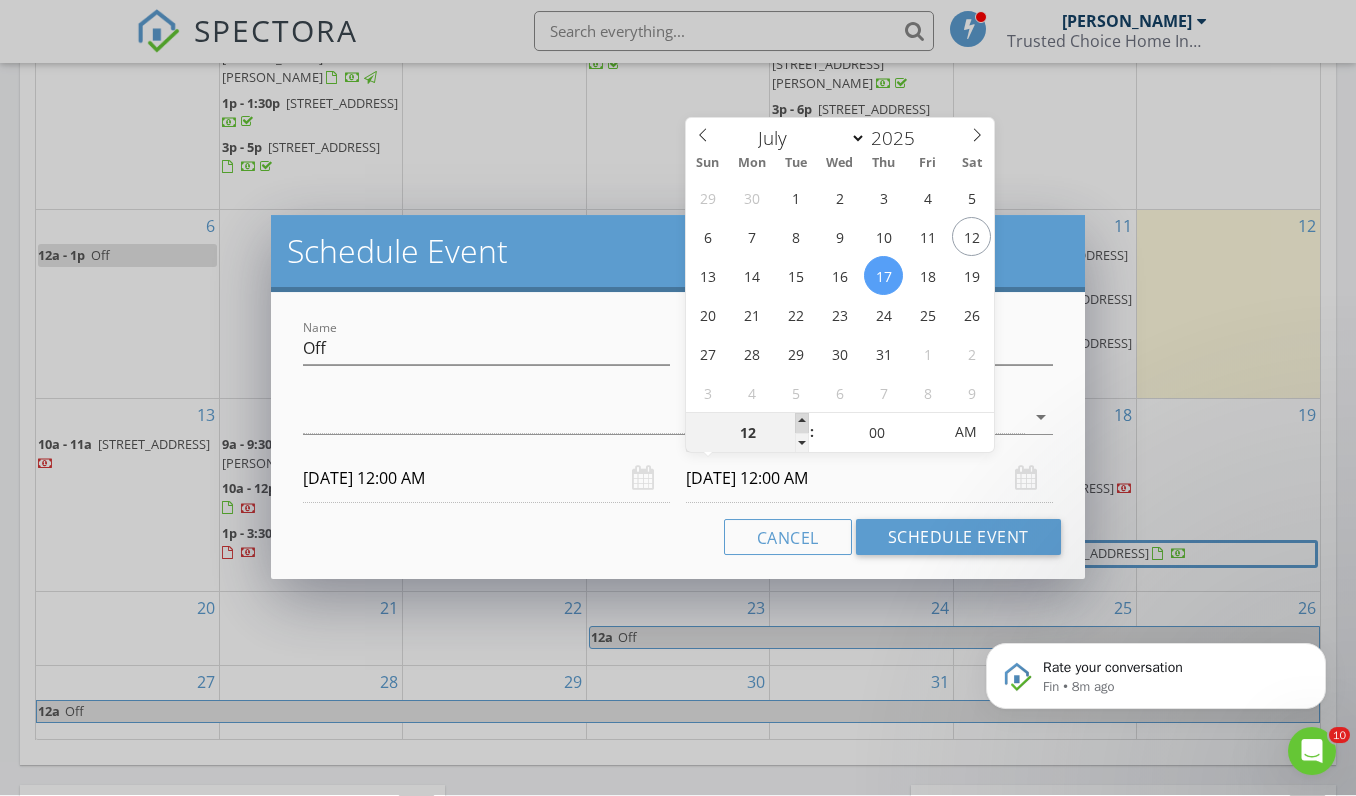 type on "01" 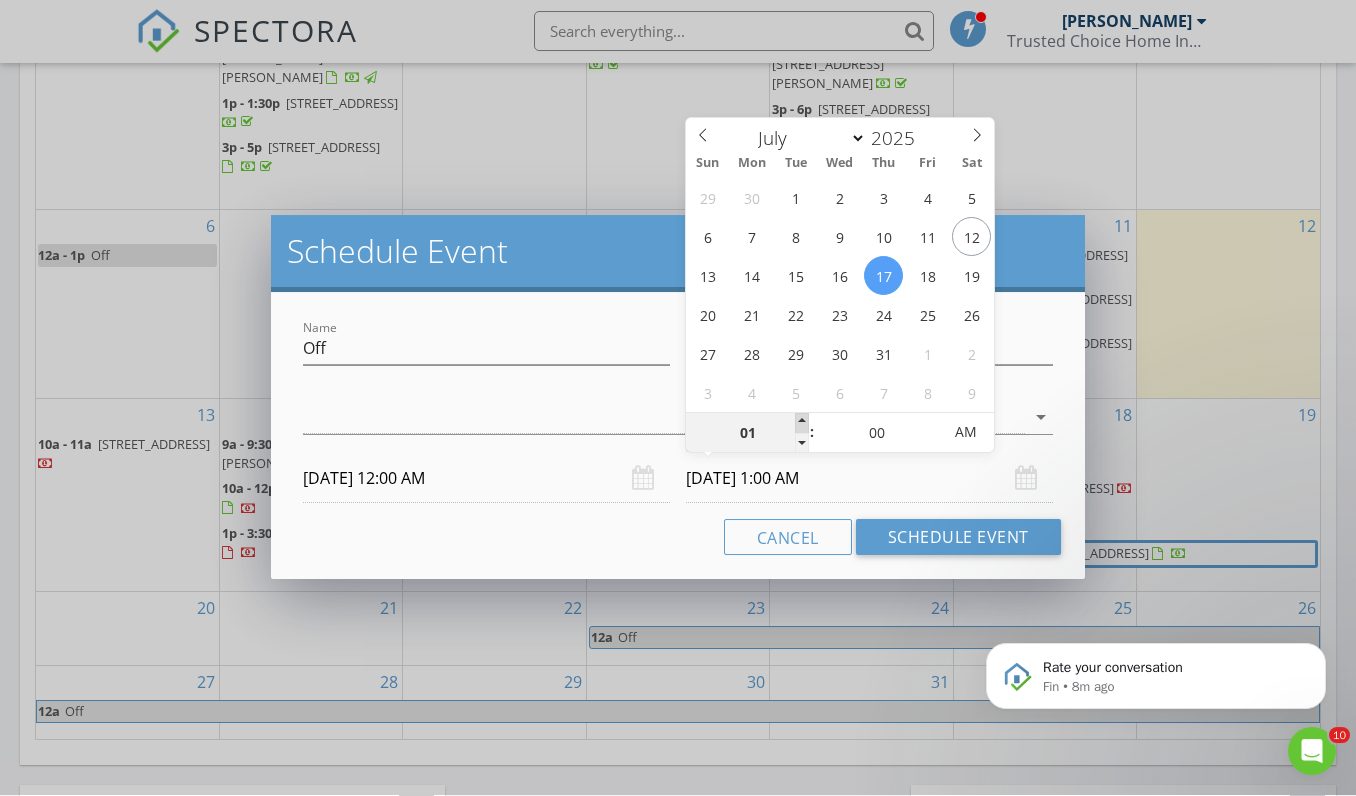 click at bounding box center [802, 424] 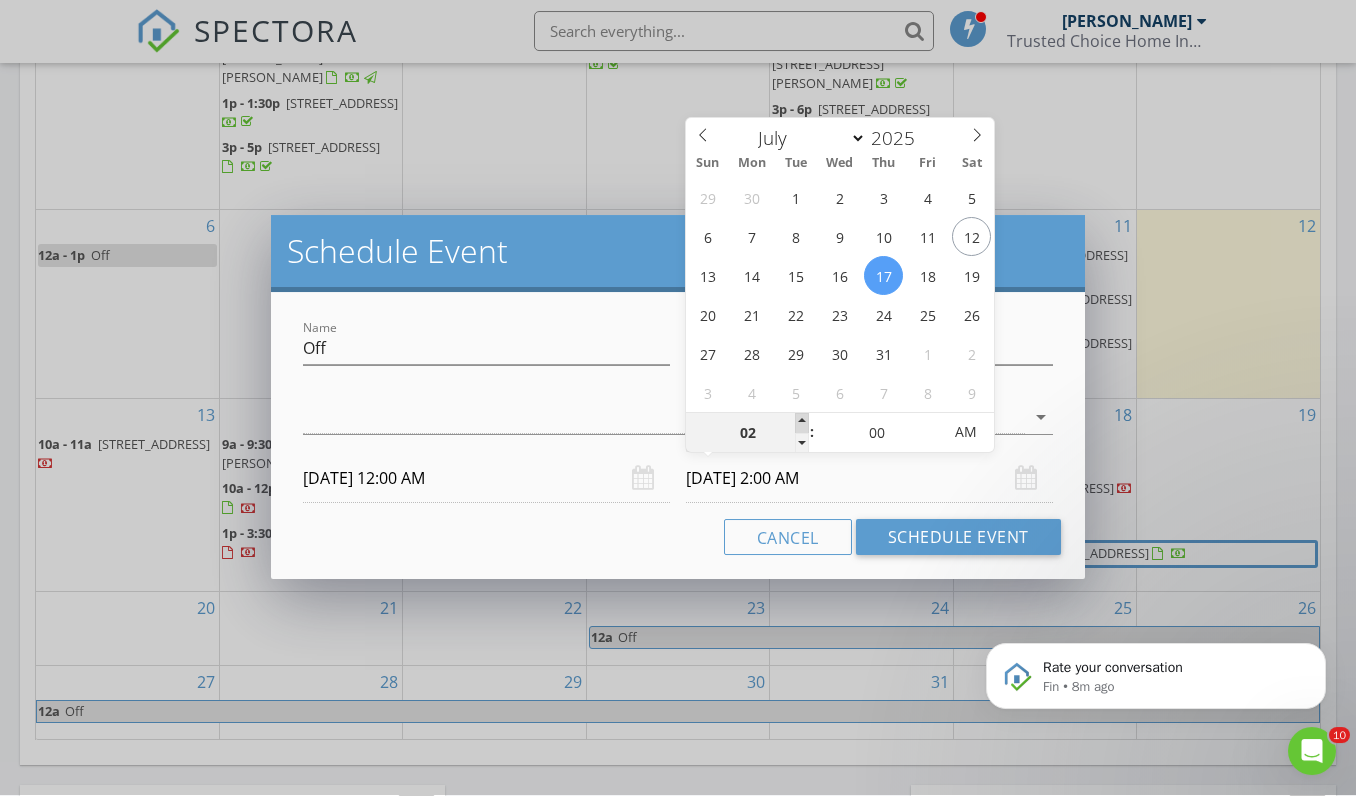 click at bounding box center (802, 424) 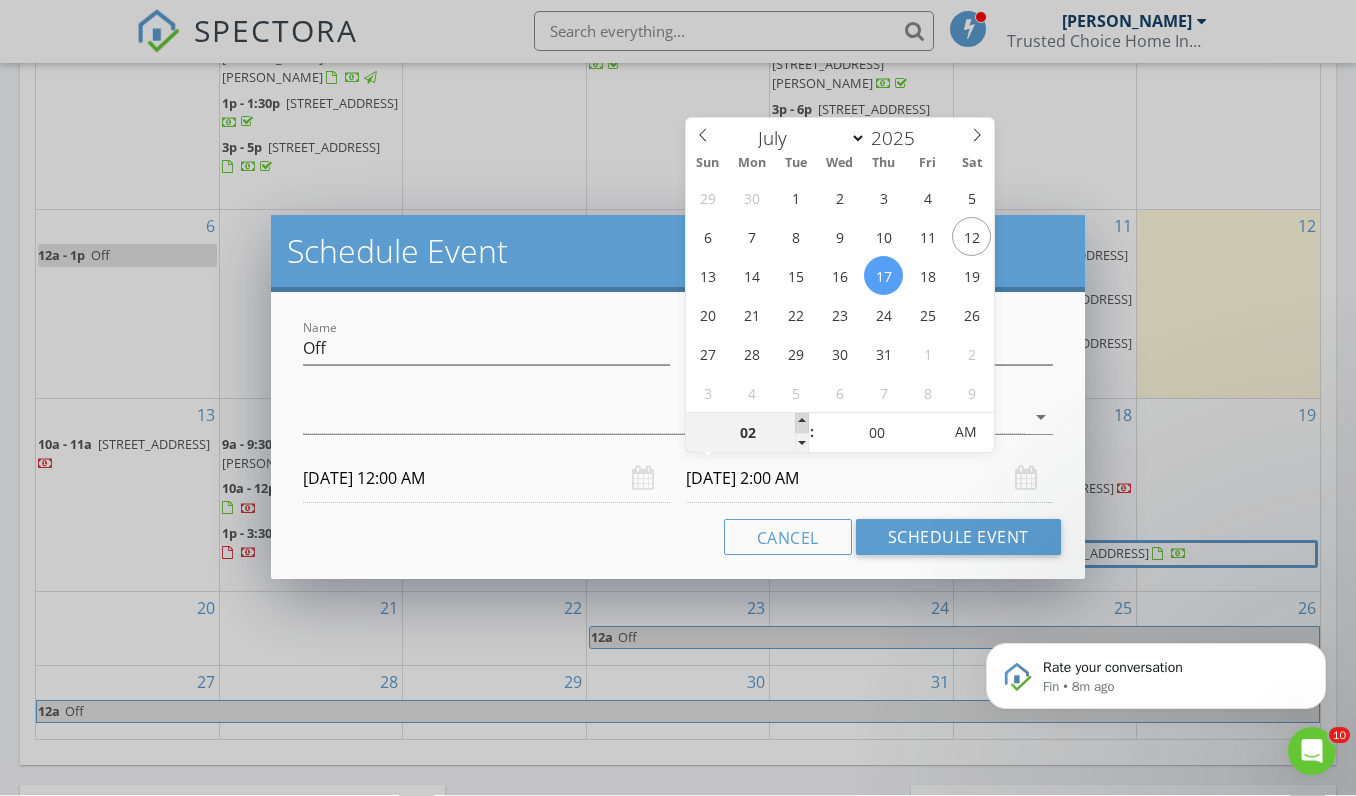 type on "03" 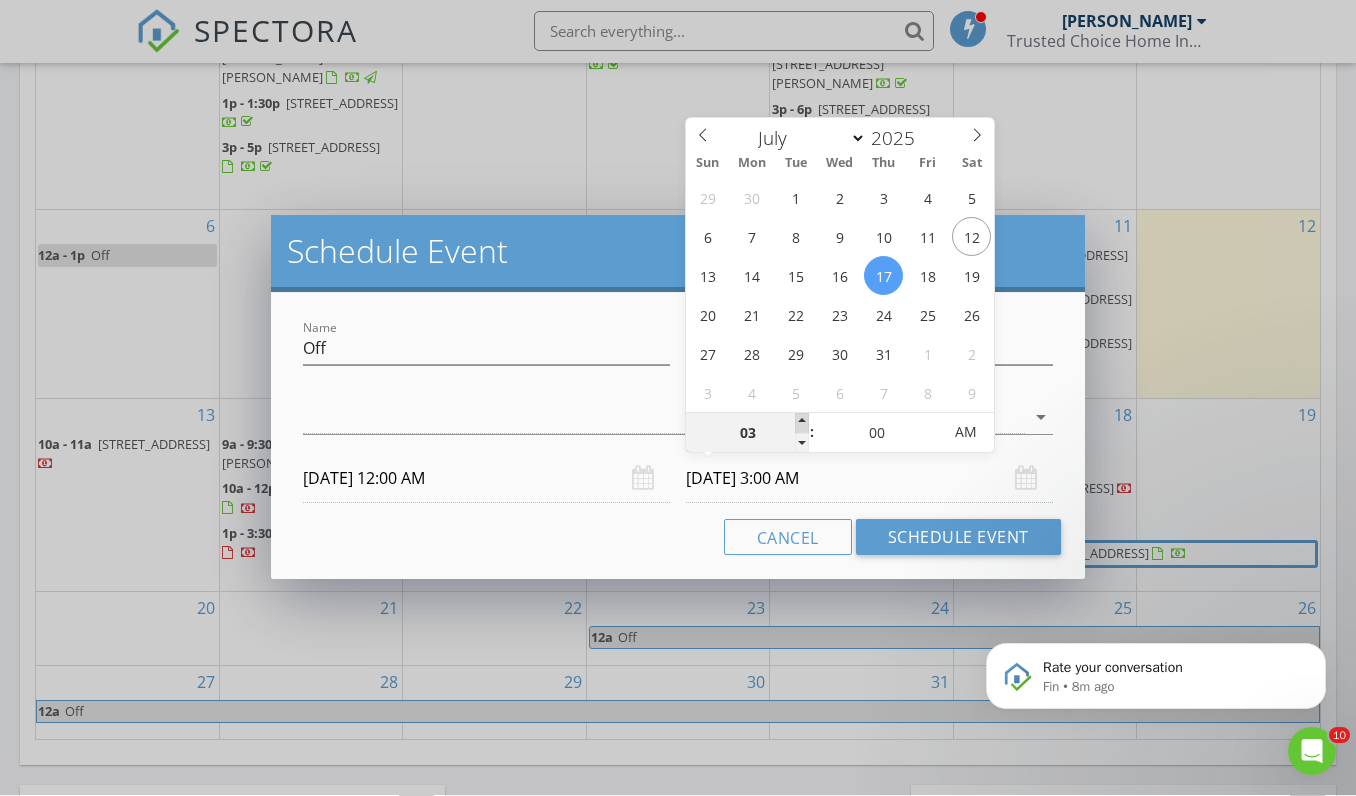click at bounding box center (802, 424) 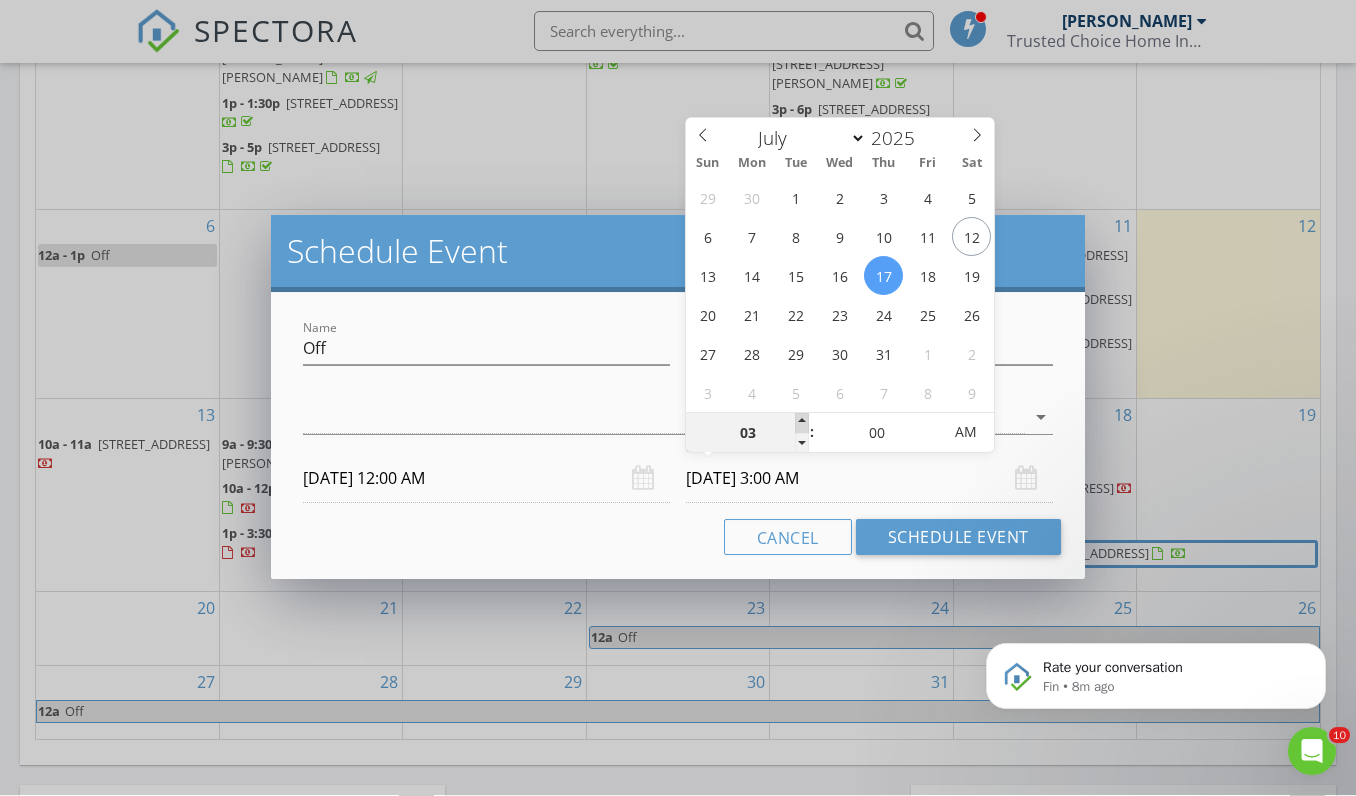 type on "04" 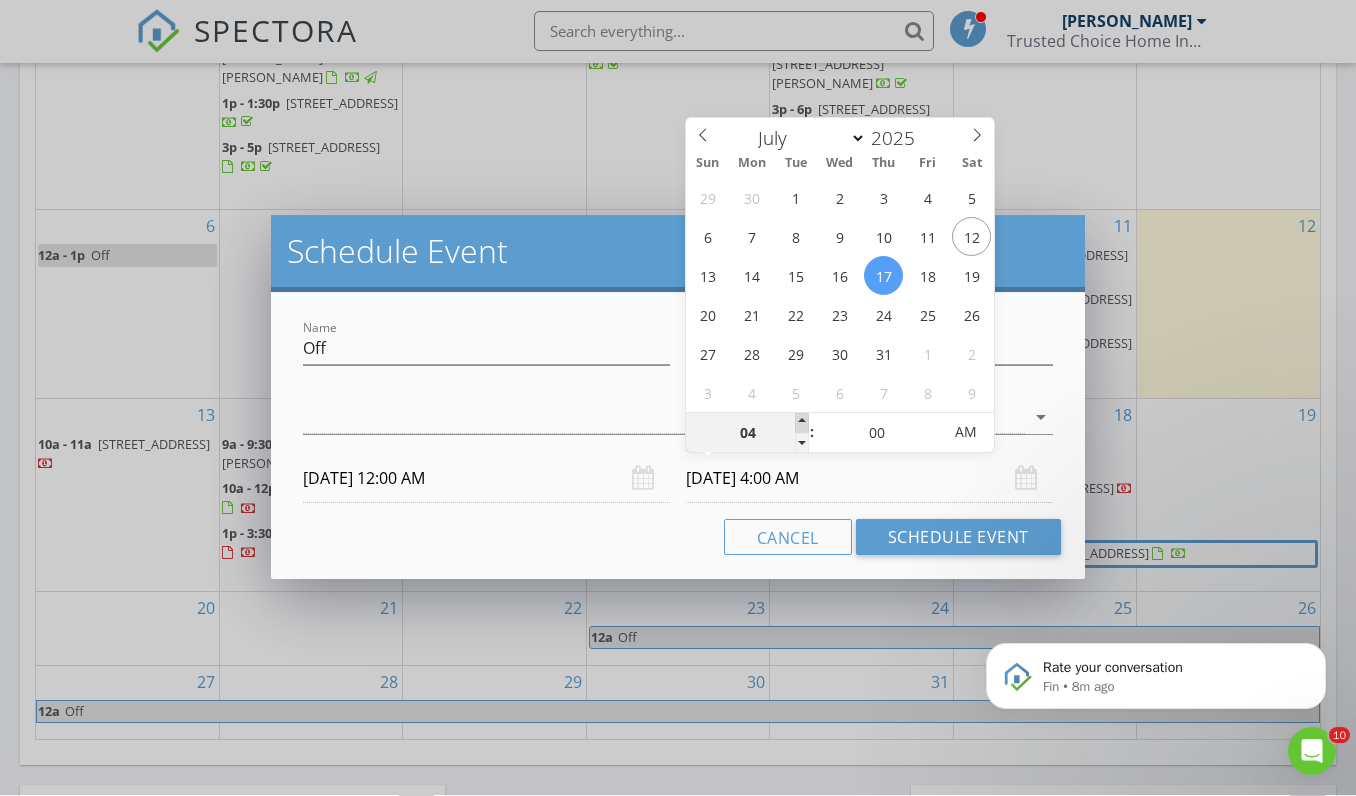 click at bounding box center (802, 424) 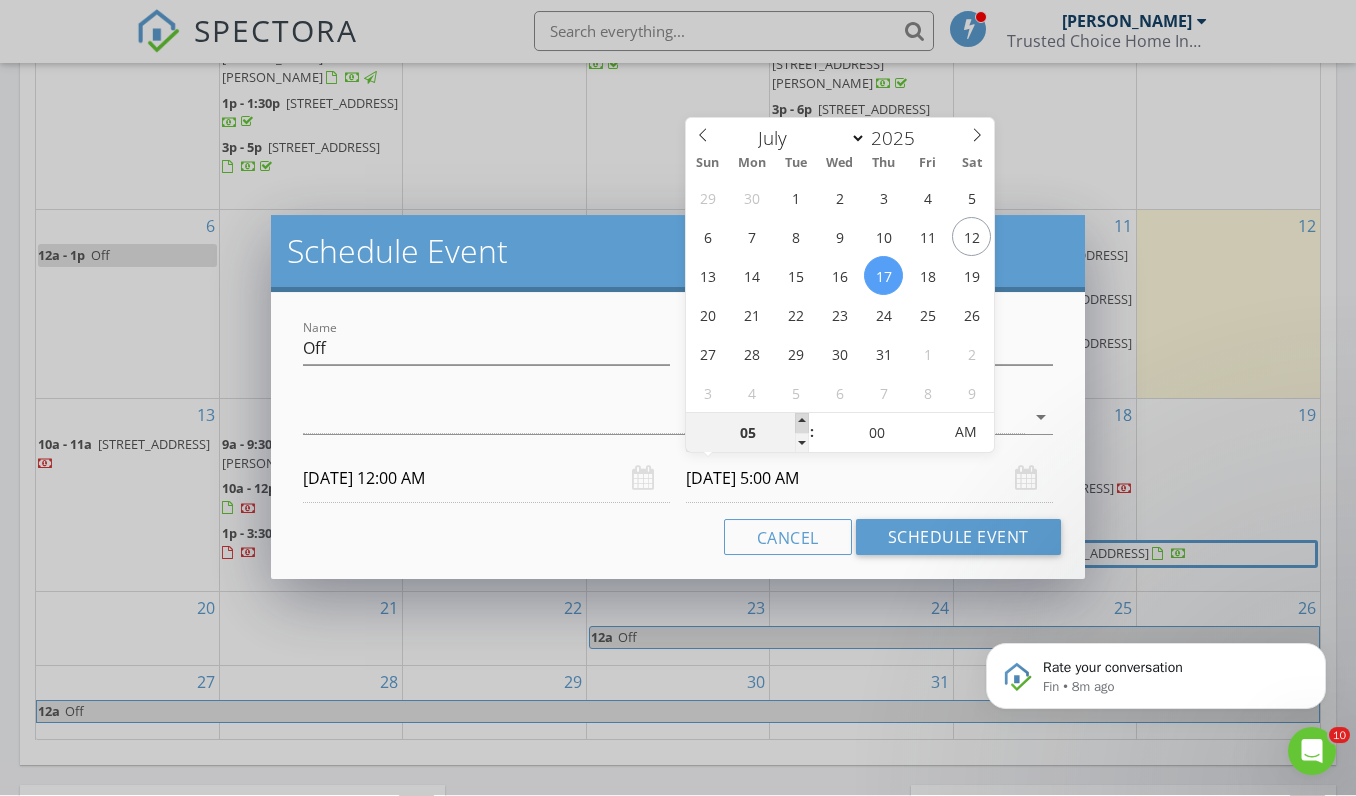 click at bounding box center (802, 424) 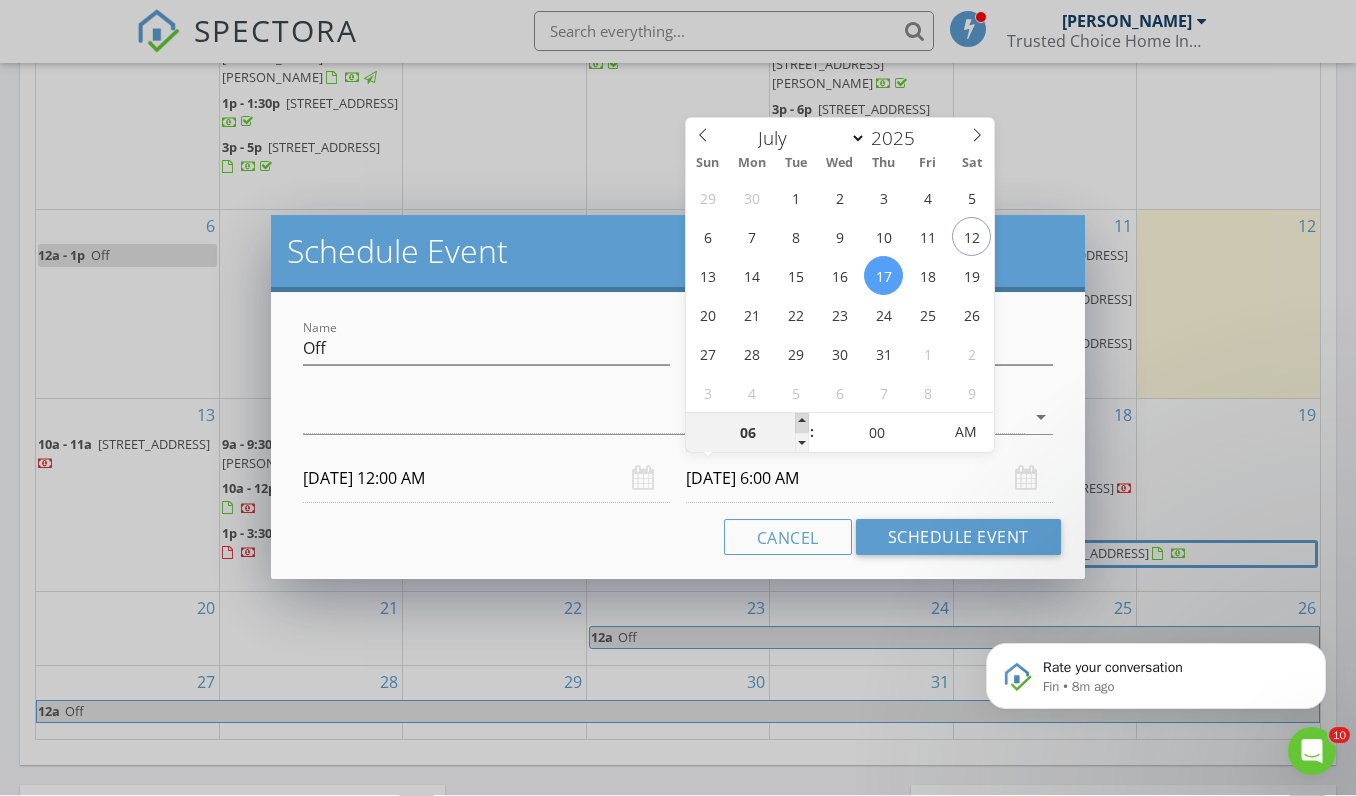 click at bounding box center (802, 424) 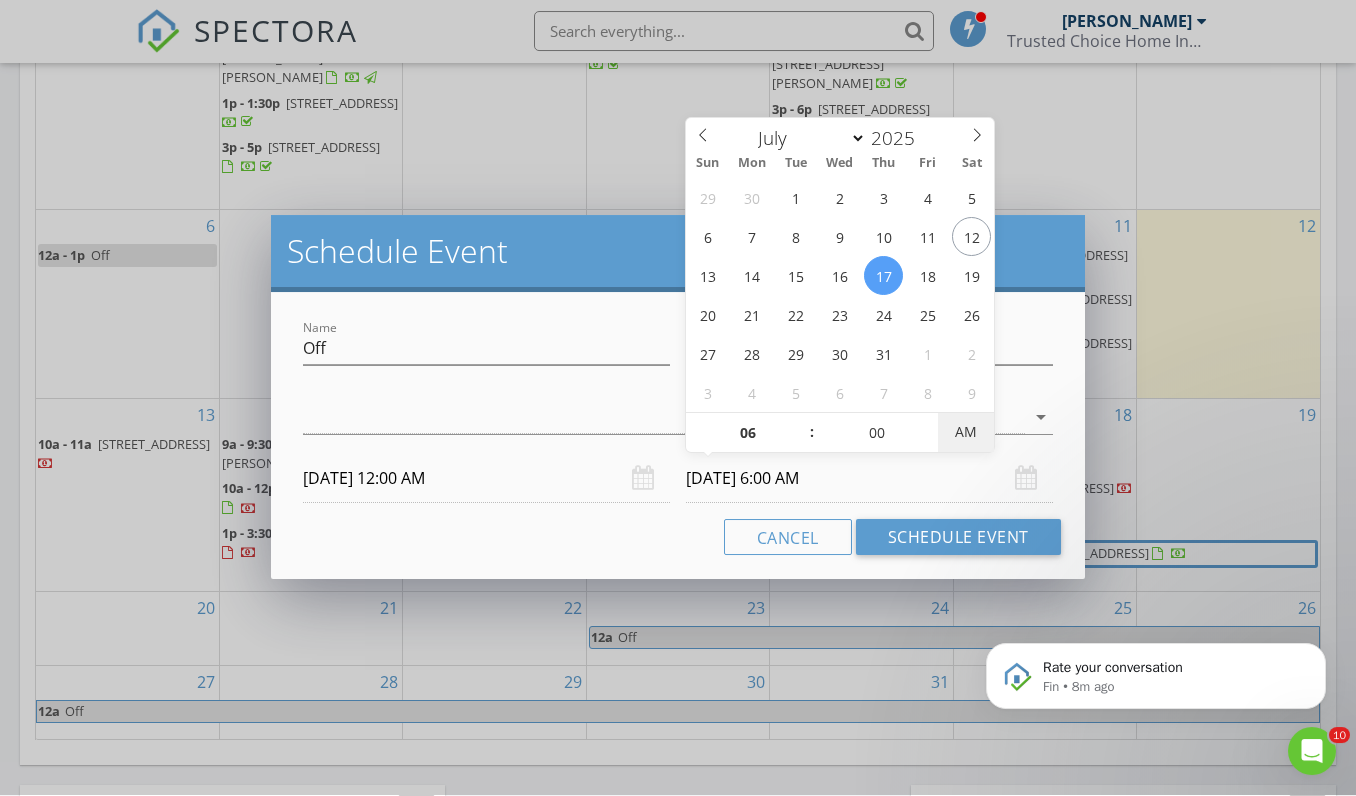 type on "07/17/2025 6:00 PM" 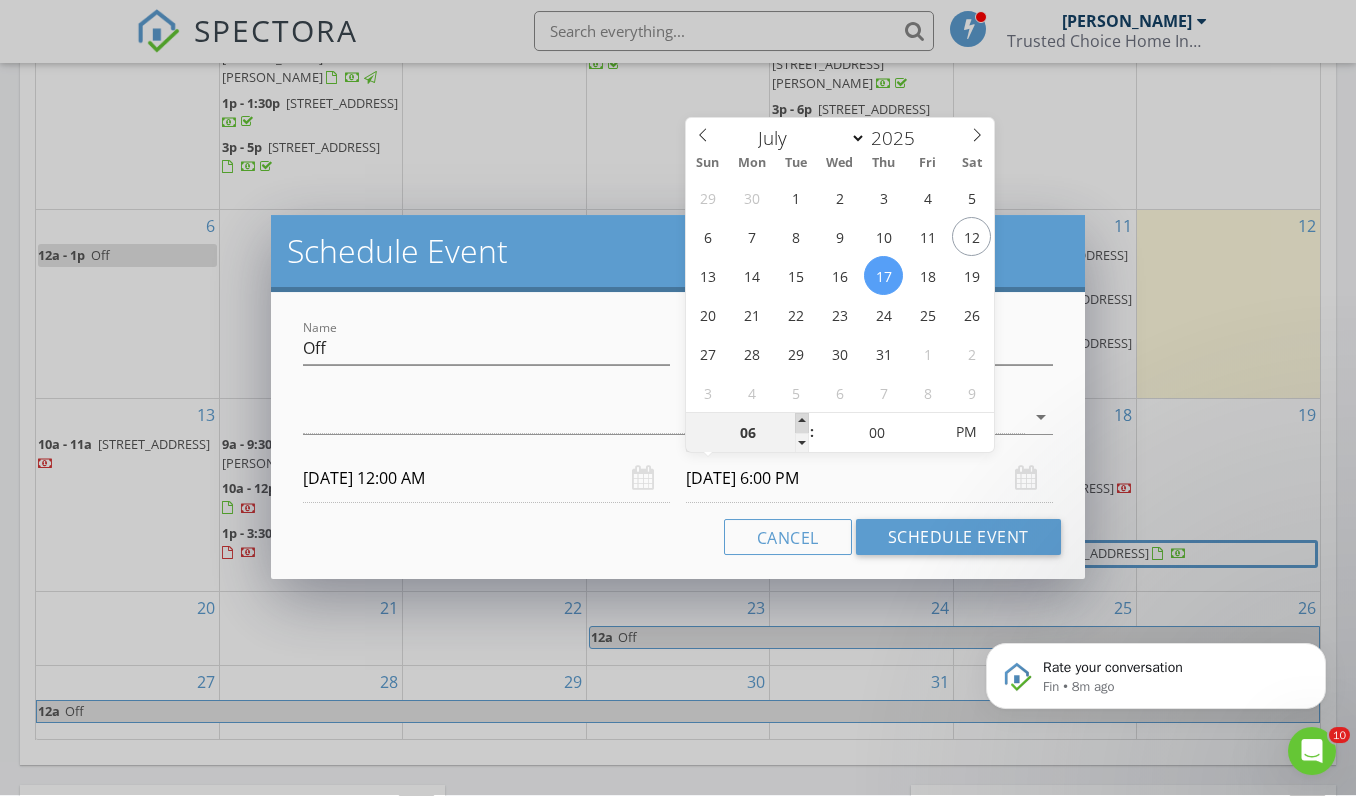 type on "07" 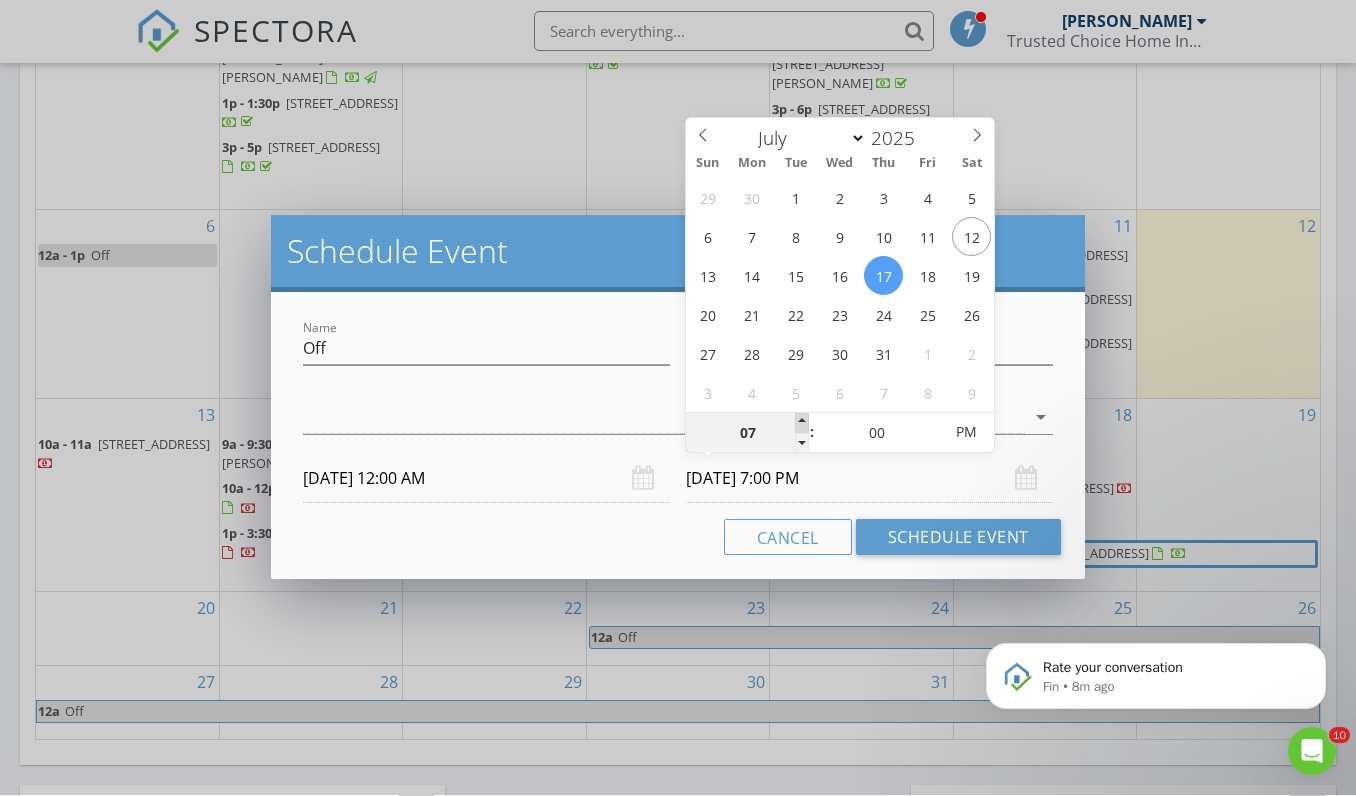 click at bounding box center [802, 424] 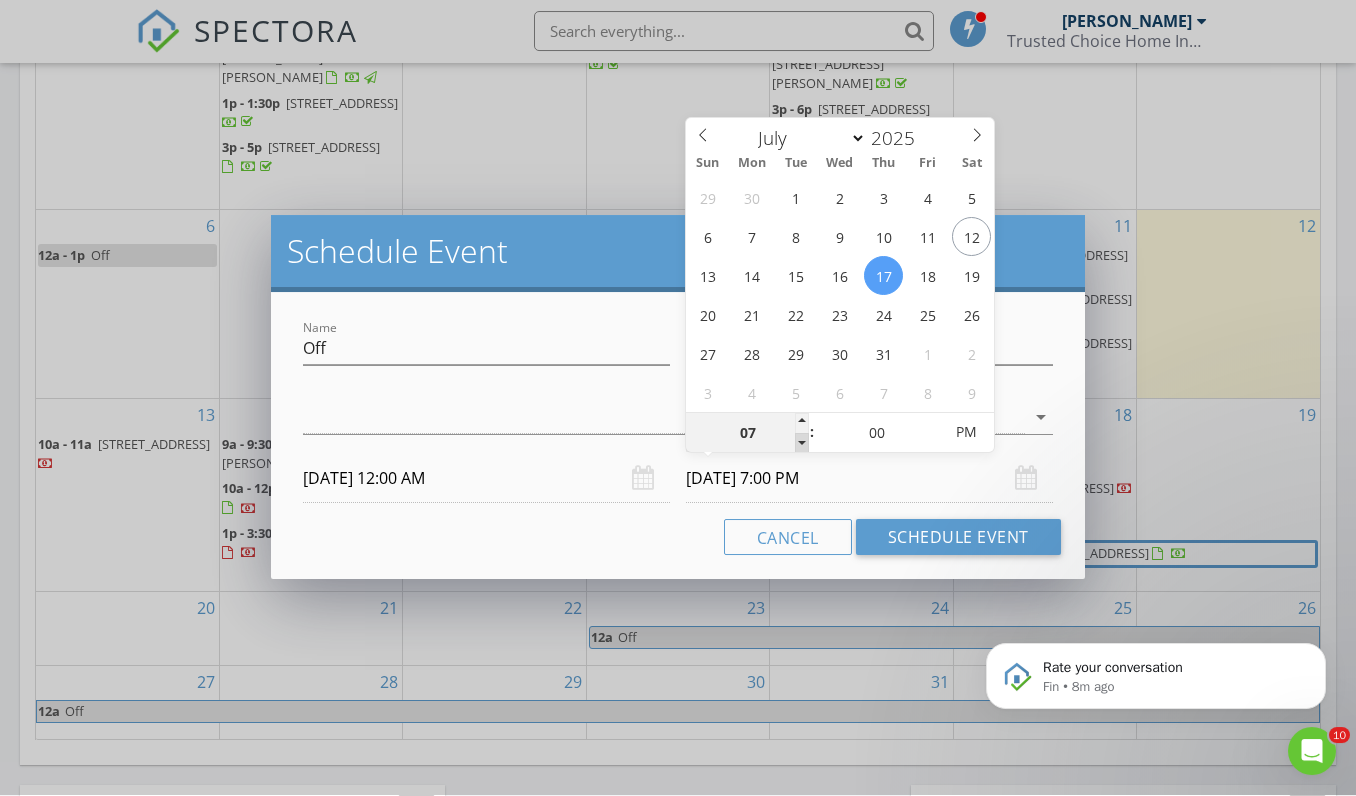 type on "06" 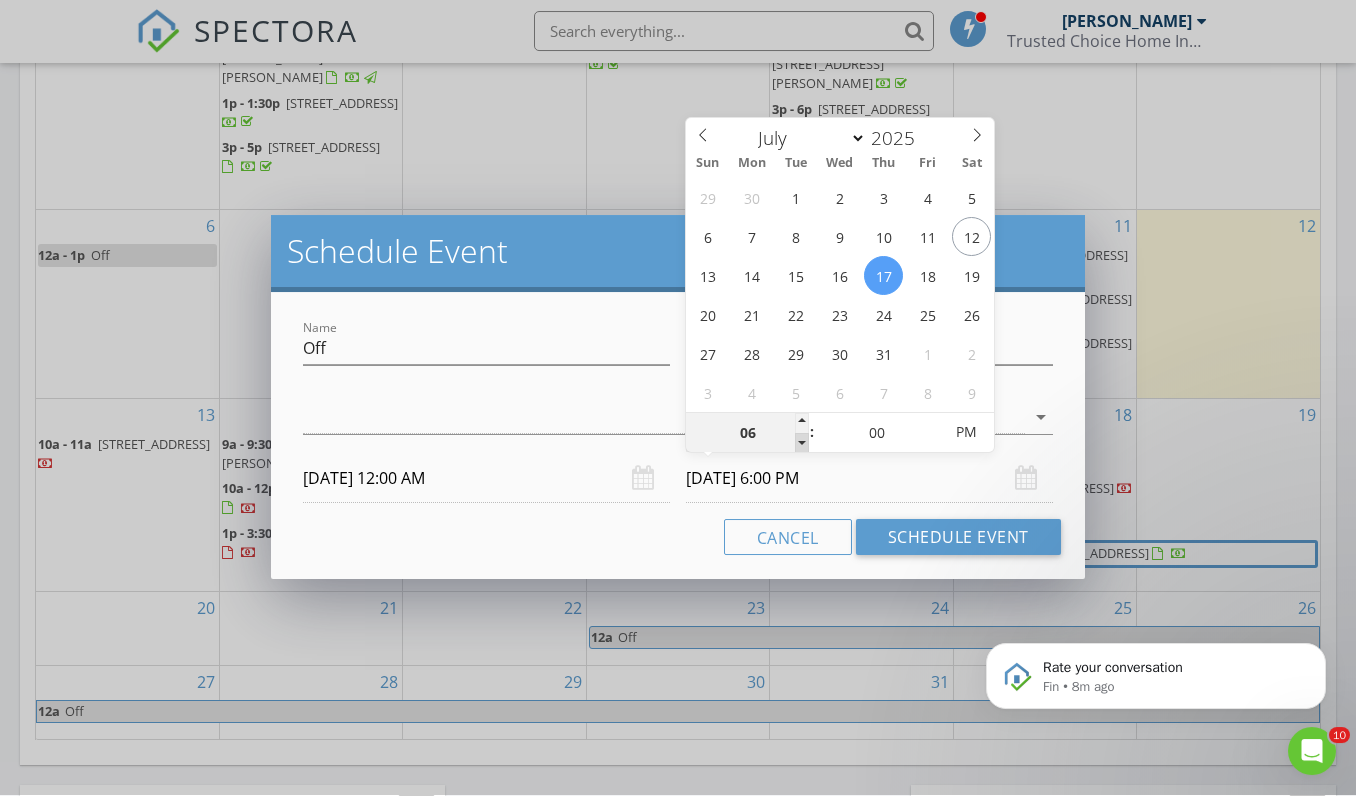 click at bounding box center [802, 444] 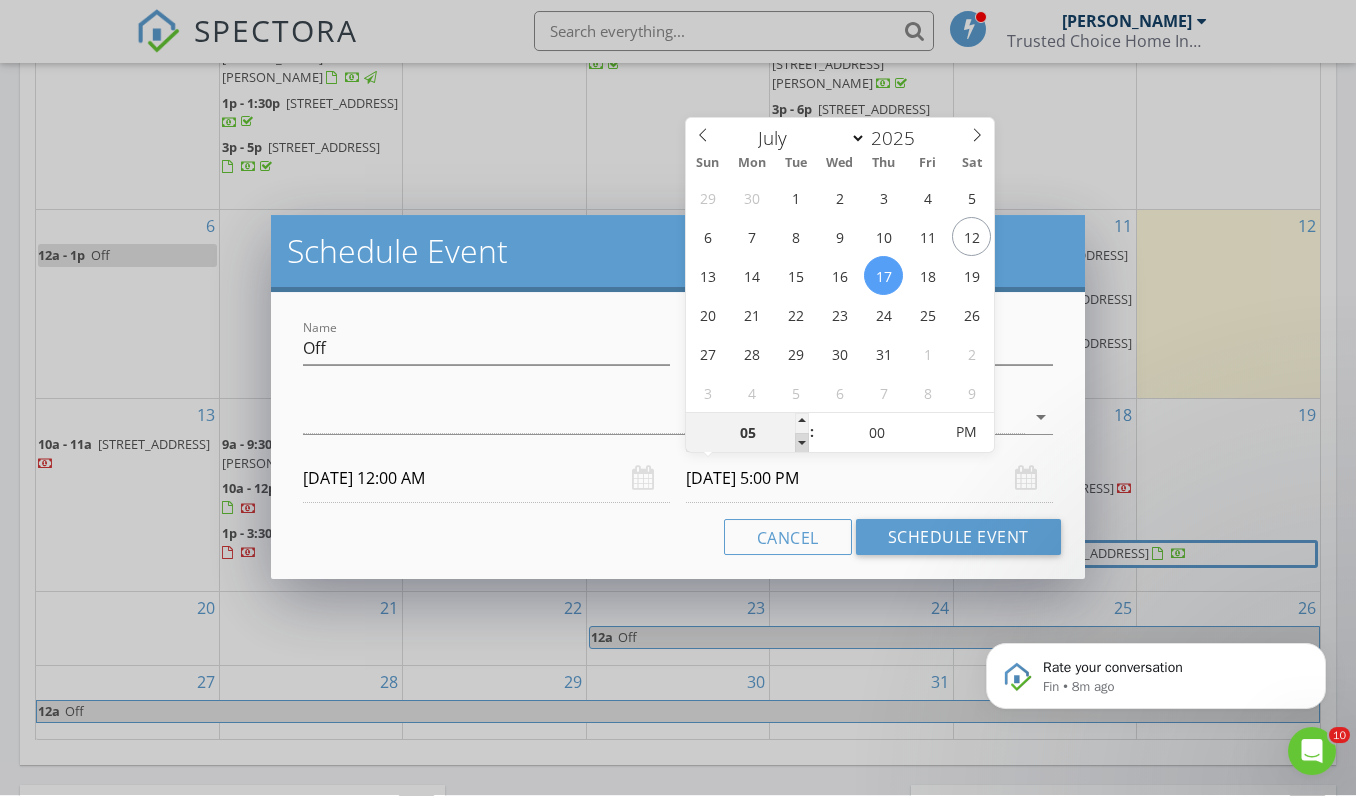 click at bounding box center (802, 444) 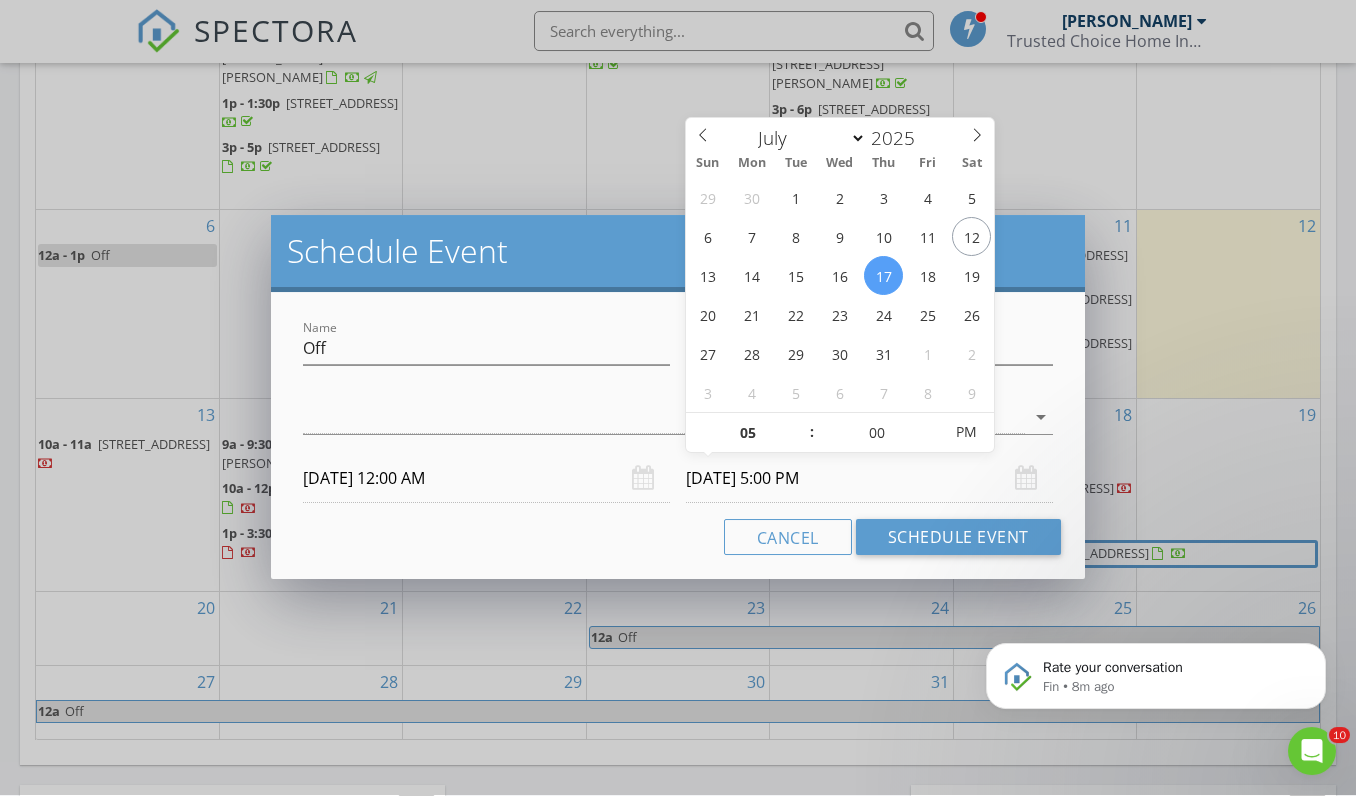 click on ":" at bounding box center (812, 433) 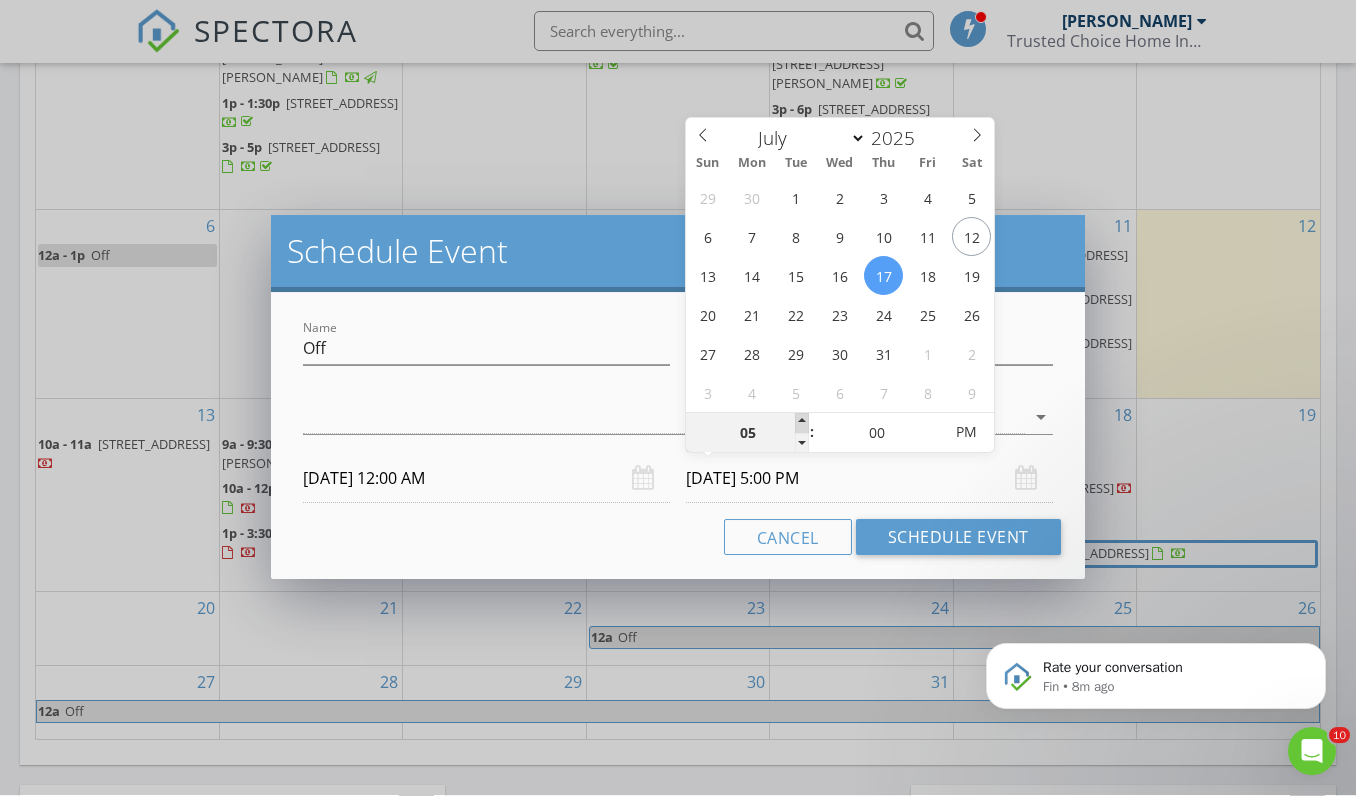 type on "06" 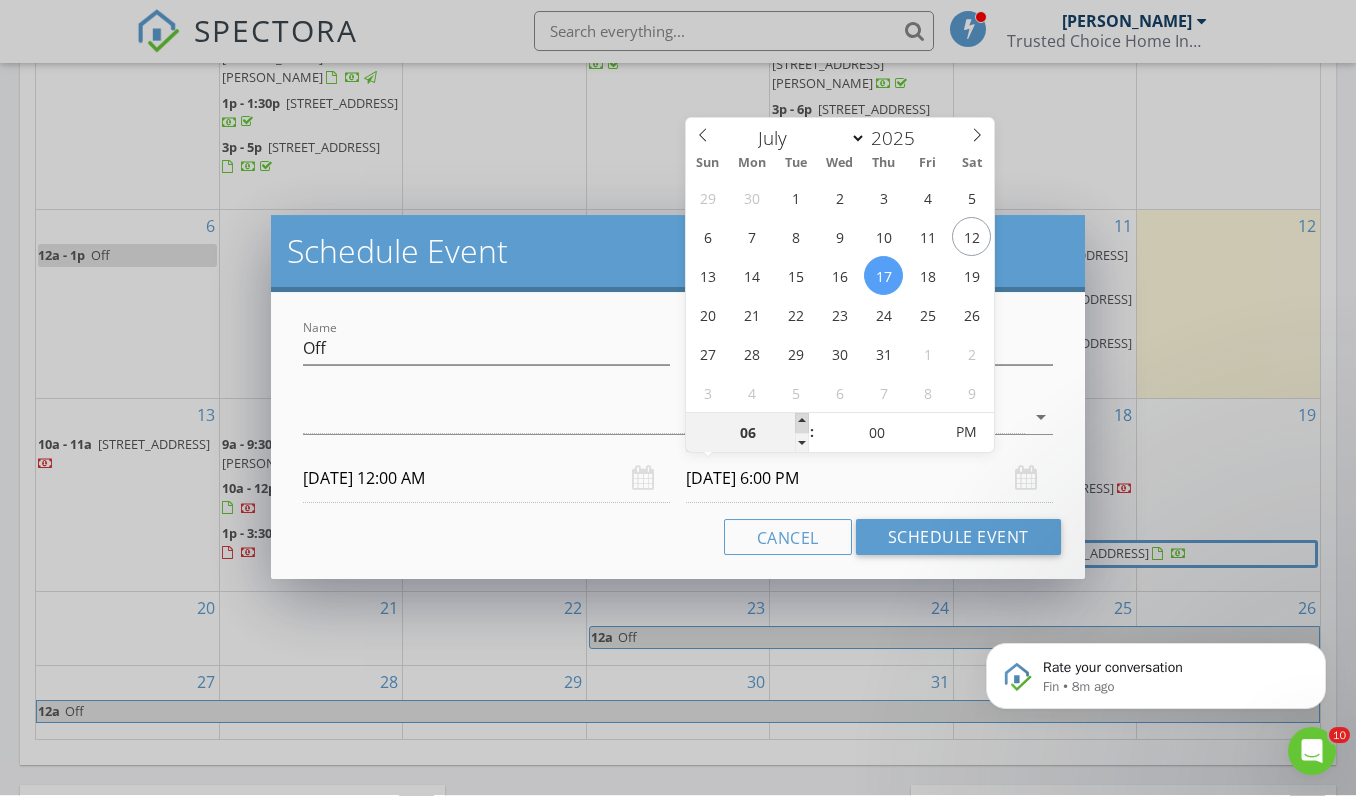 click at bounding box center [802, 424] 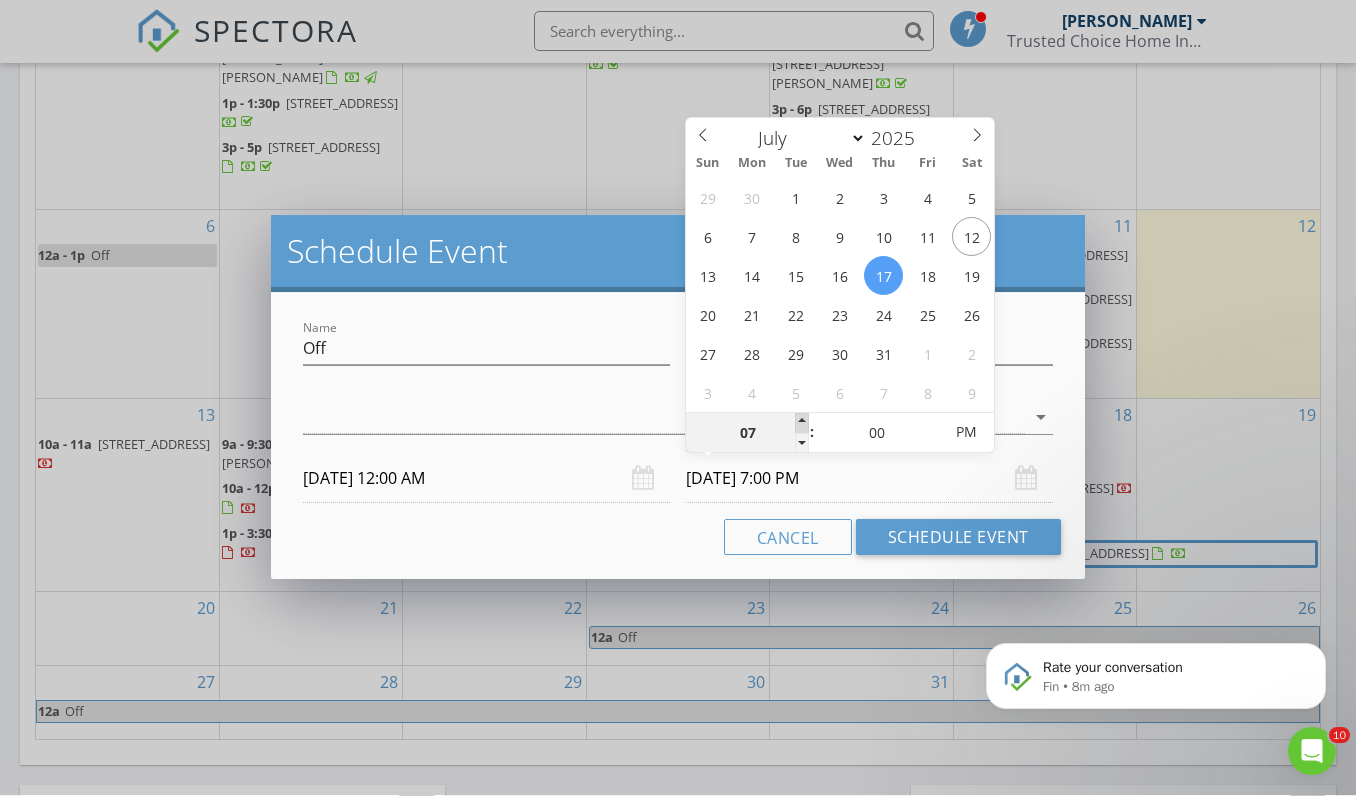 click at bounding box center [802, 424] 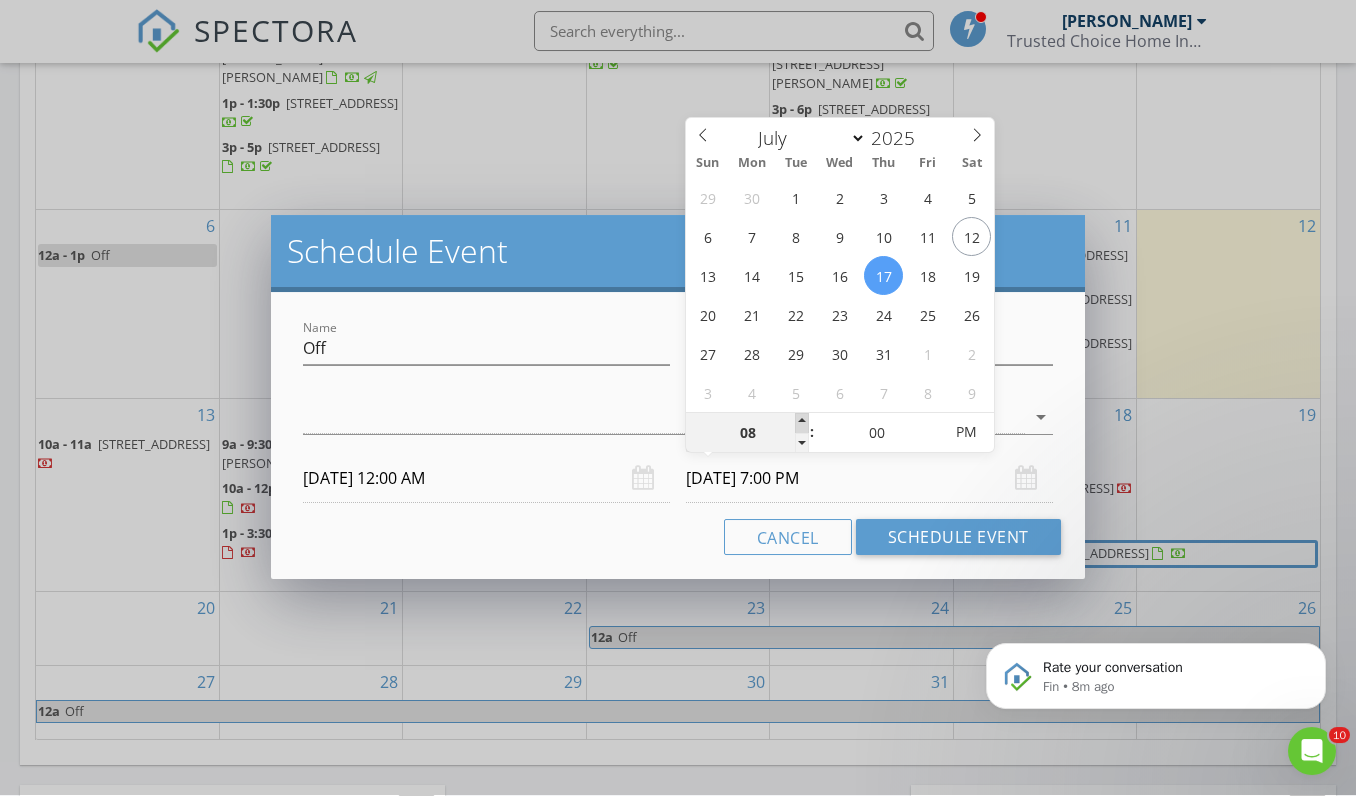 type on "07/17/2025 8:00 PM" 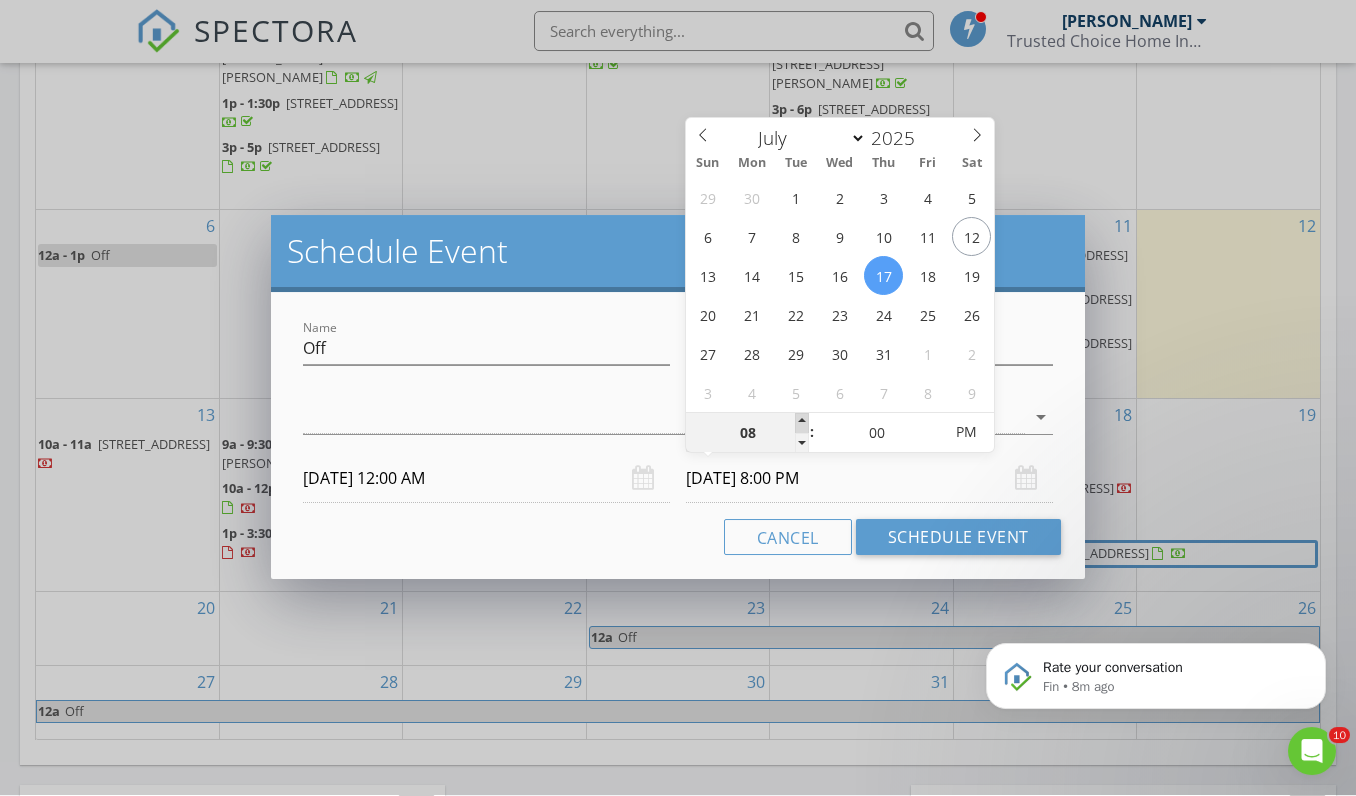 click at bounding box center [802, 424] 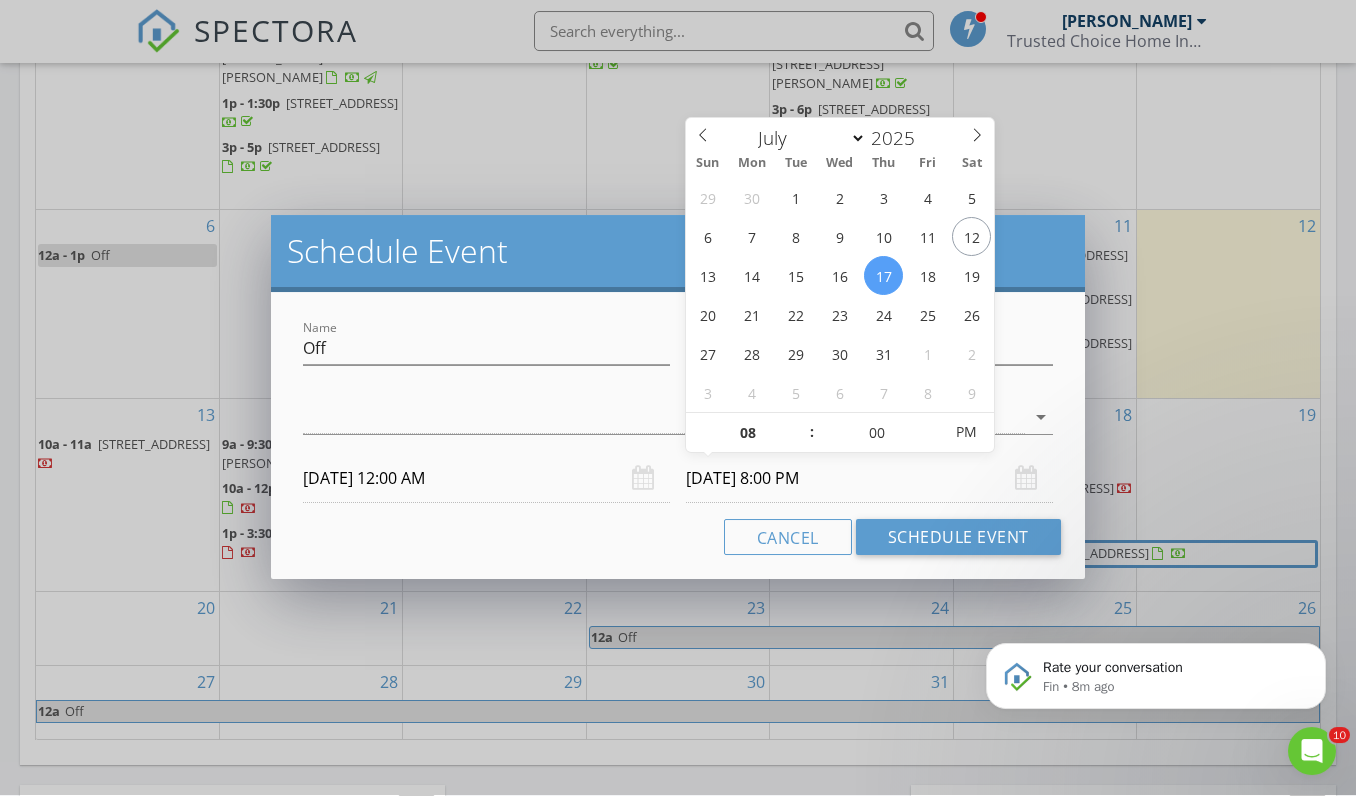 click on "07/17/2025 12:00 AM" at bounding box center [486, 479] 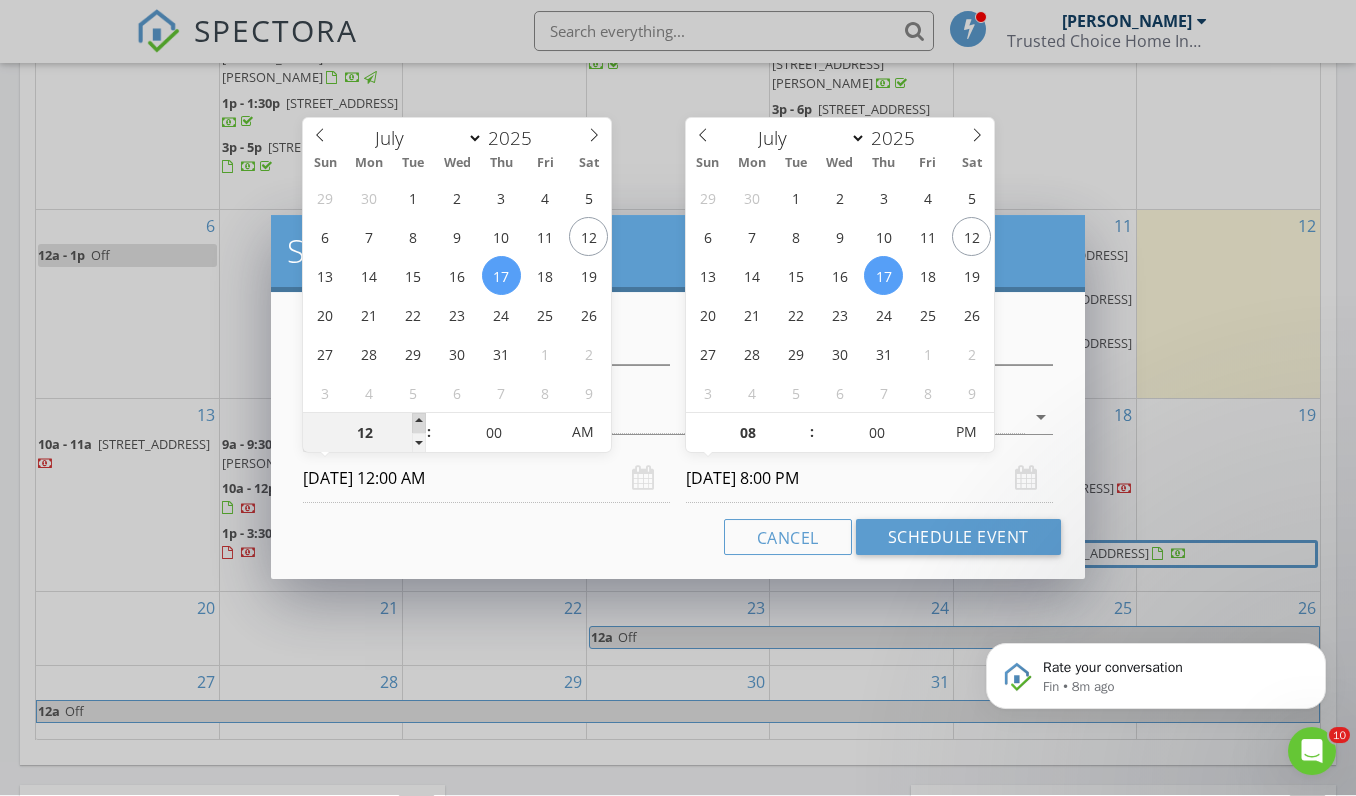 type on "01" 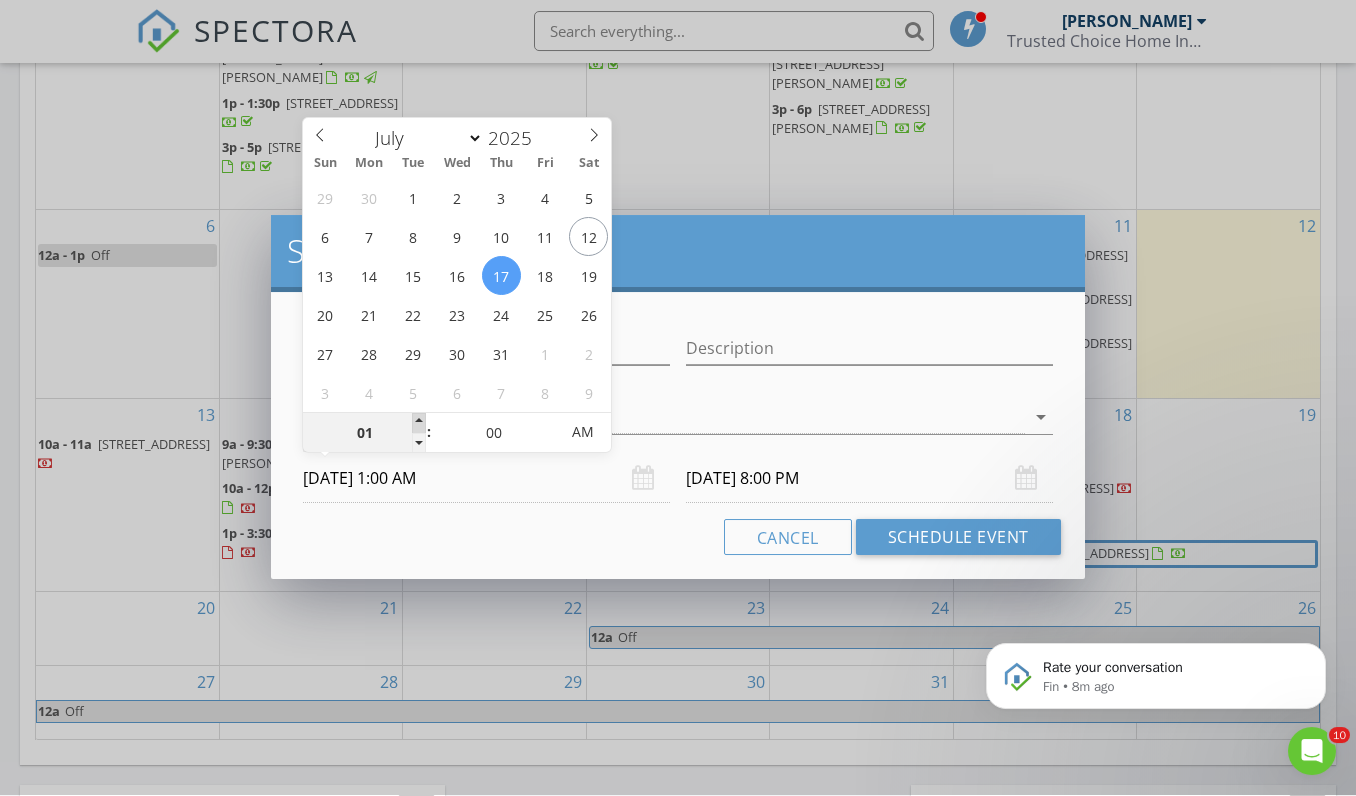 click at bounding box center [419, 424] 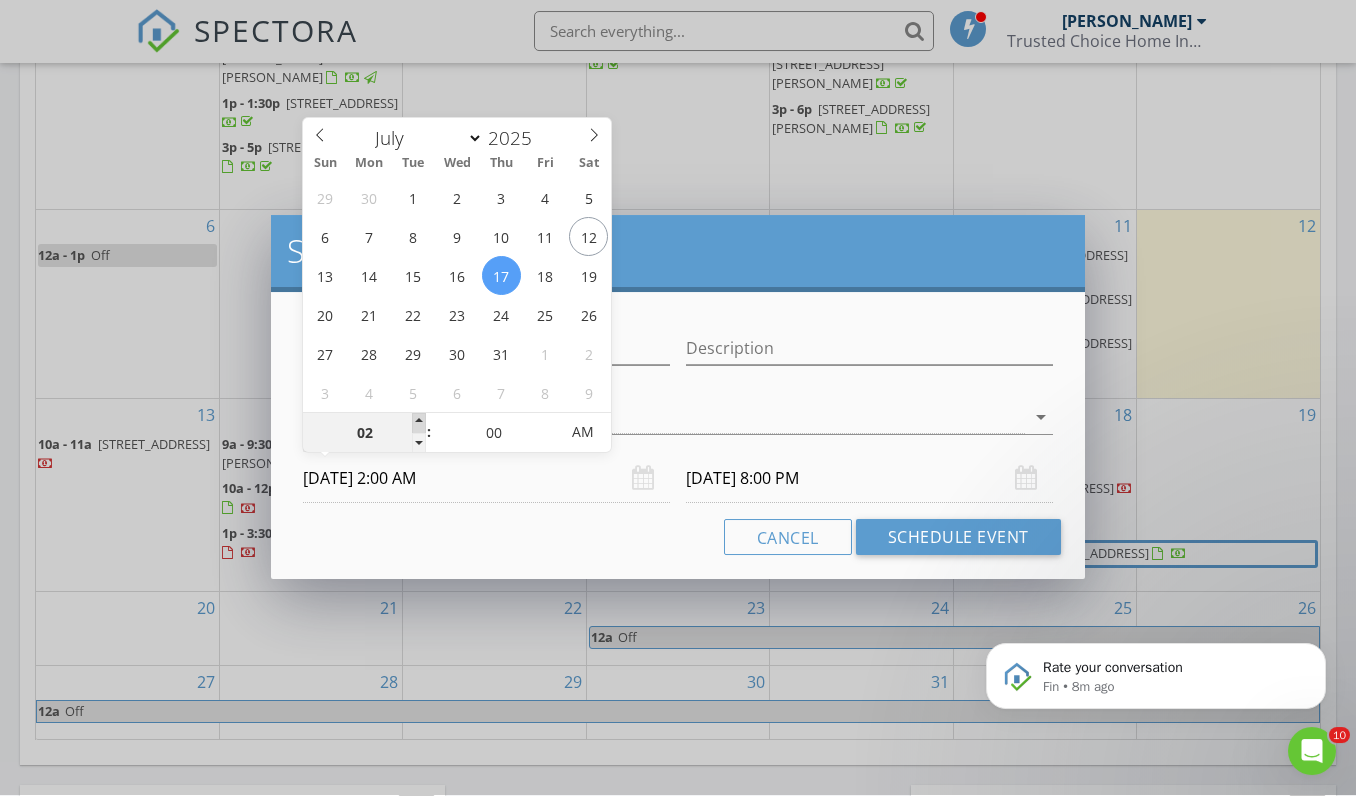 click at bounding box center [419, 424] 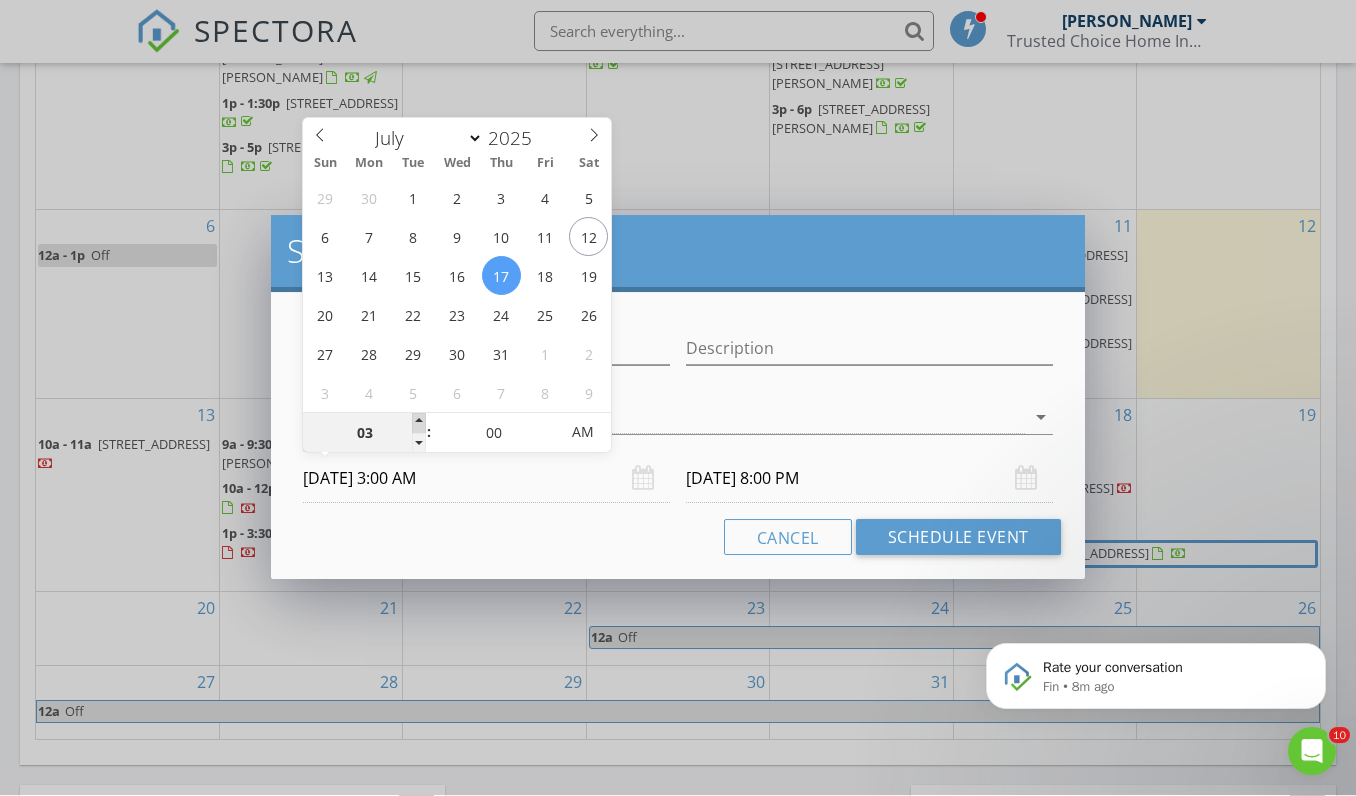 click at bounding box center [419, 424] 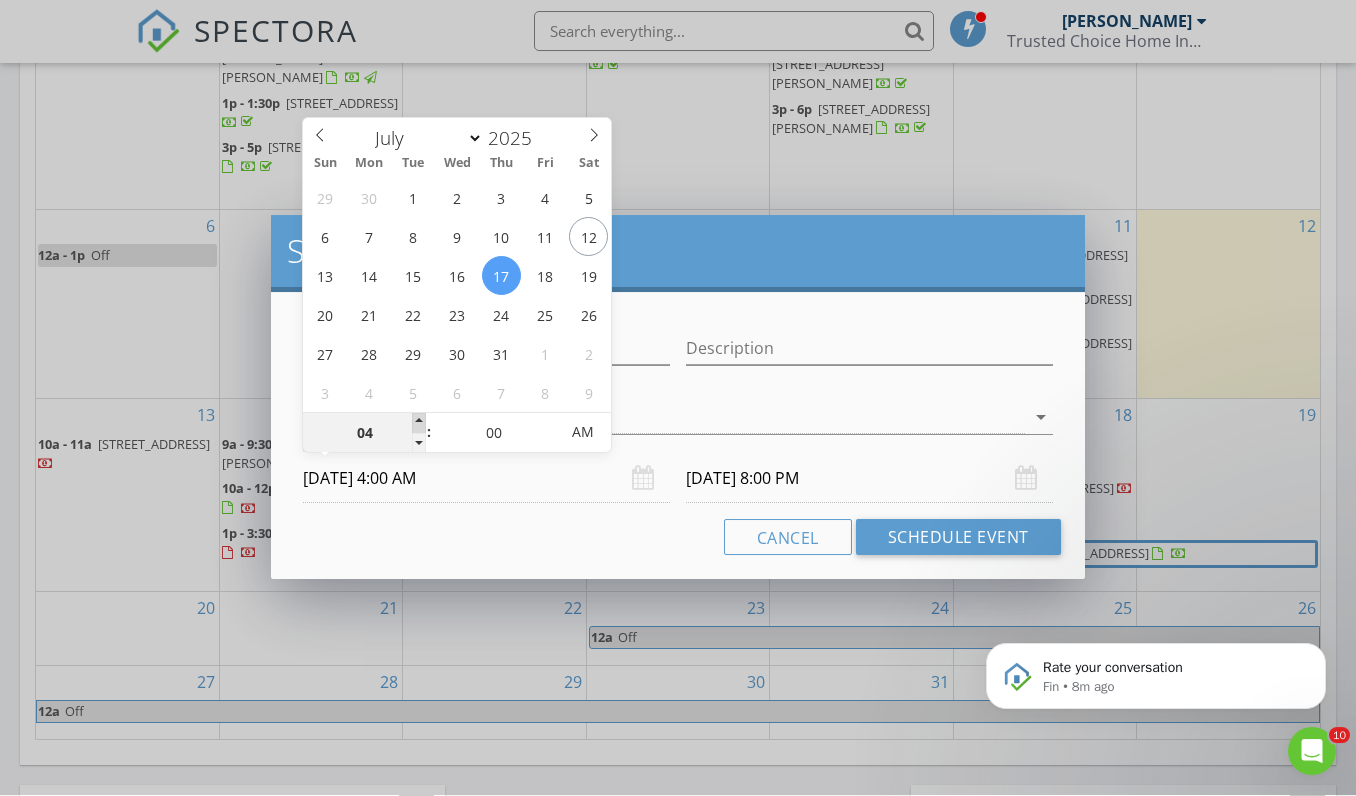 click at bounding box center (419, 424) 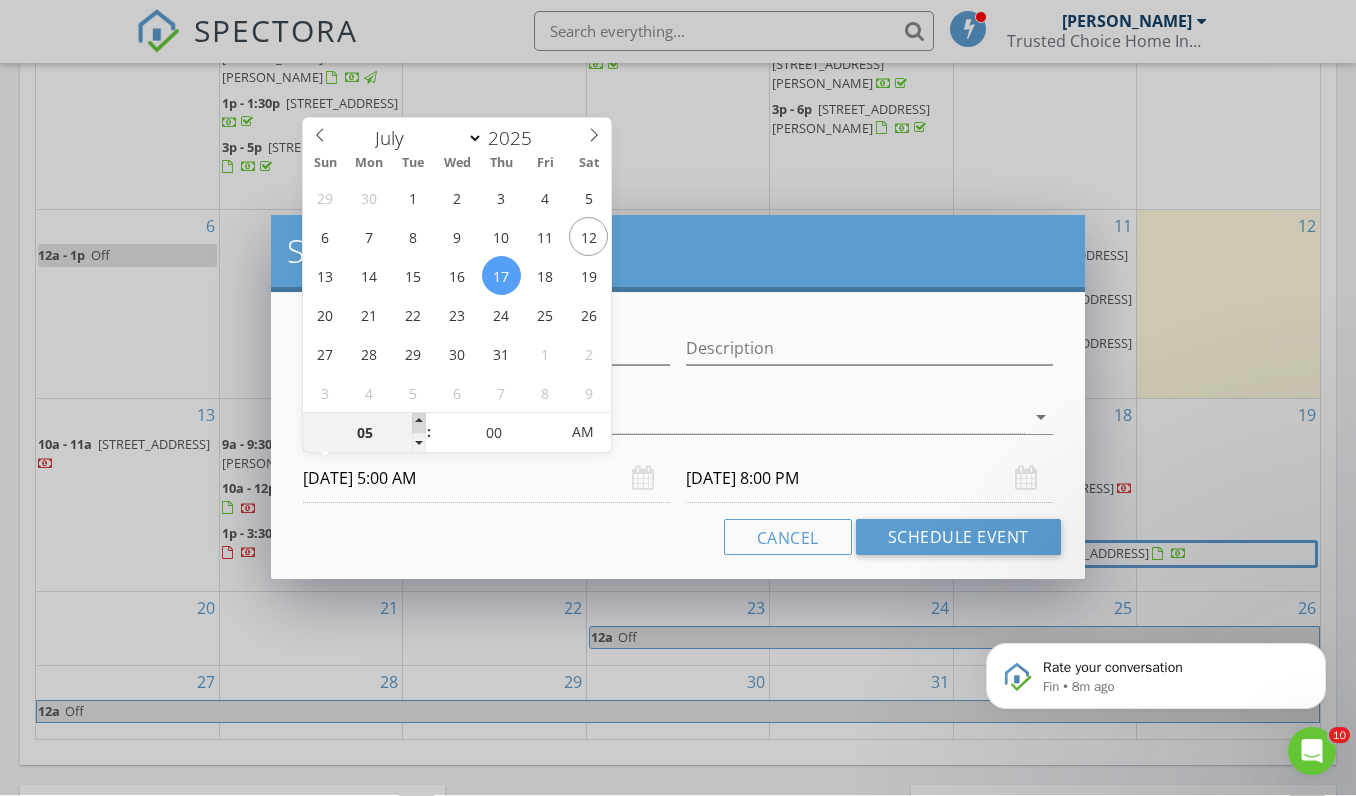 click at bounding box center (419, 424) 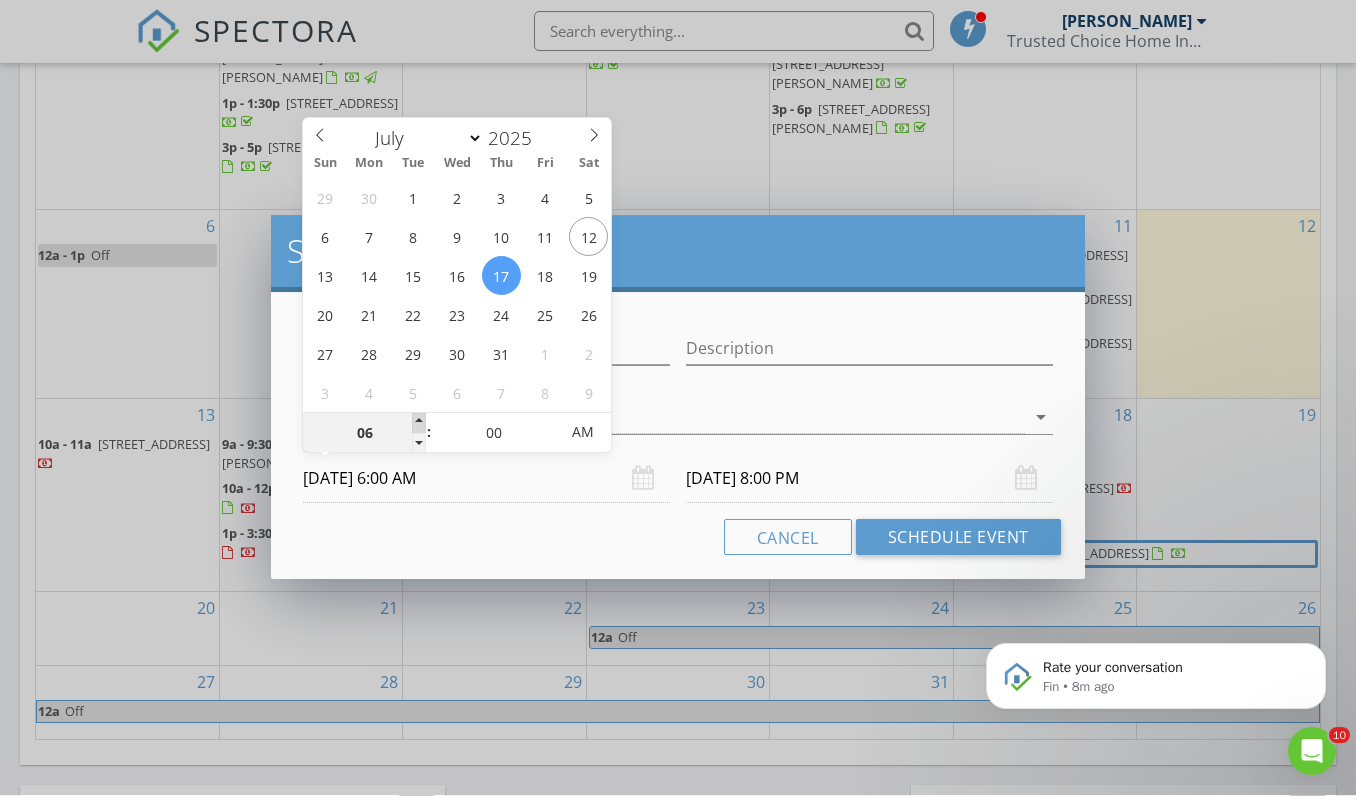 click at bounding box center (419, 424) 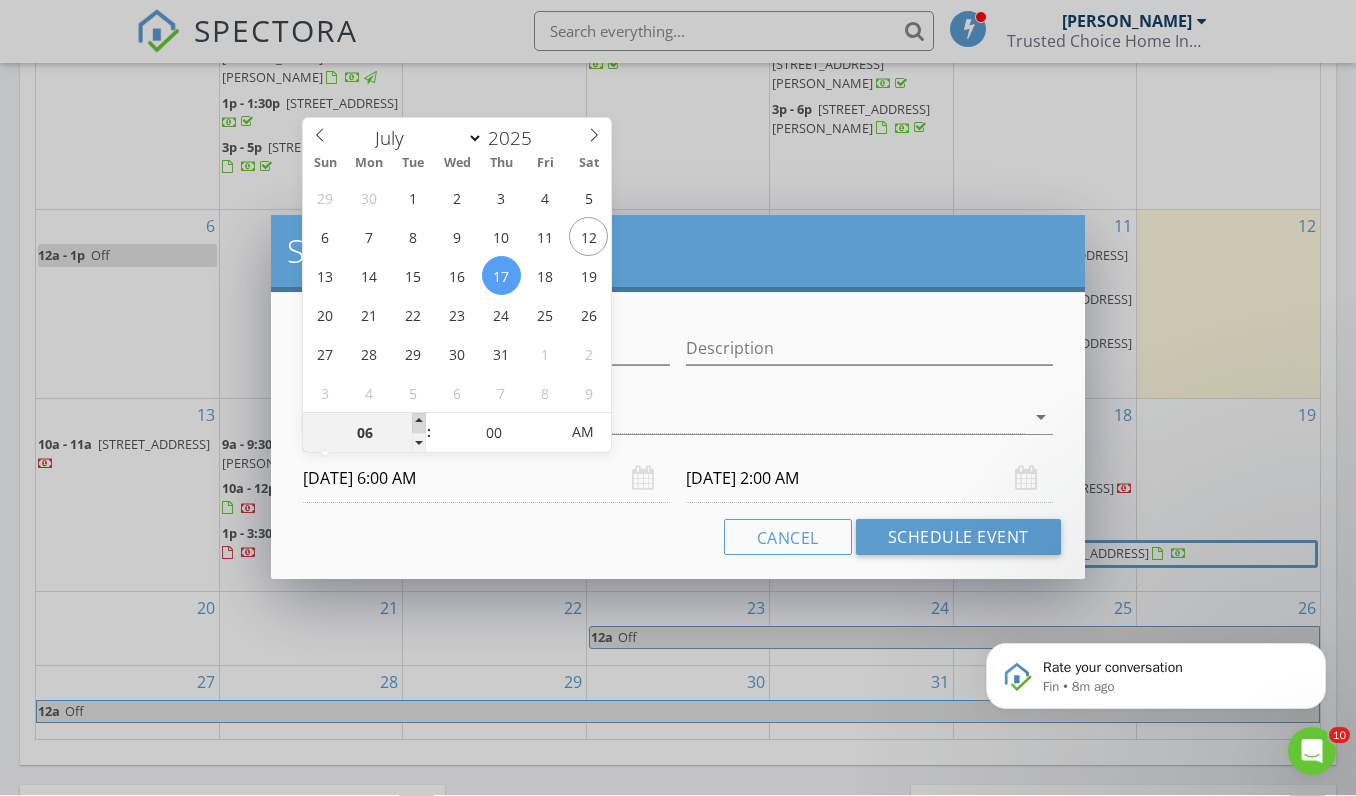 type on "07" 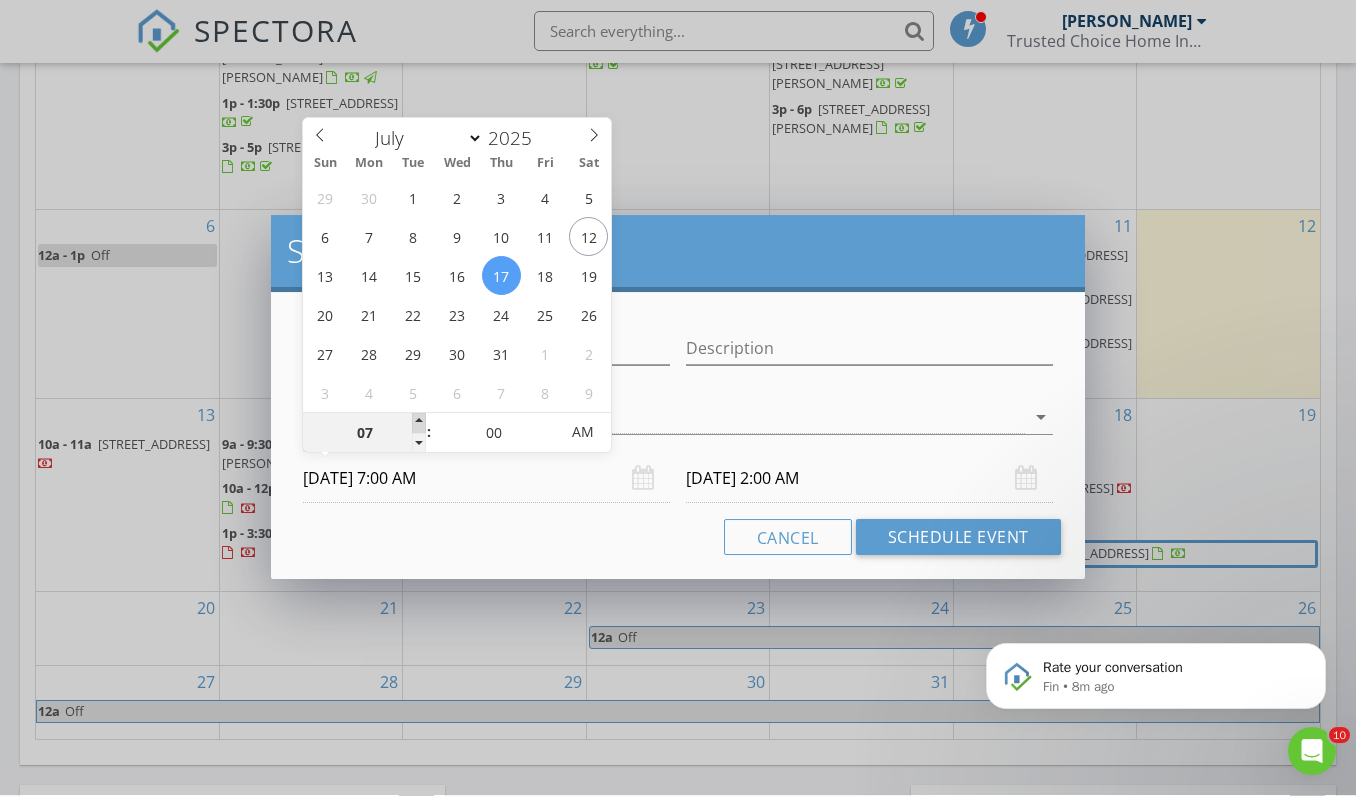 click at bounding box center (419, 424) 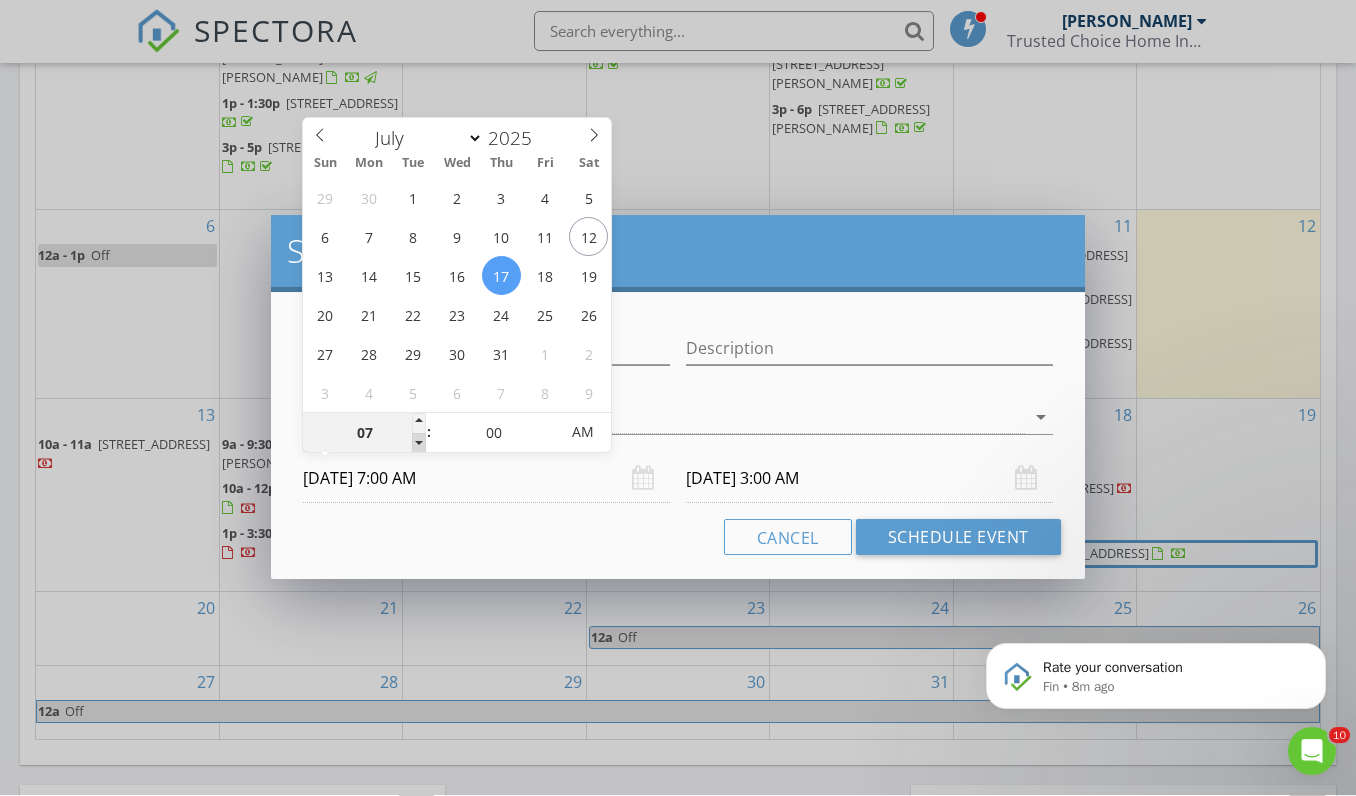 type on "06" 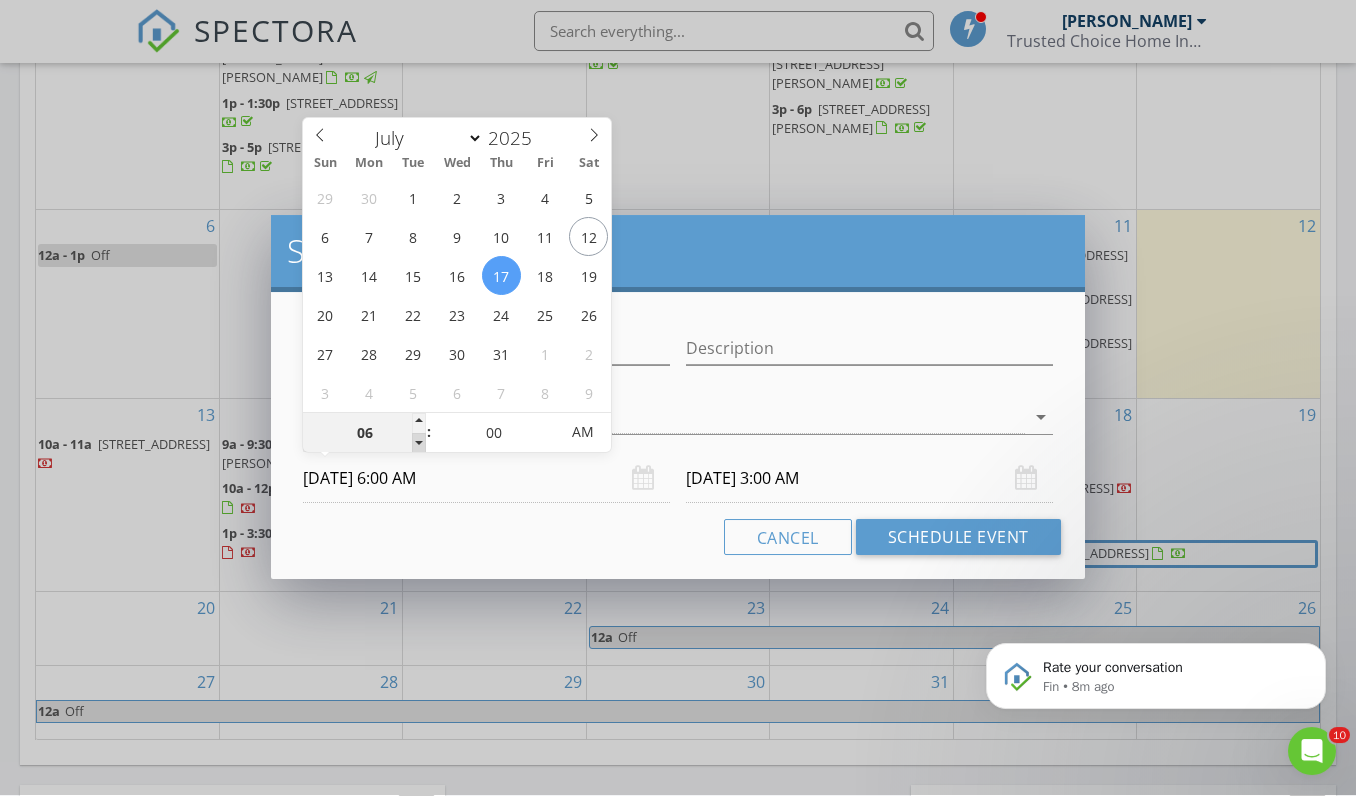 click at bounding box center (419, 444) 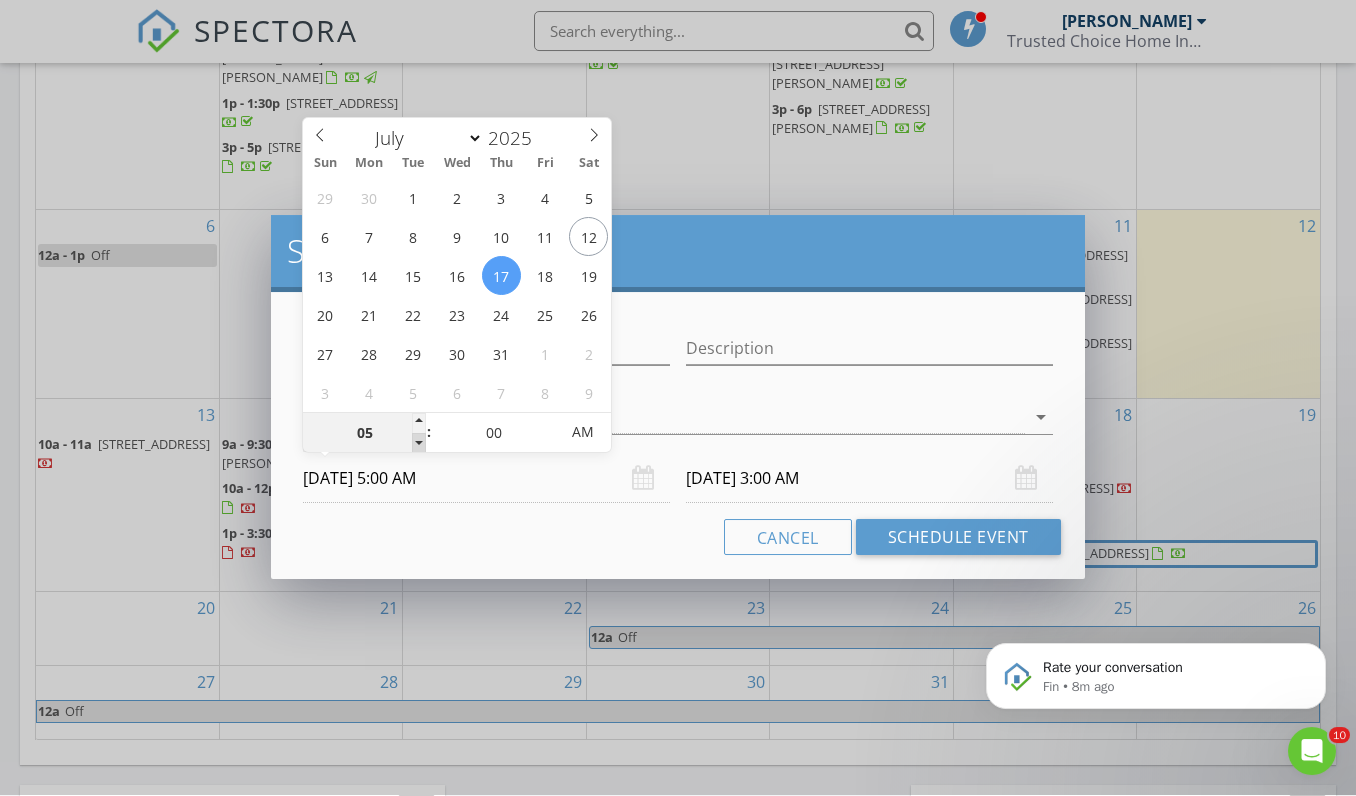 click at bounding box center [419, 444] 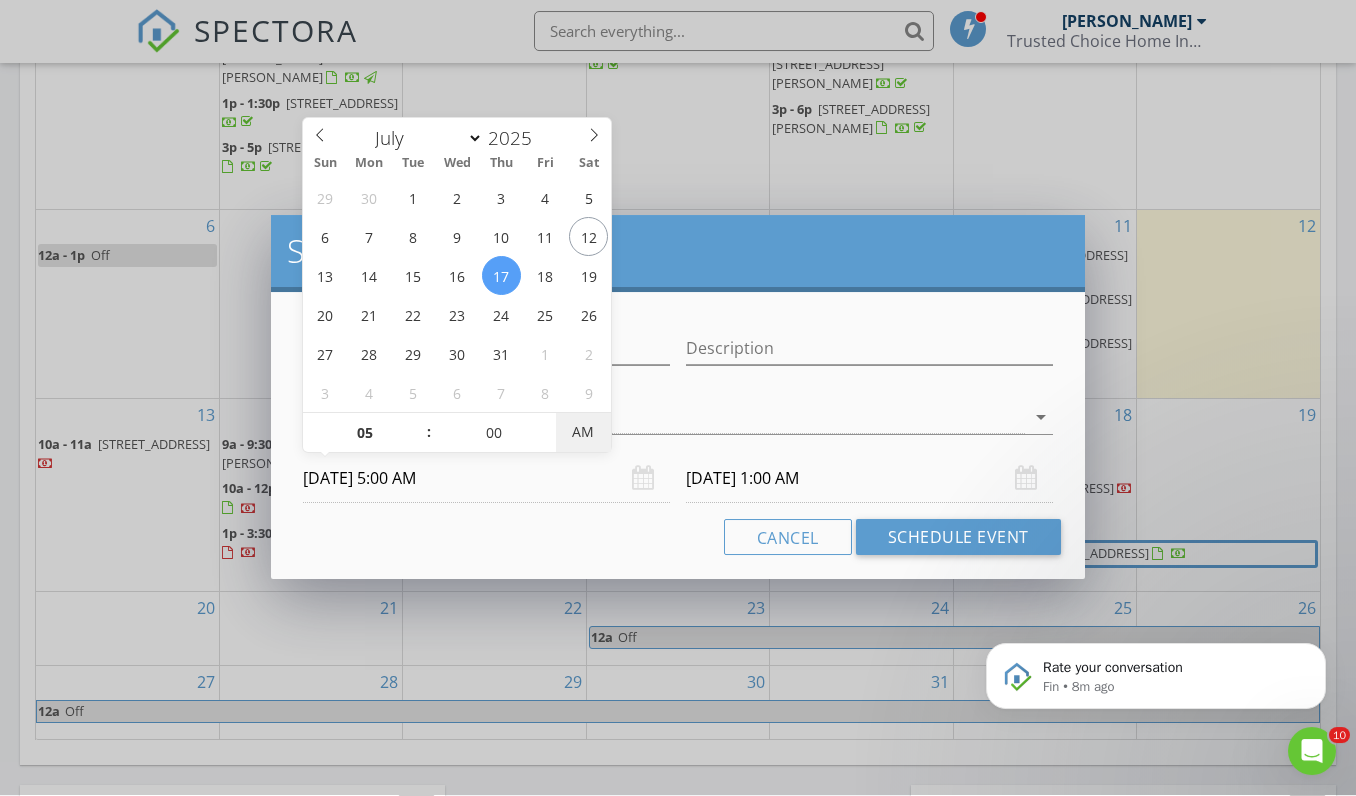 type on "07/17/2025 5:00 PM" 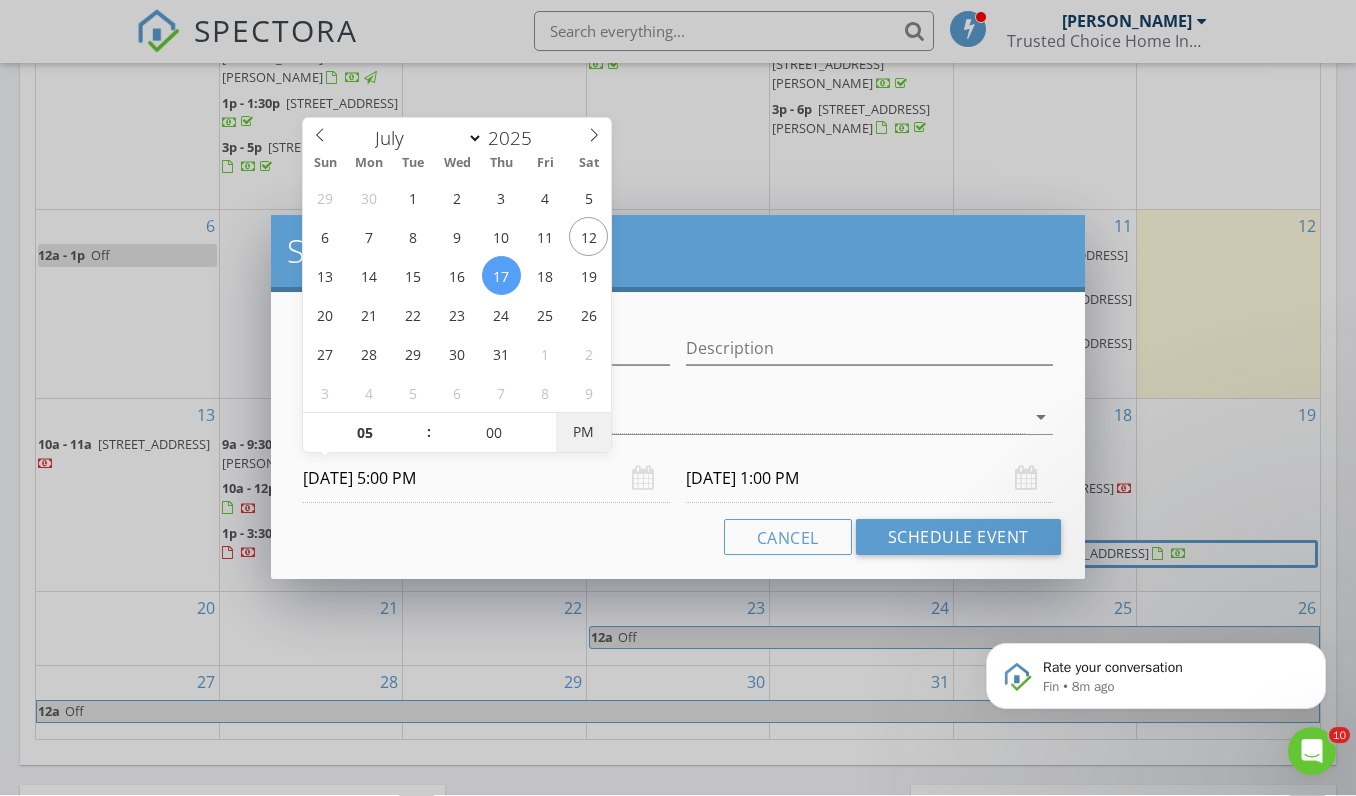 type on "07/17/2025 5:00 AM" 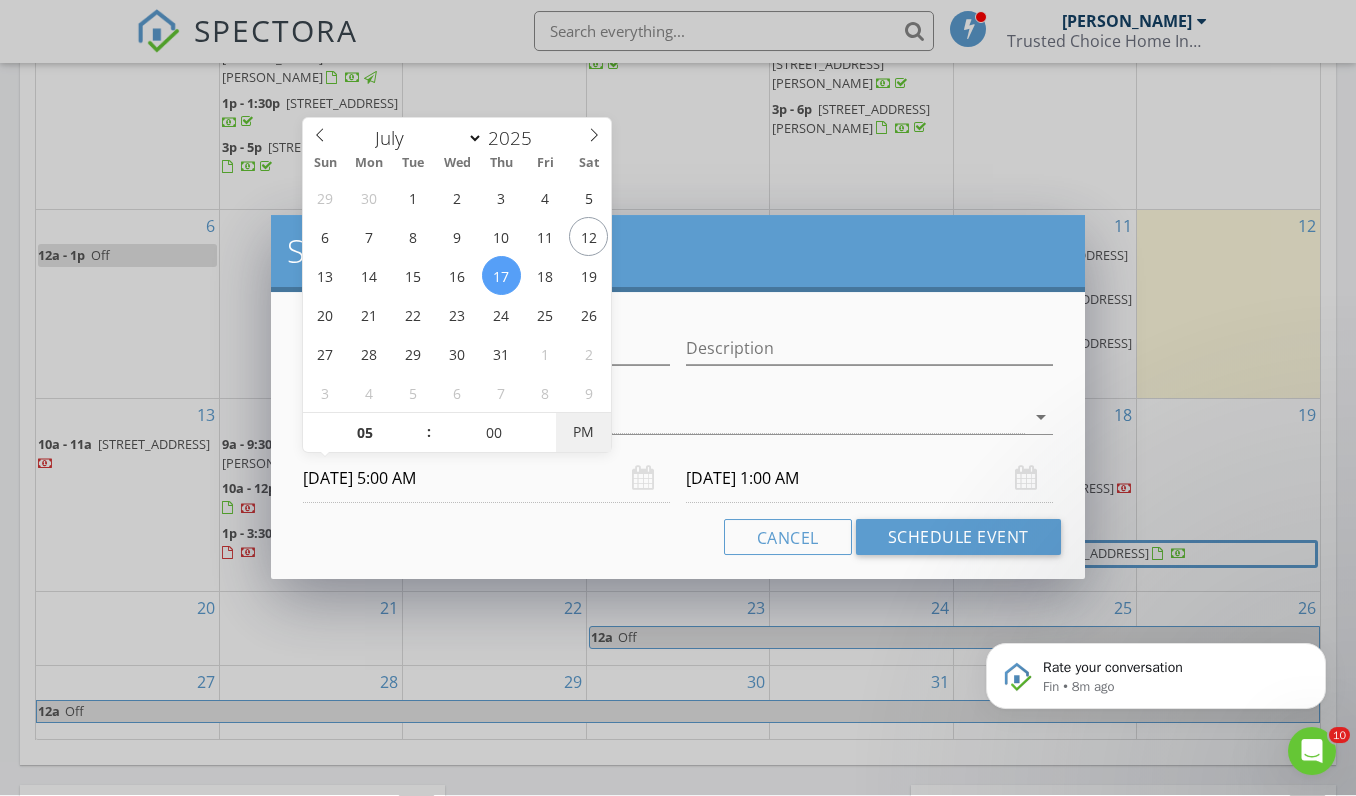 click on "PM" at bounding box center (583, 433) 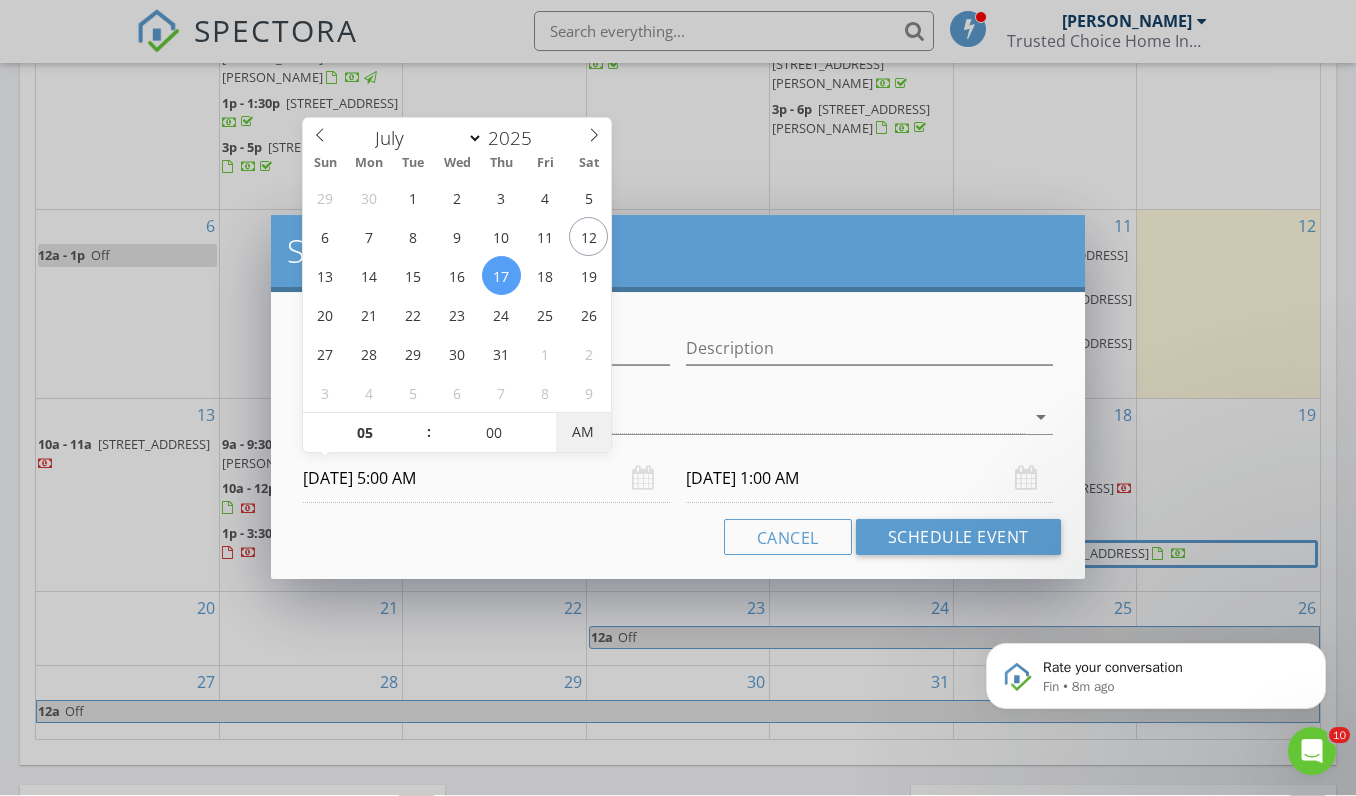 type on "07/17/2025 5:00 PM" 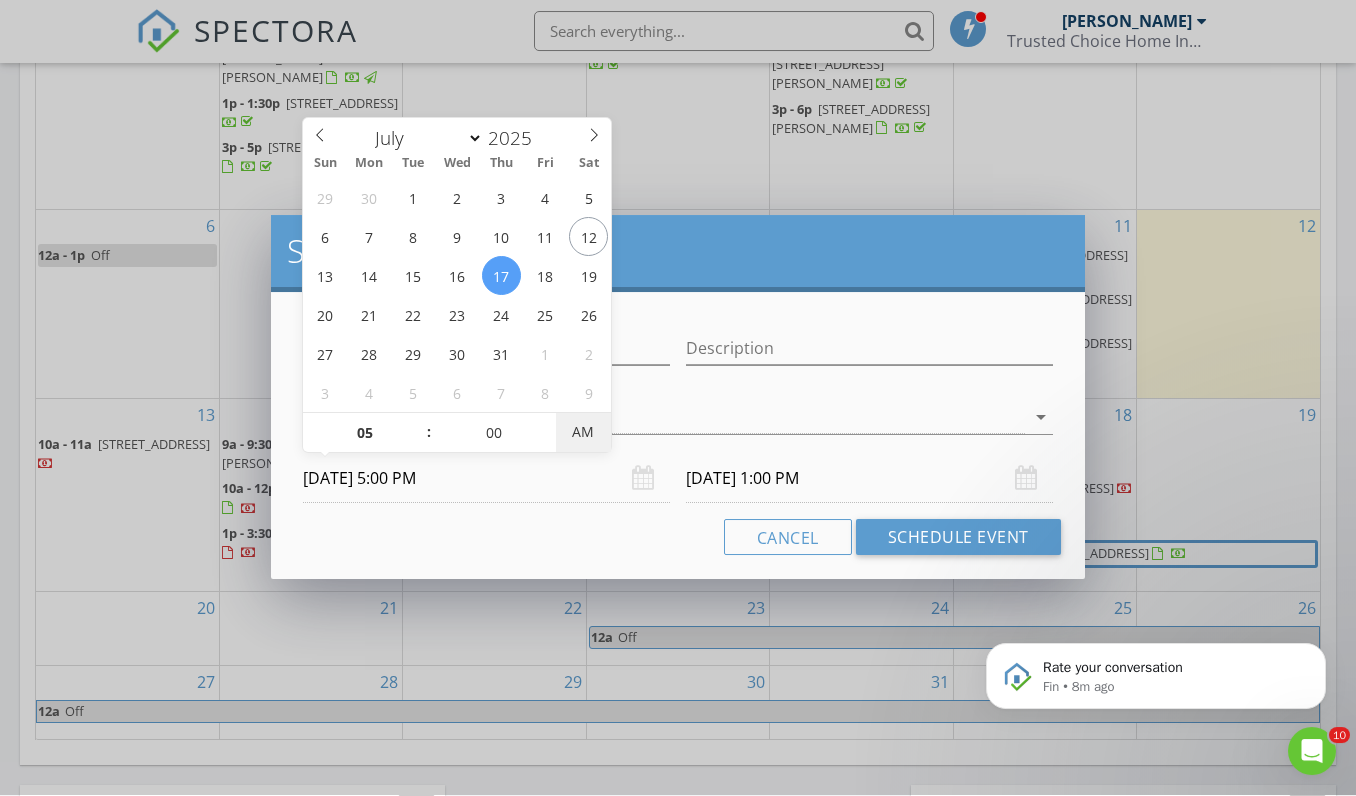 click on "AM" at bounding box center [583, 433] 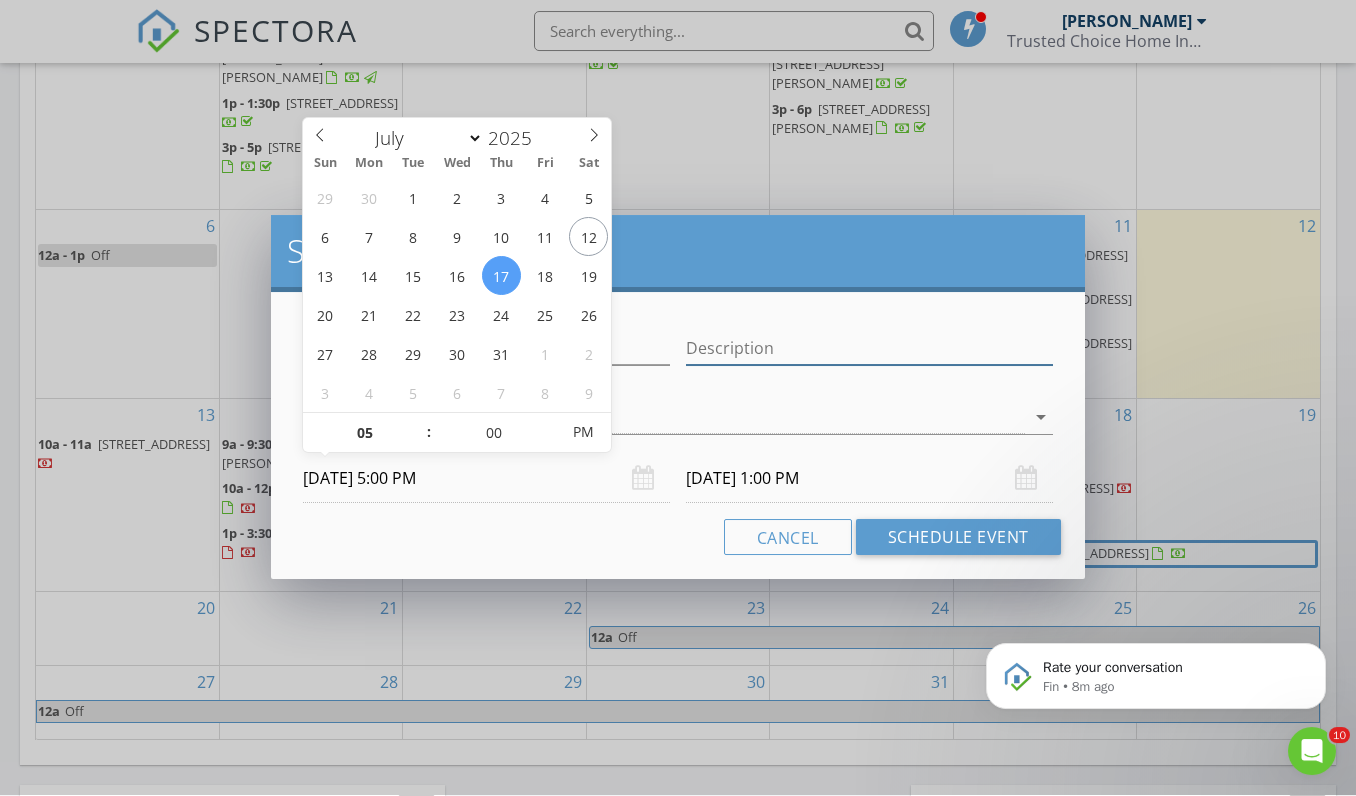 click on "Description" at bounding box center [869, 349] 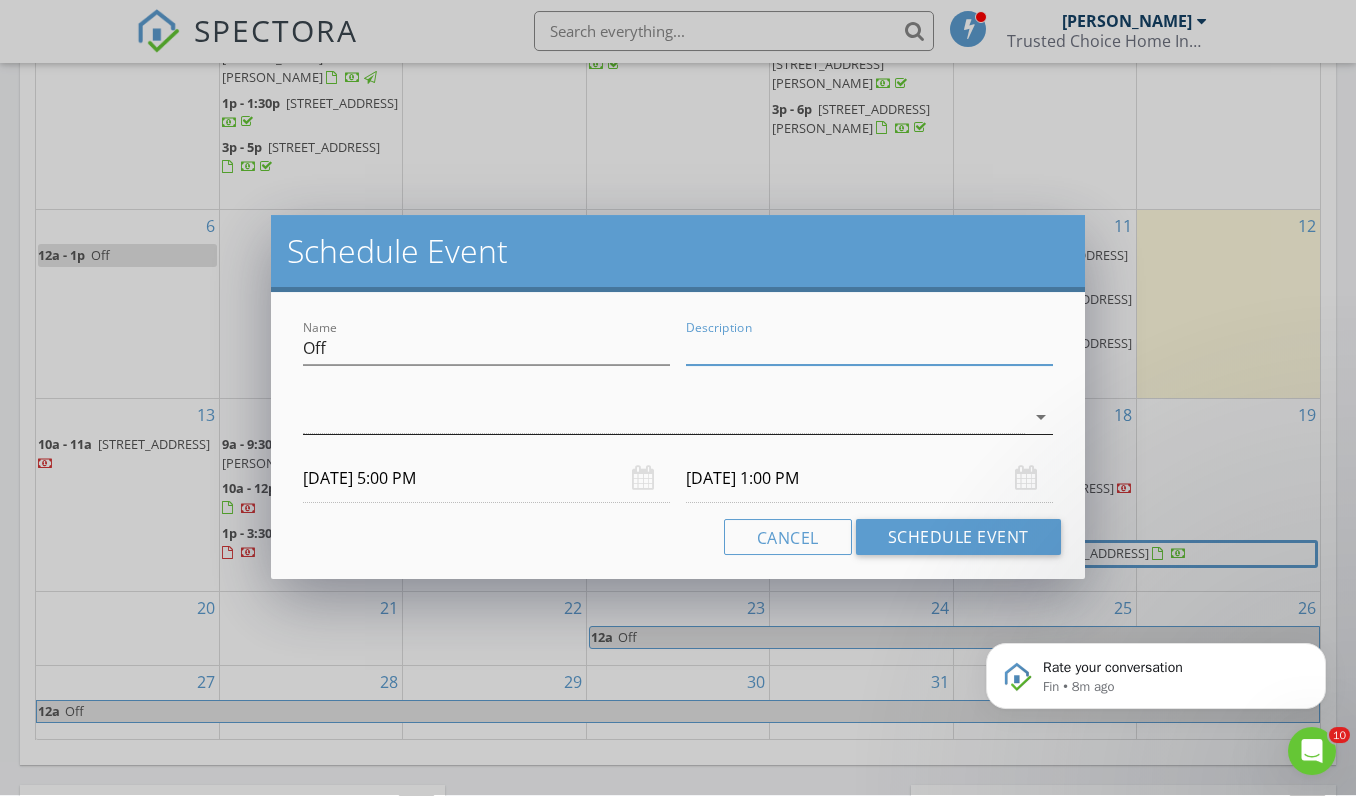 click at bounding box center [664, 418] 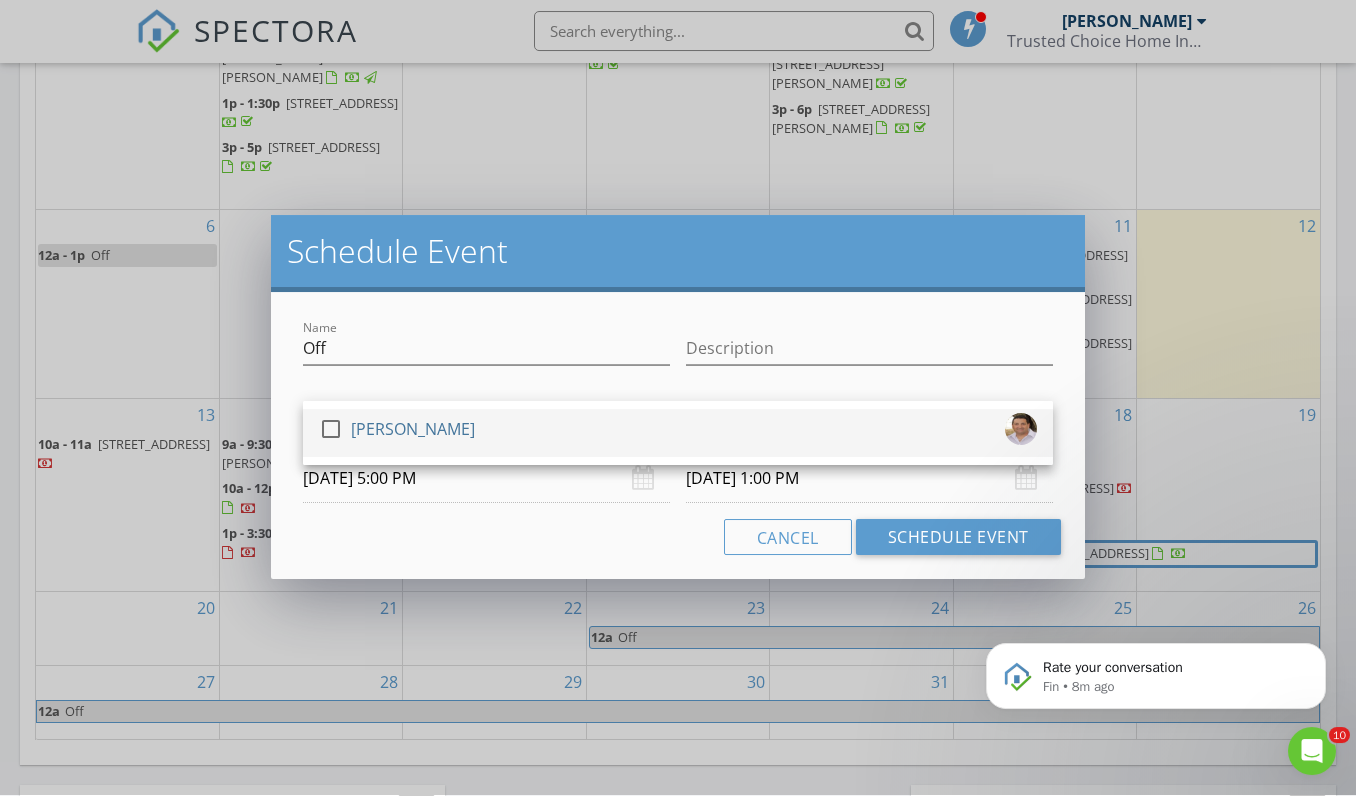 click at bounding box center (331, 430) 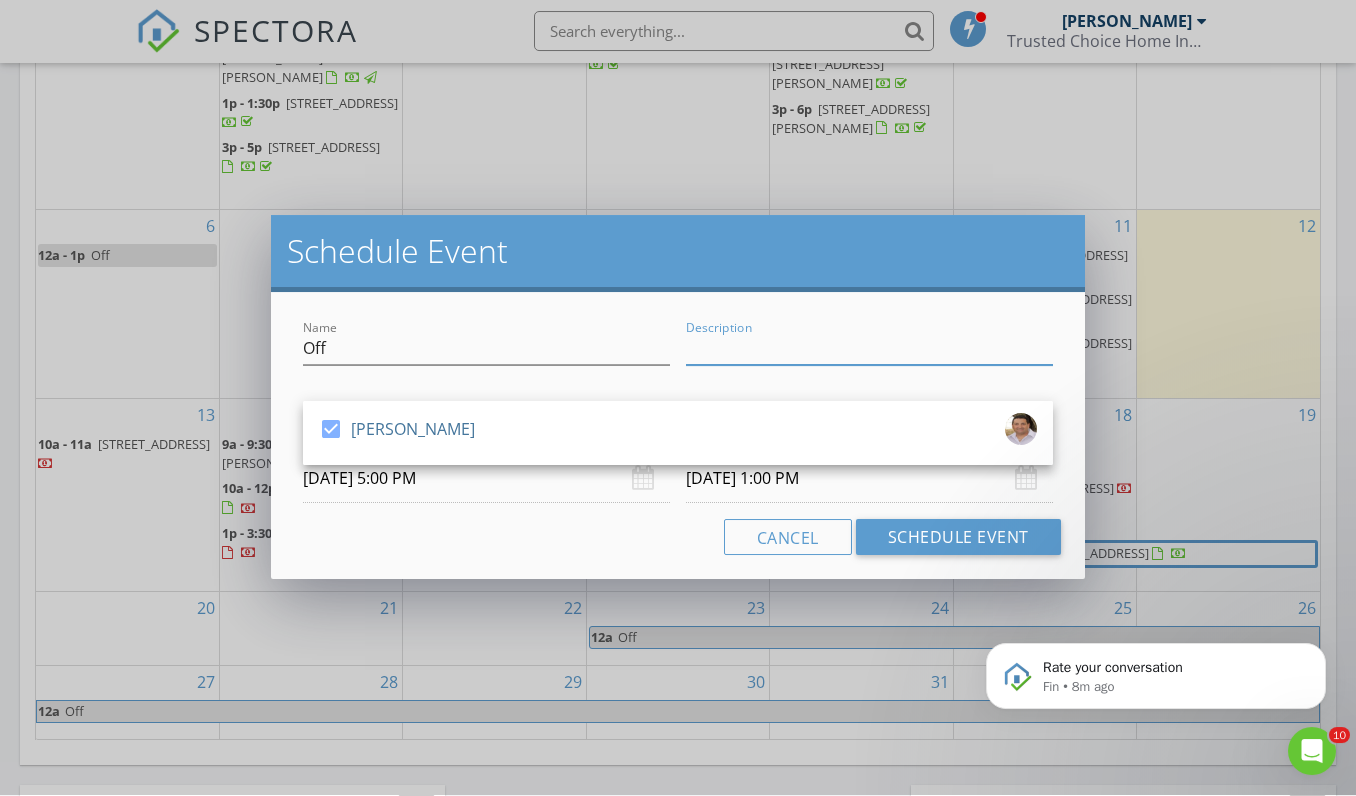 click on "Description" at bounding box center (869, 349) 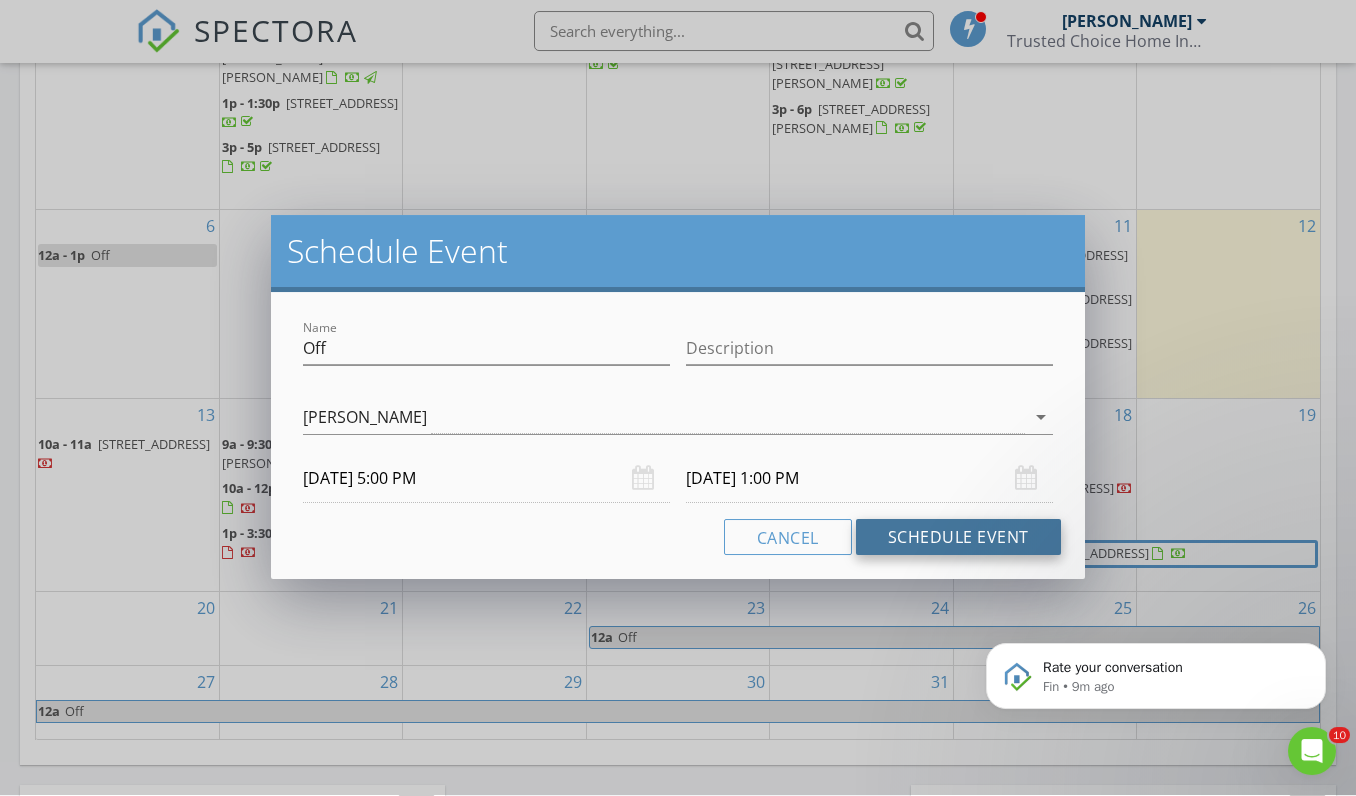 click on "Schedule Event" at bounding box center [958, 538] 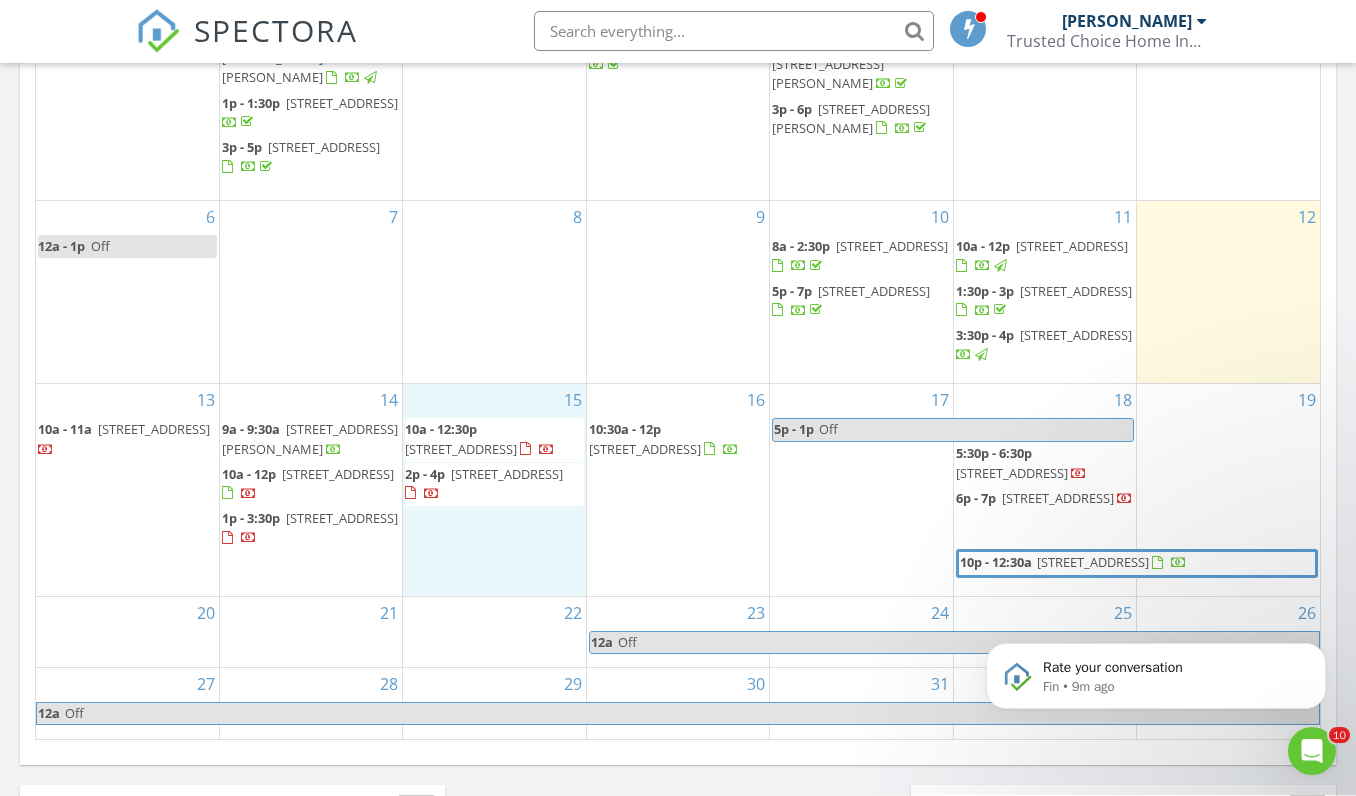 click on "15
10a - 12:30p
10948 SW Ivory Springs Ln, Port St. Lucie 34987
2p - 4p
10700 SW East Park Ave, Port St. Lucie 34987" at bounding box center [494, 490] 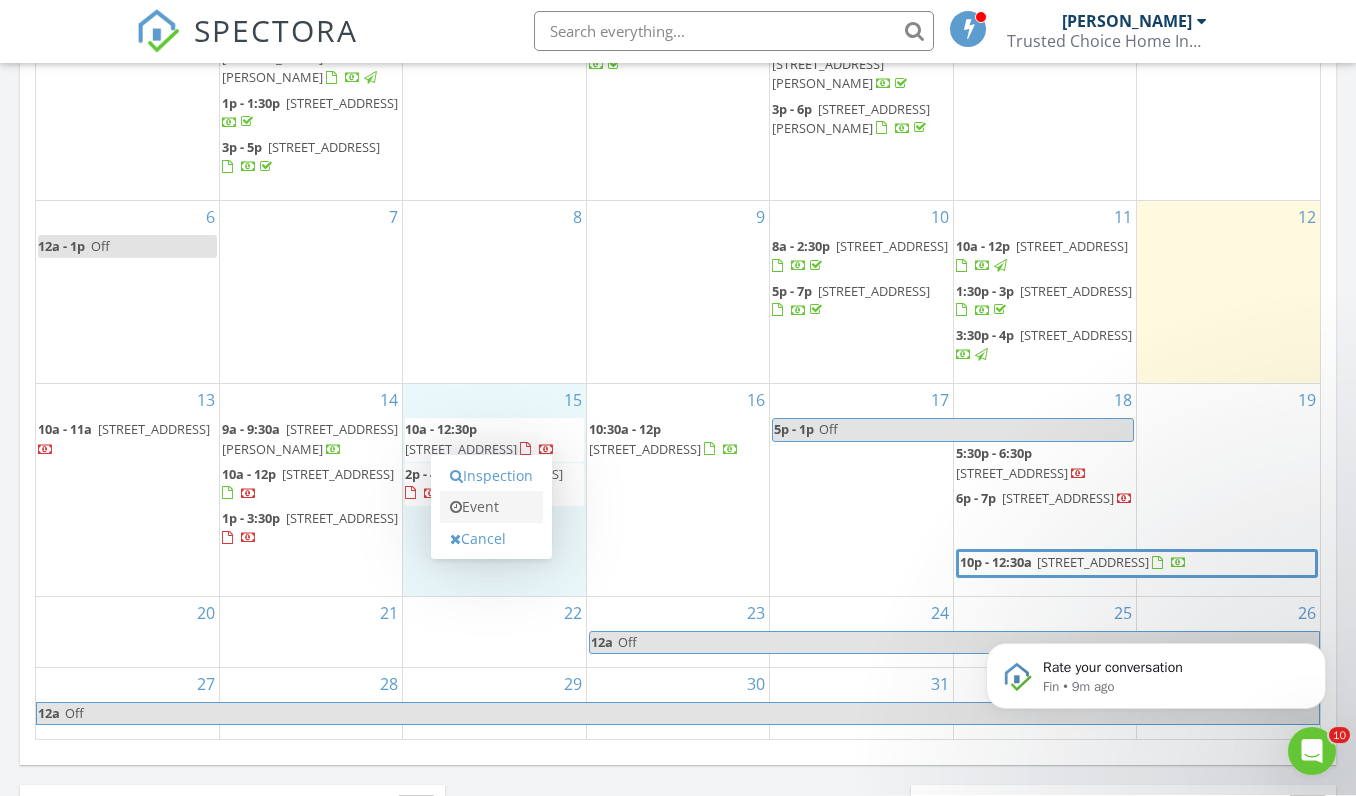 click on "Event" at bounding box center [491, 508] 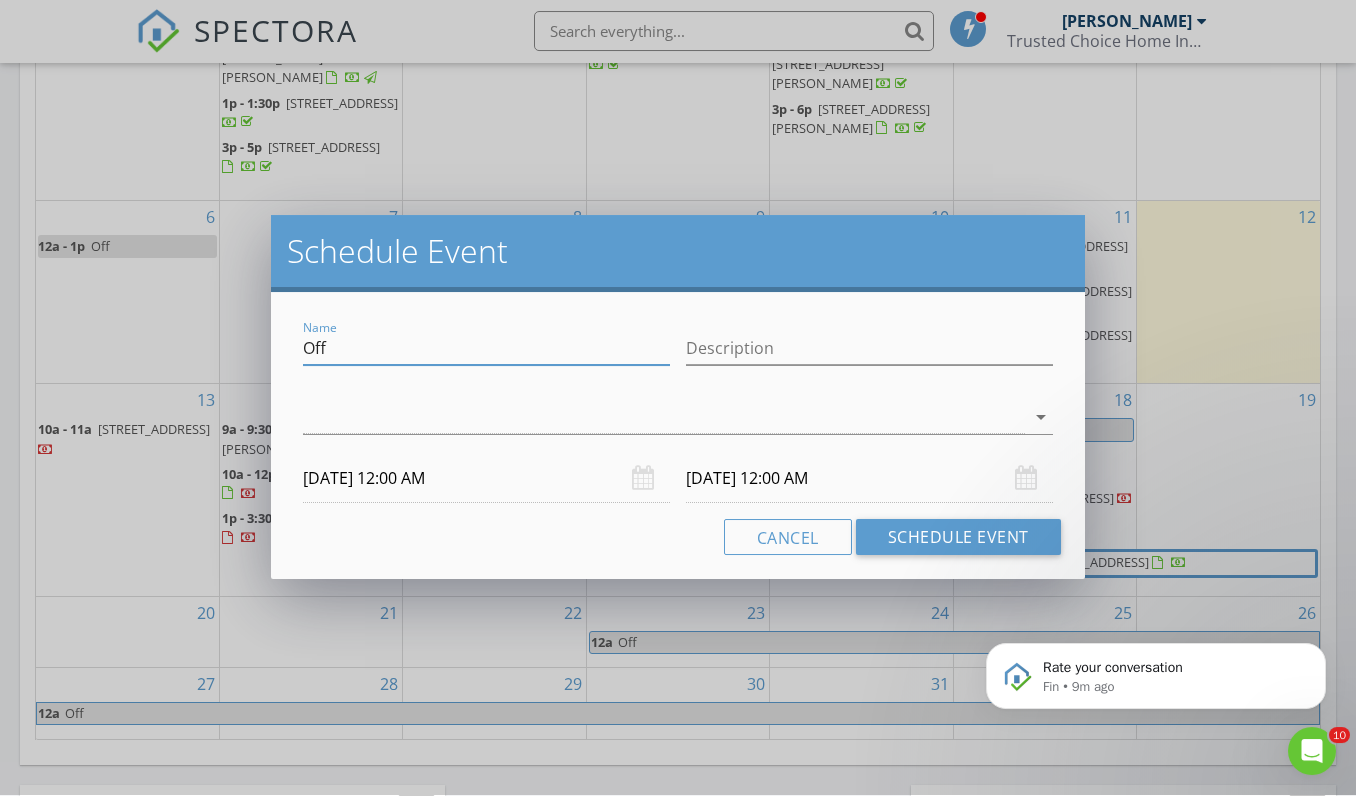 click on "Off" at bounding box center (486, 349) 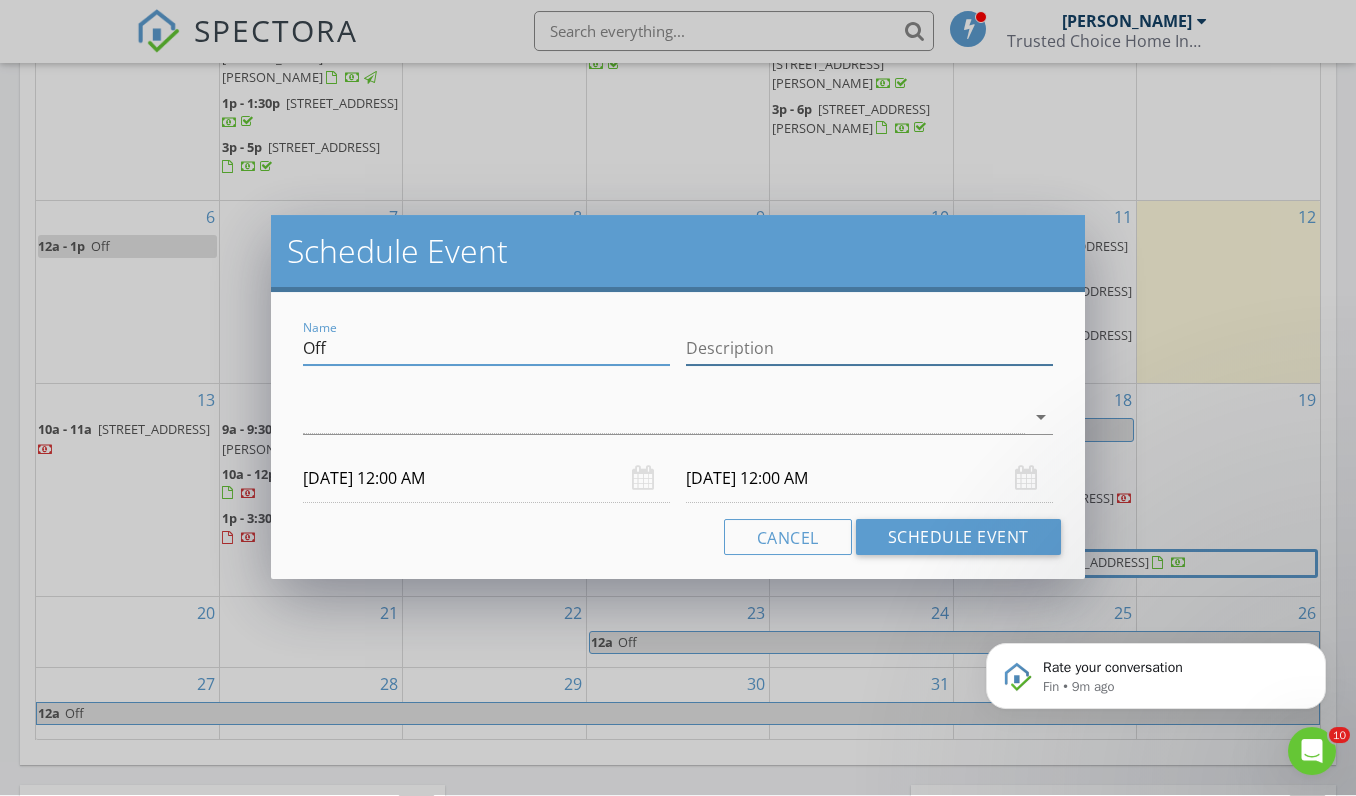 click on "Description" at bounding box center (869, 349) 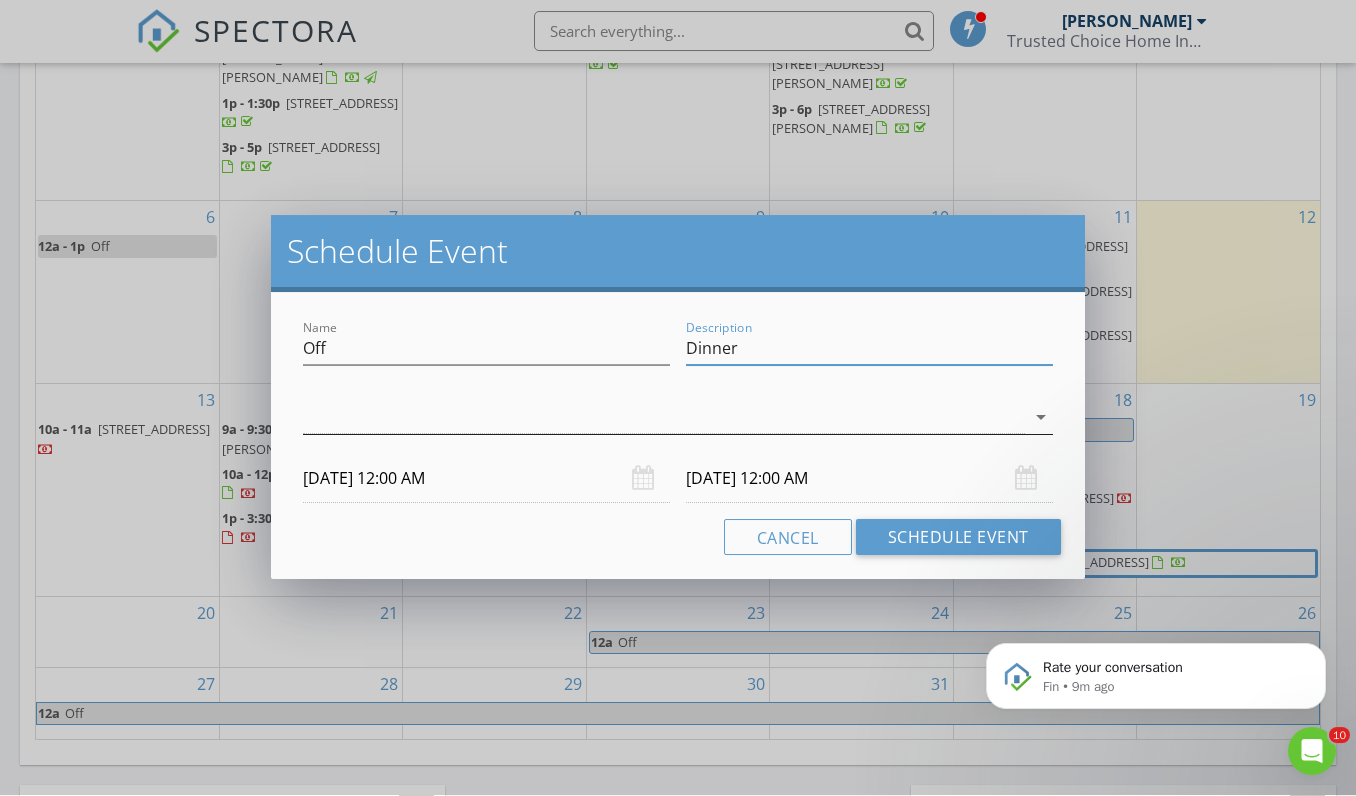 type on "Dinner" 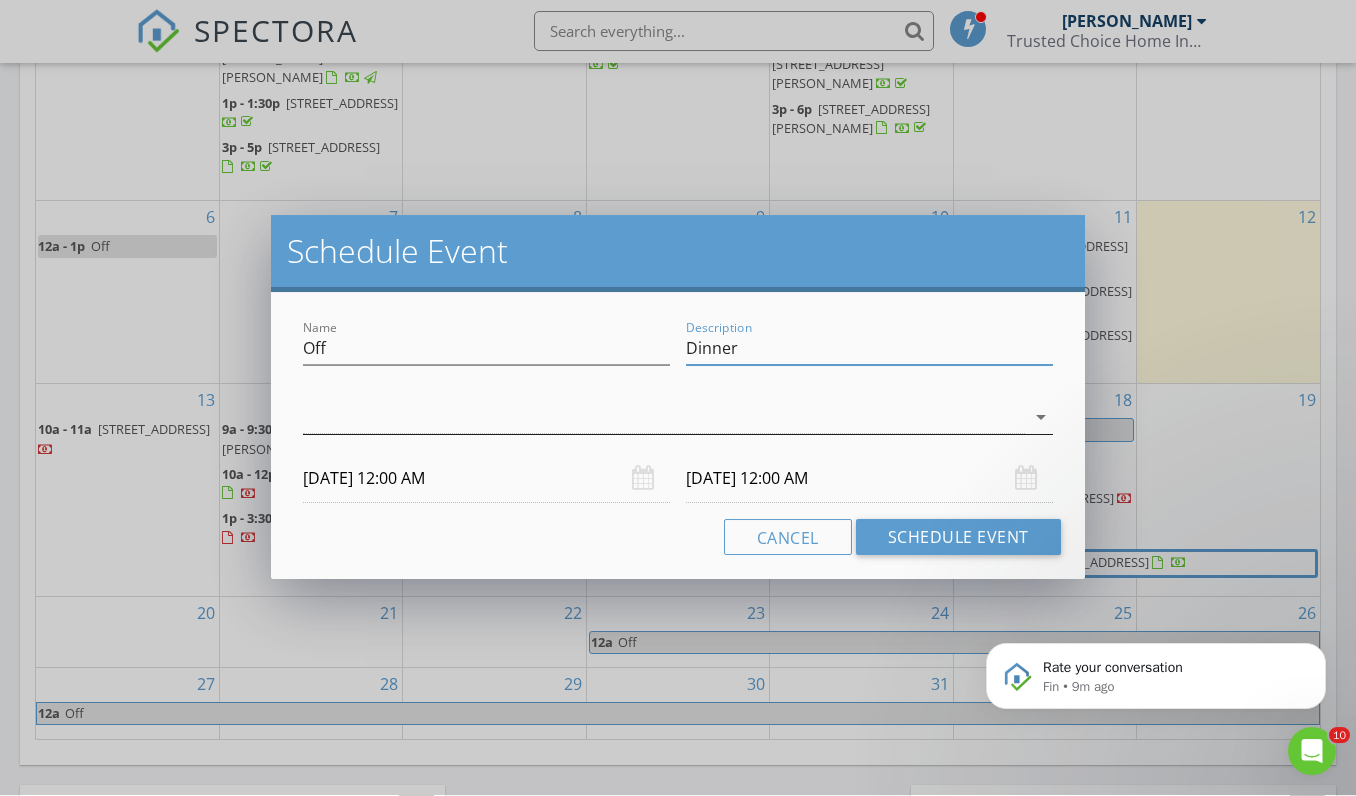 click at bounding box center (664, 418) 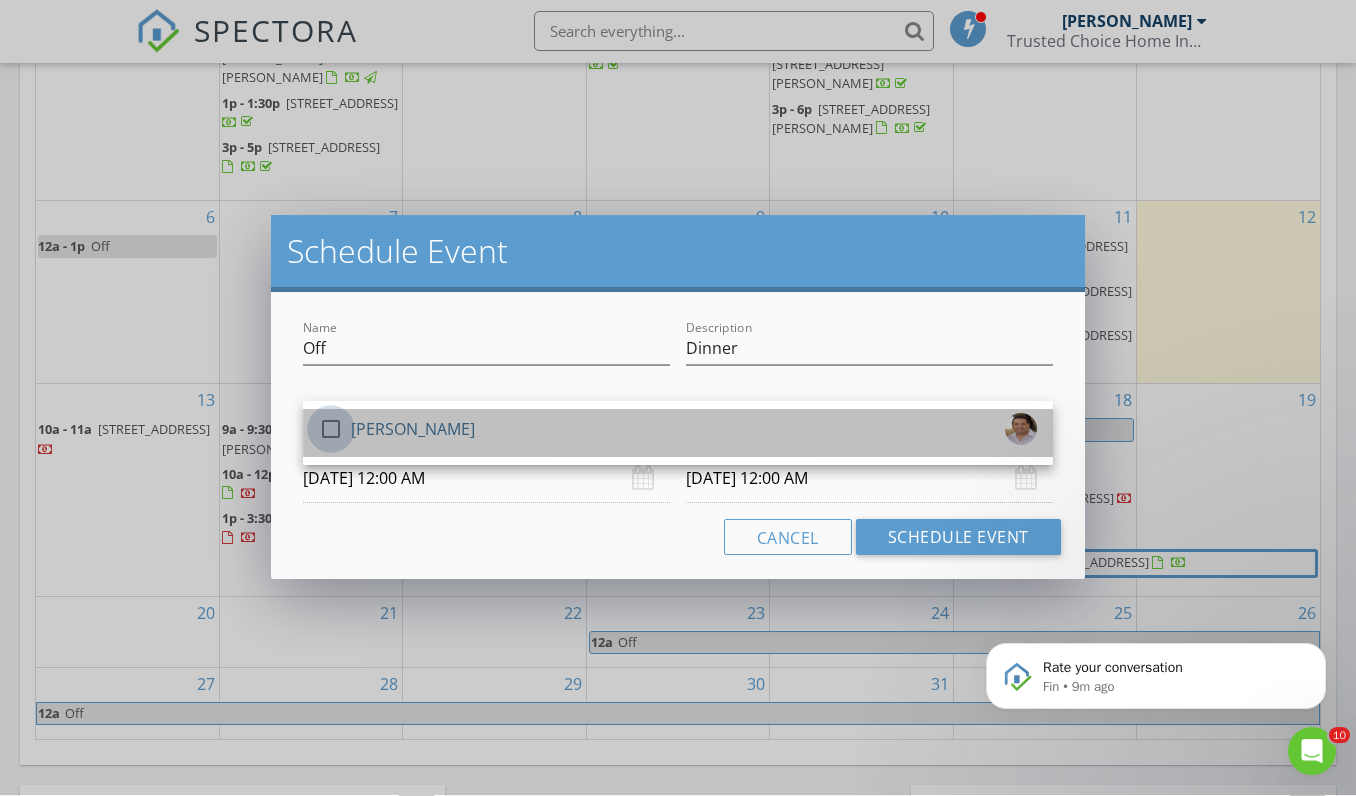 click at bounding box center [331, 430] 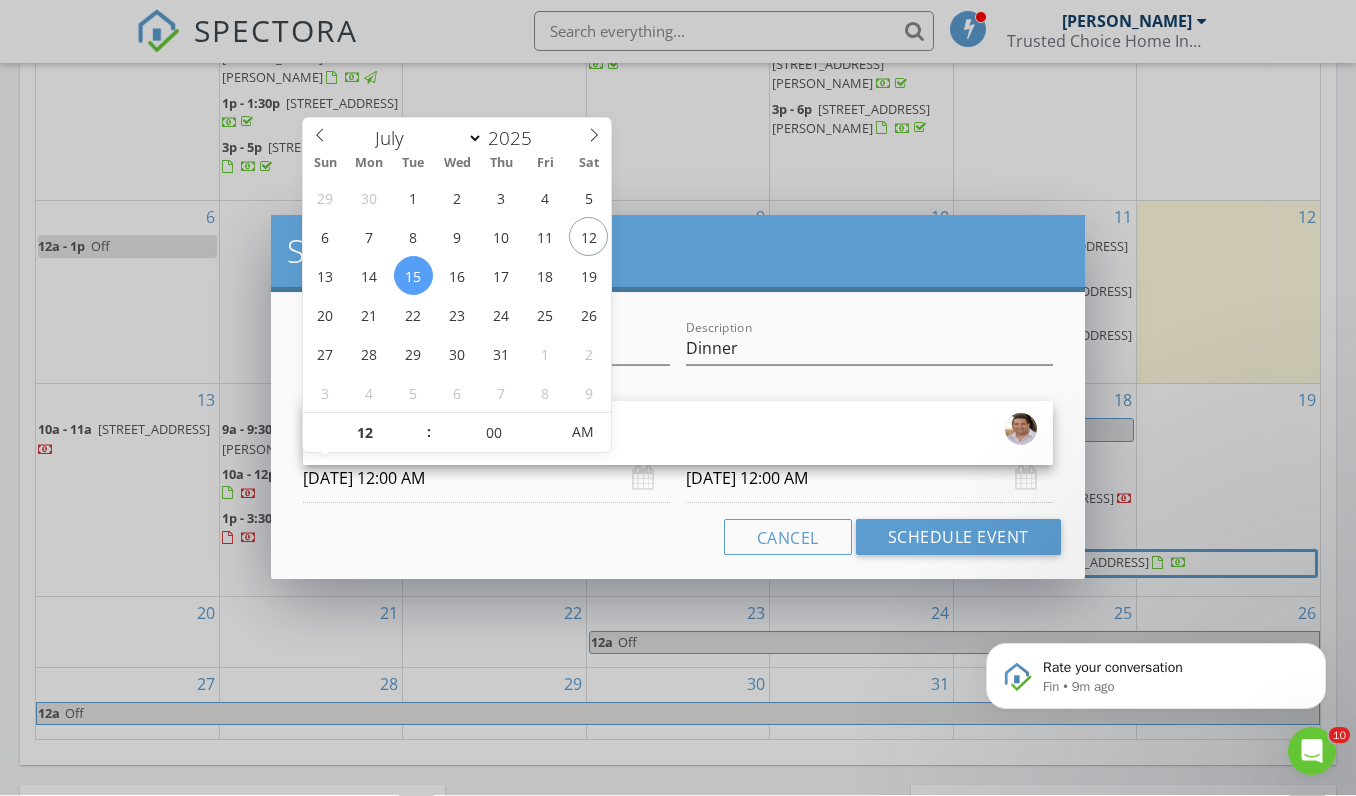 click on "07/15/2025 12:00 AM" at bounding box center [486, 479] 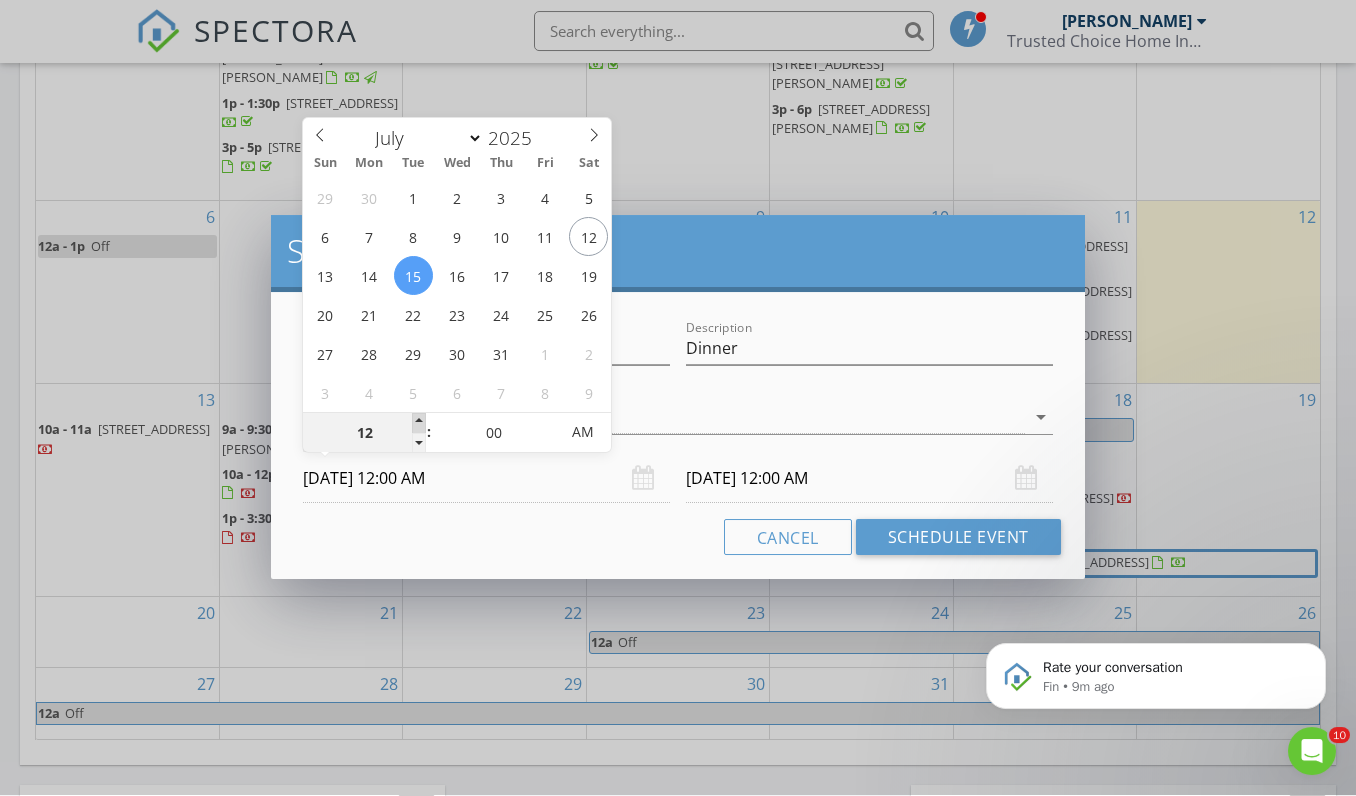 type on "01" 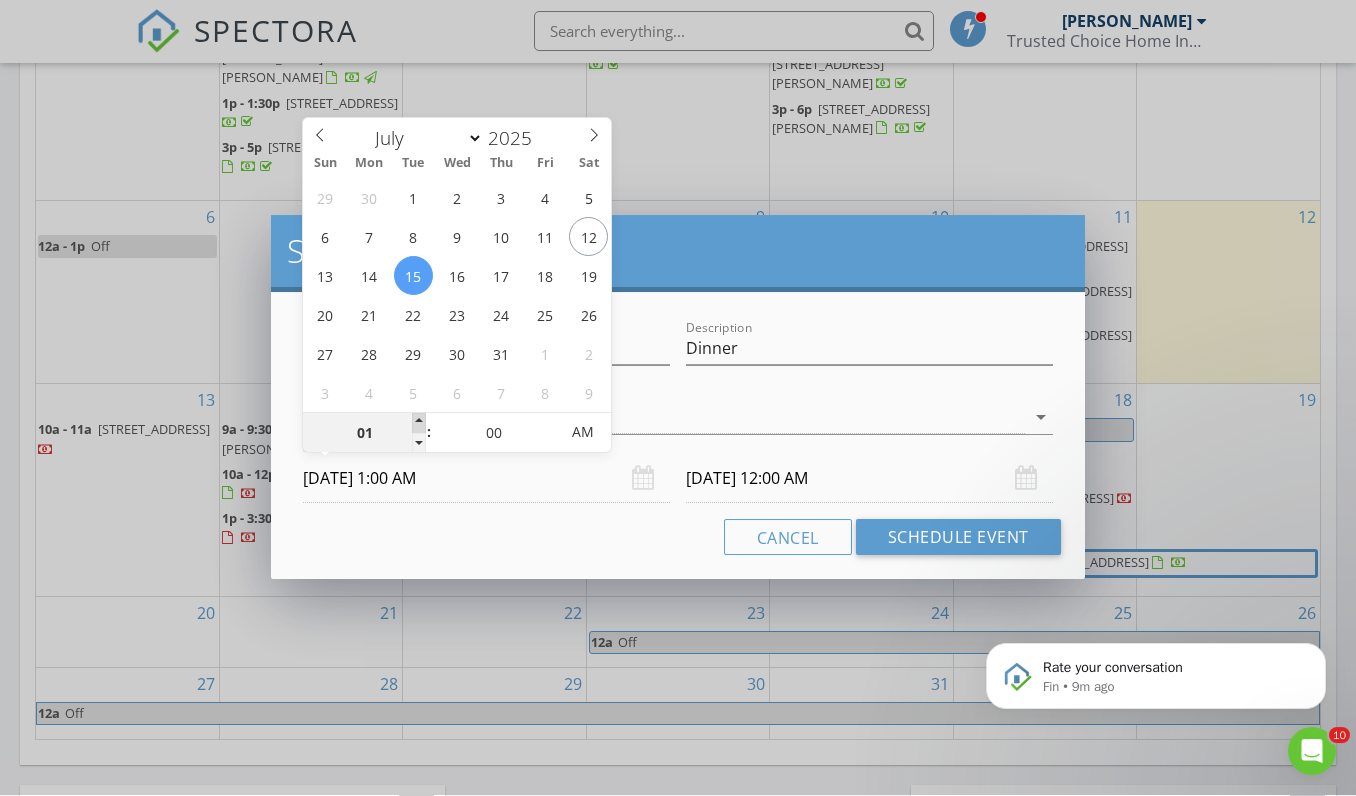 click at bounding box center (419, 424) 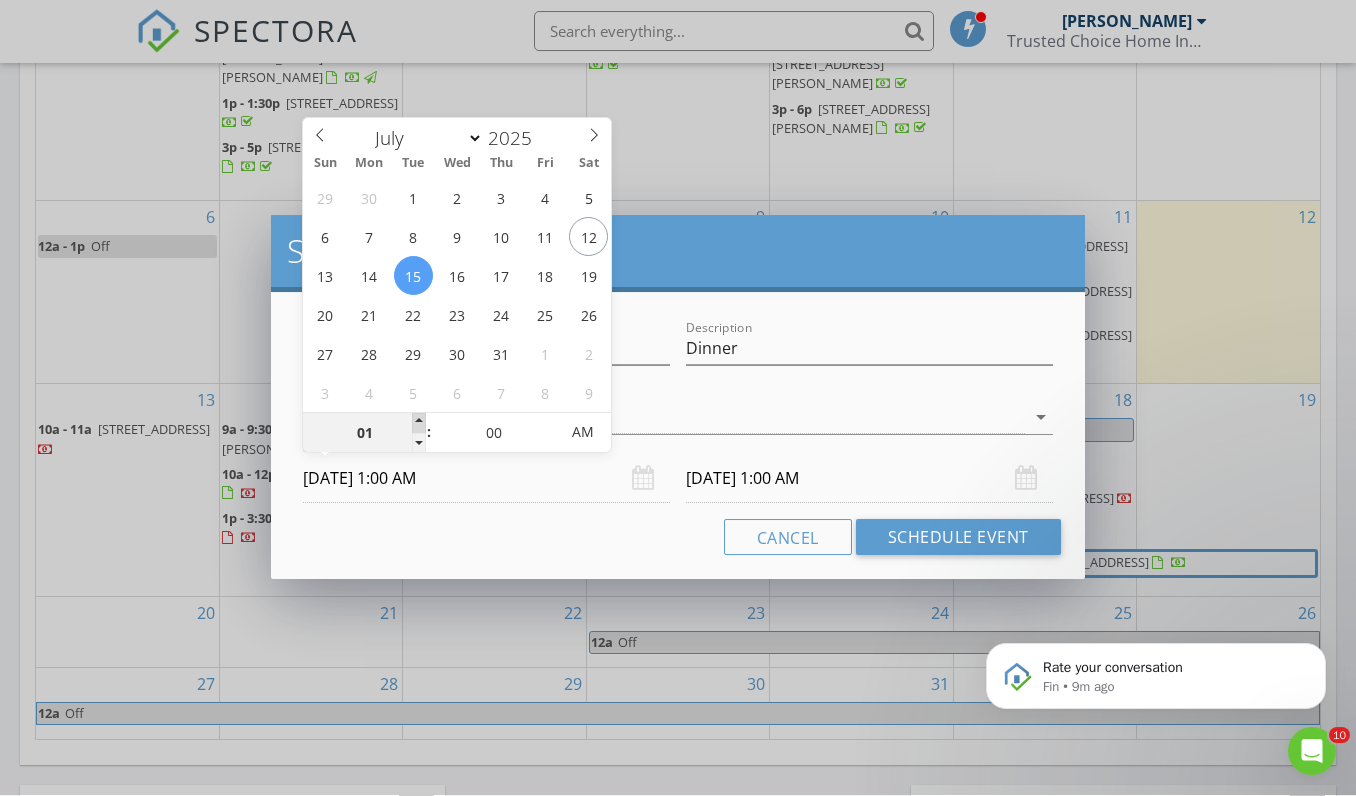 type on "02" 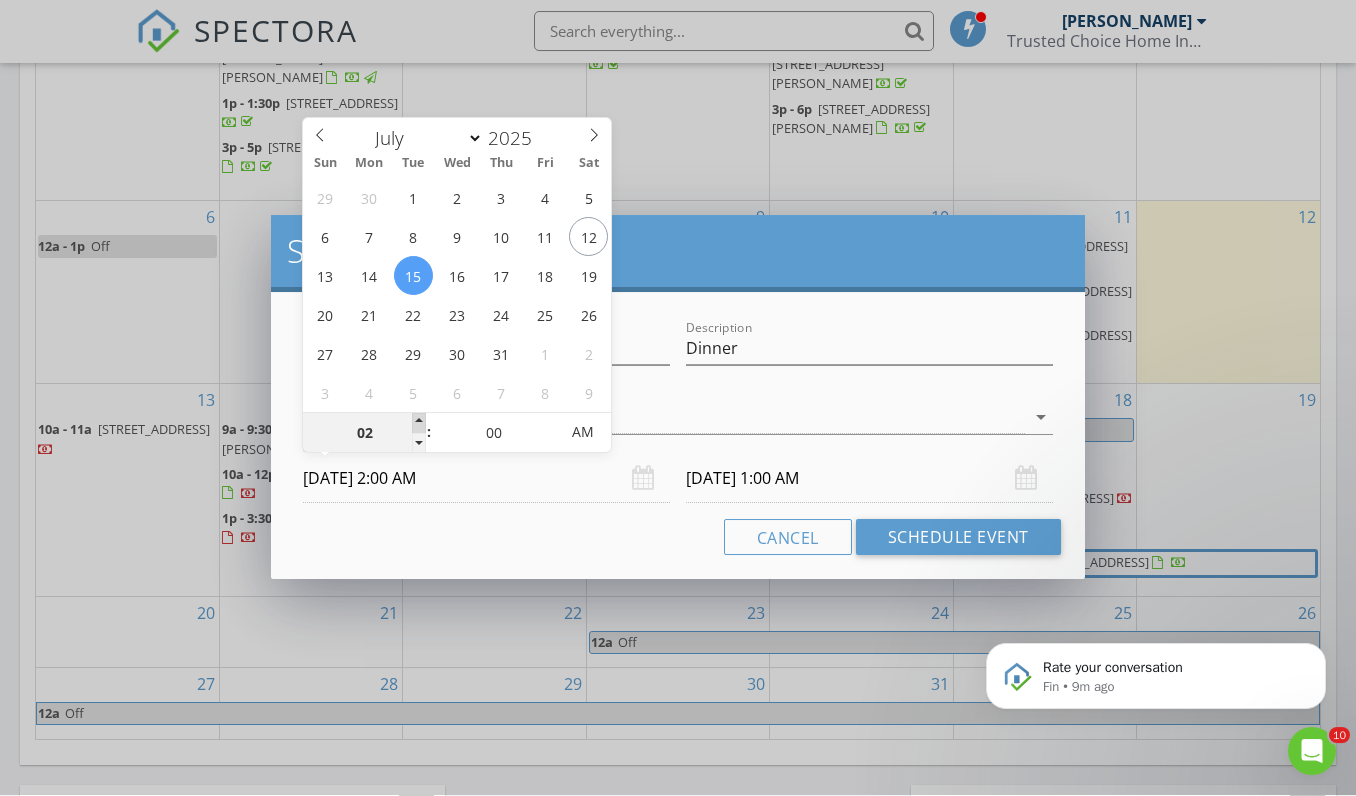 click at bounding box center [419, 424] 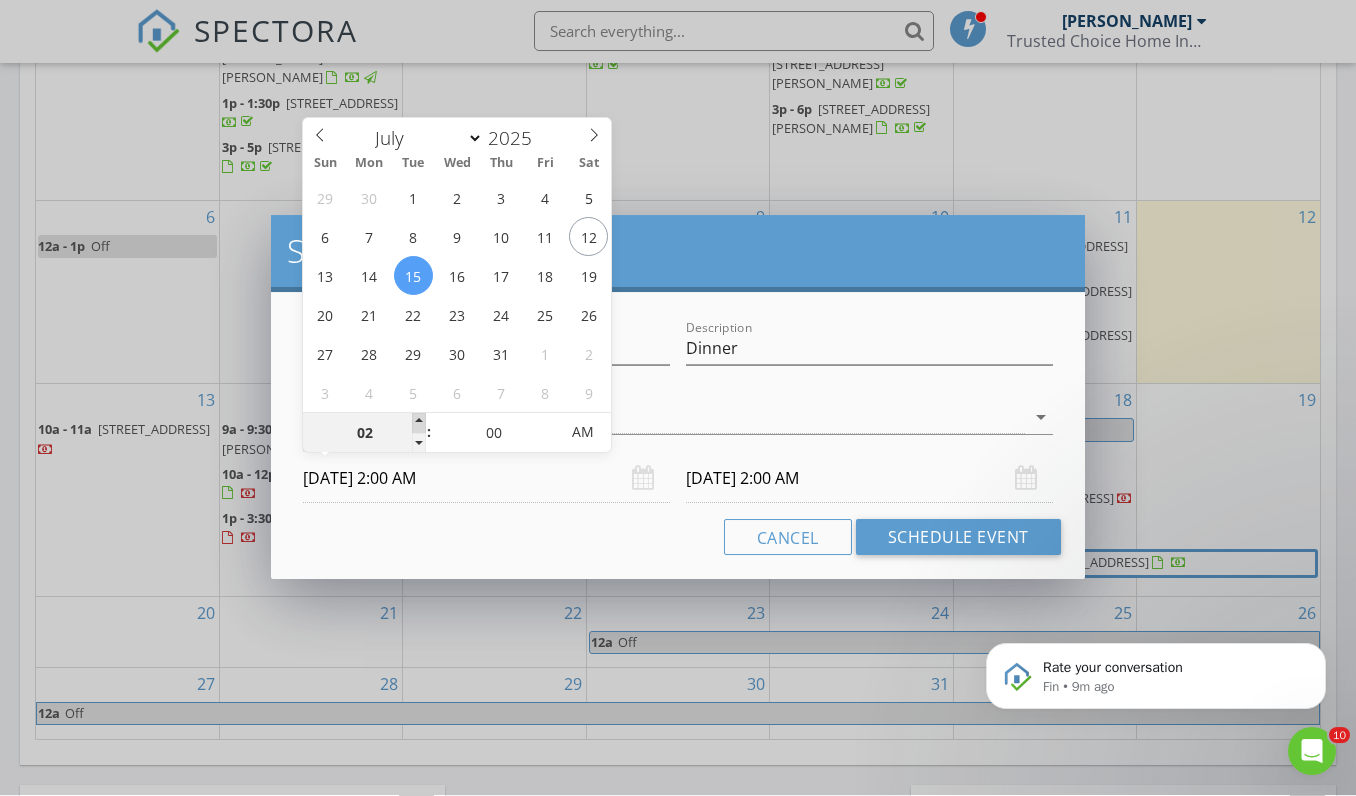 type on "03" 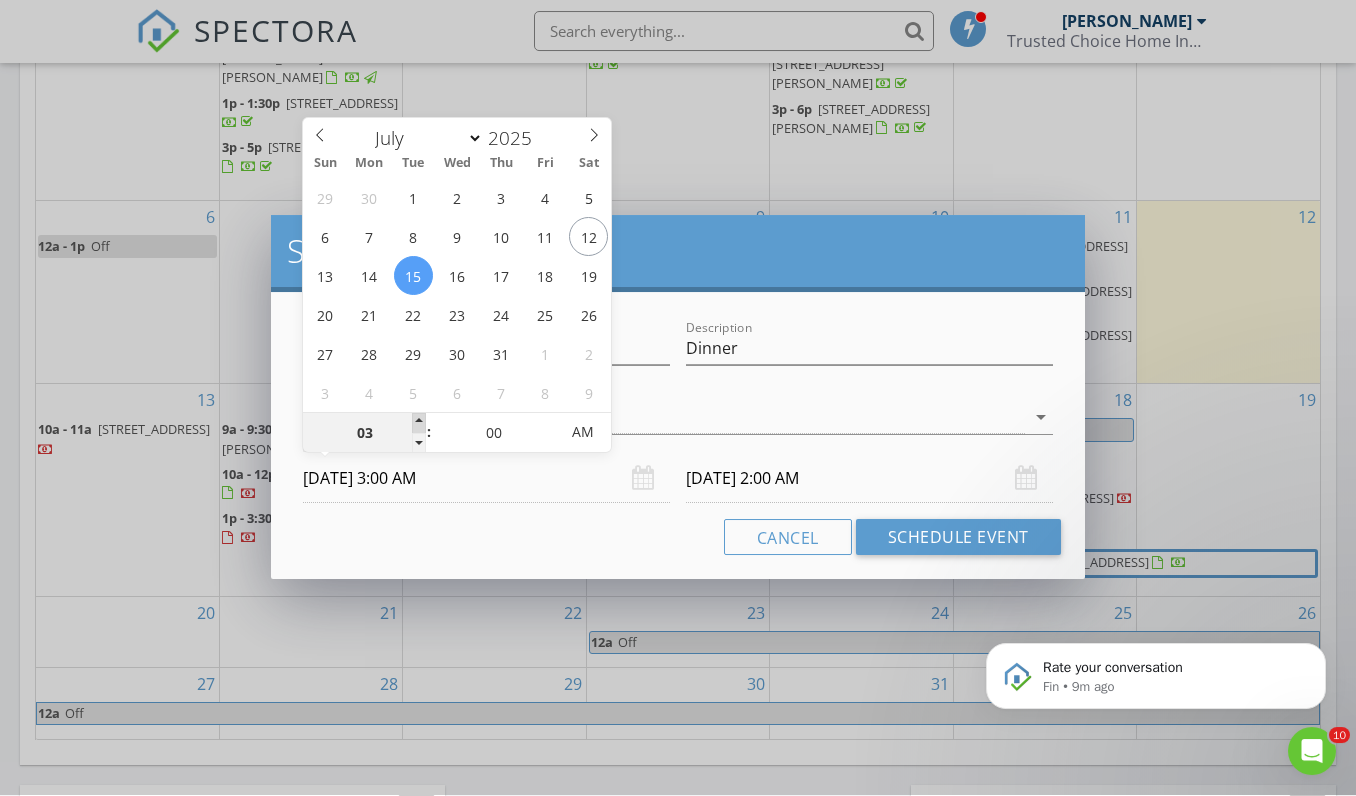 click at bounding box center (419, 424) 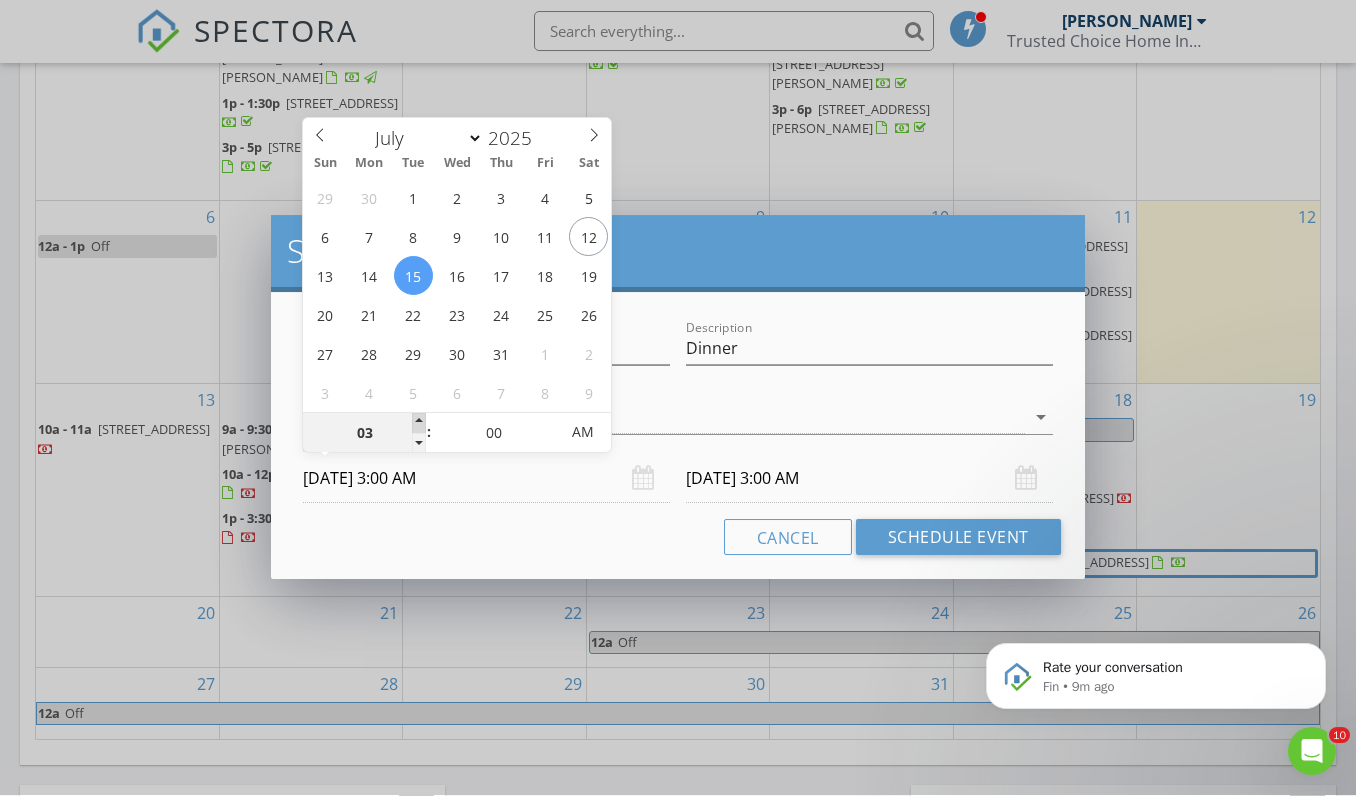type on "04" 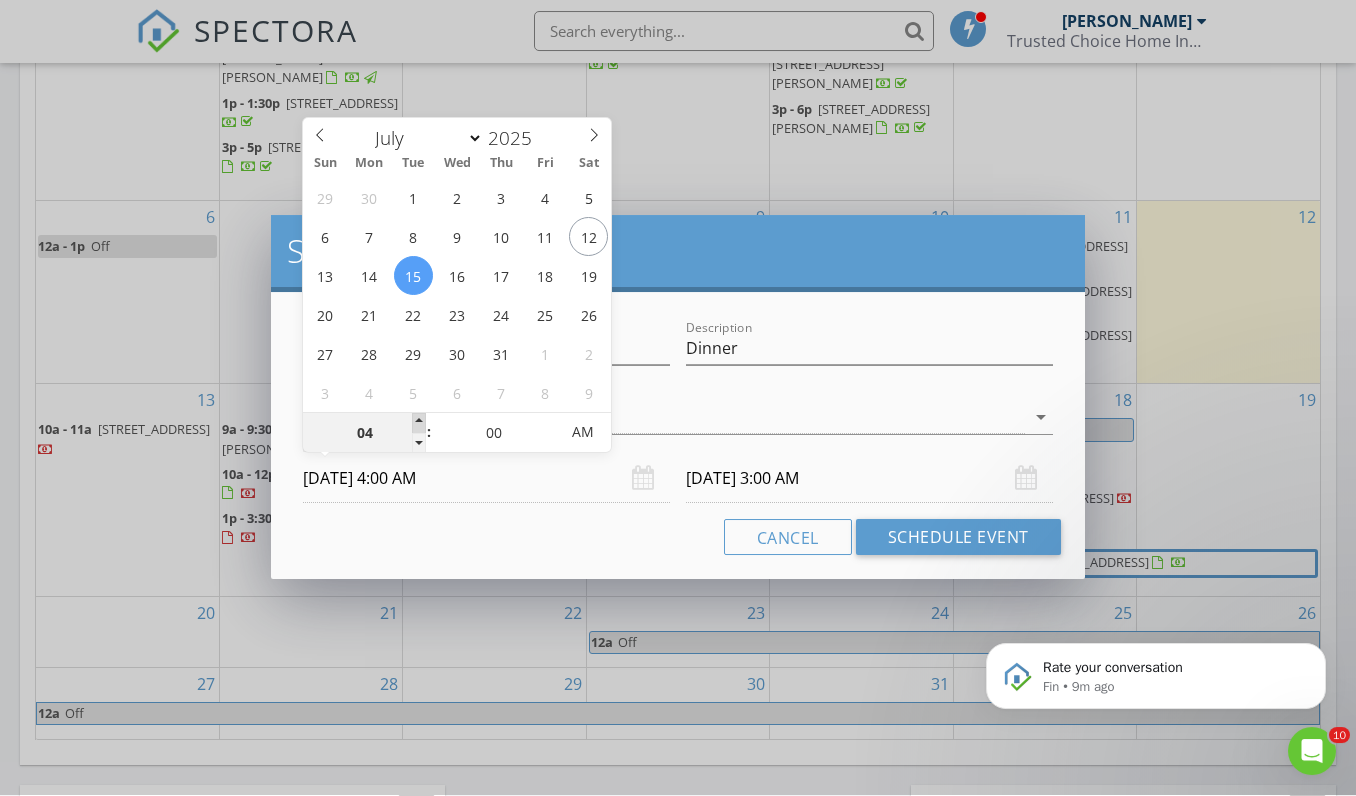 click at bounding box center [419, 424] 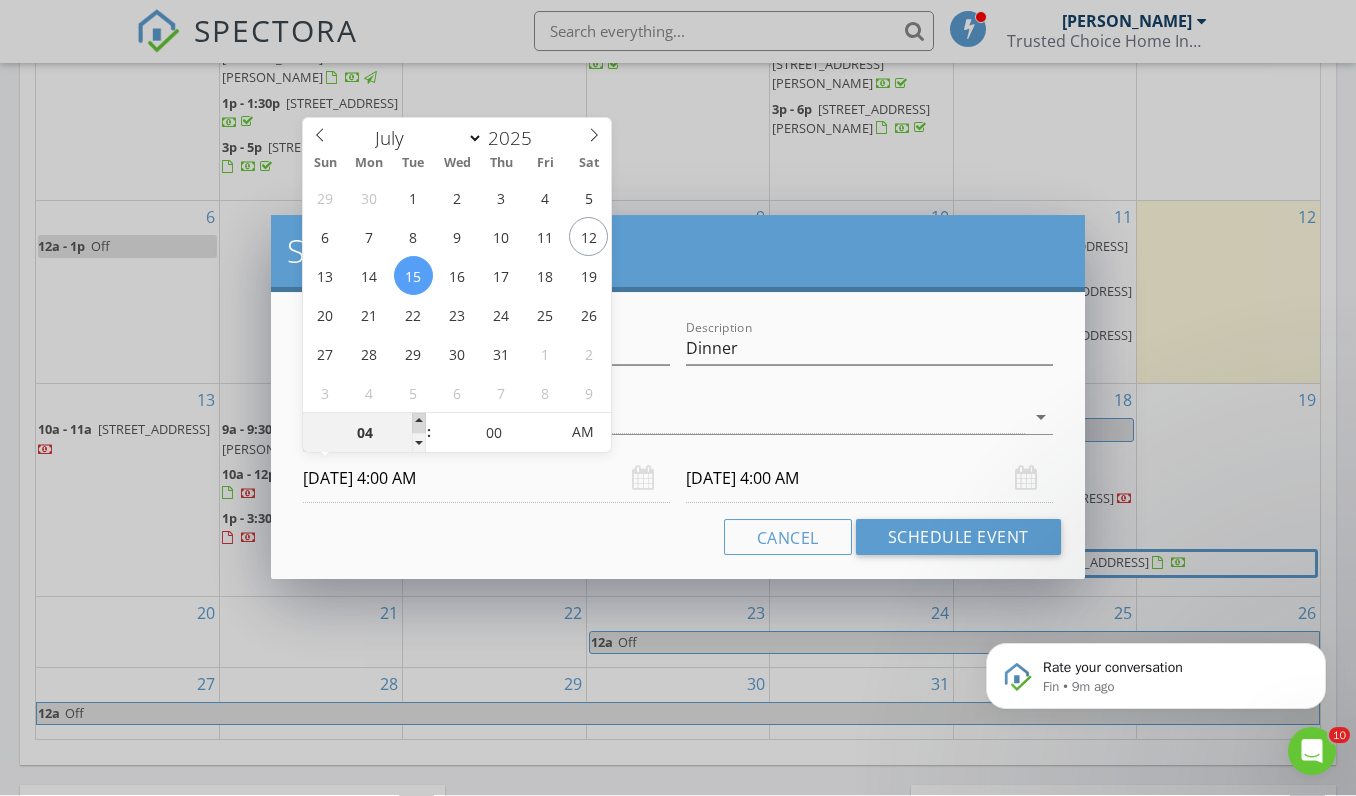 type on "05" 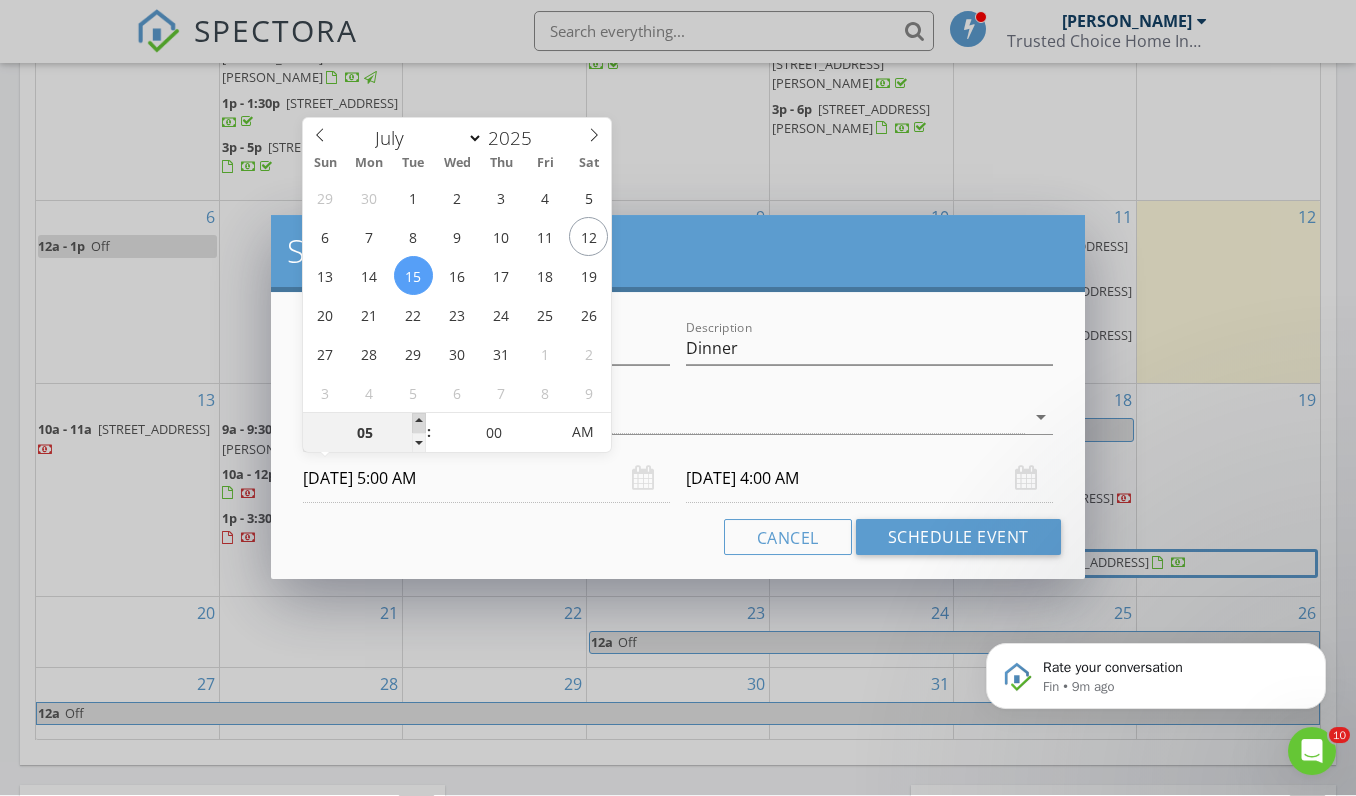 click at bounding box center (419, 424) 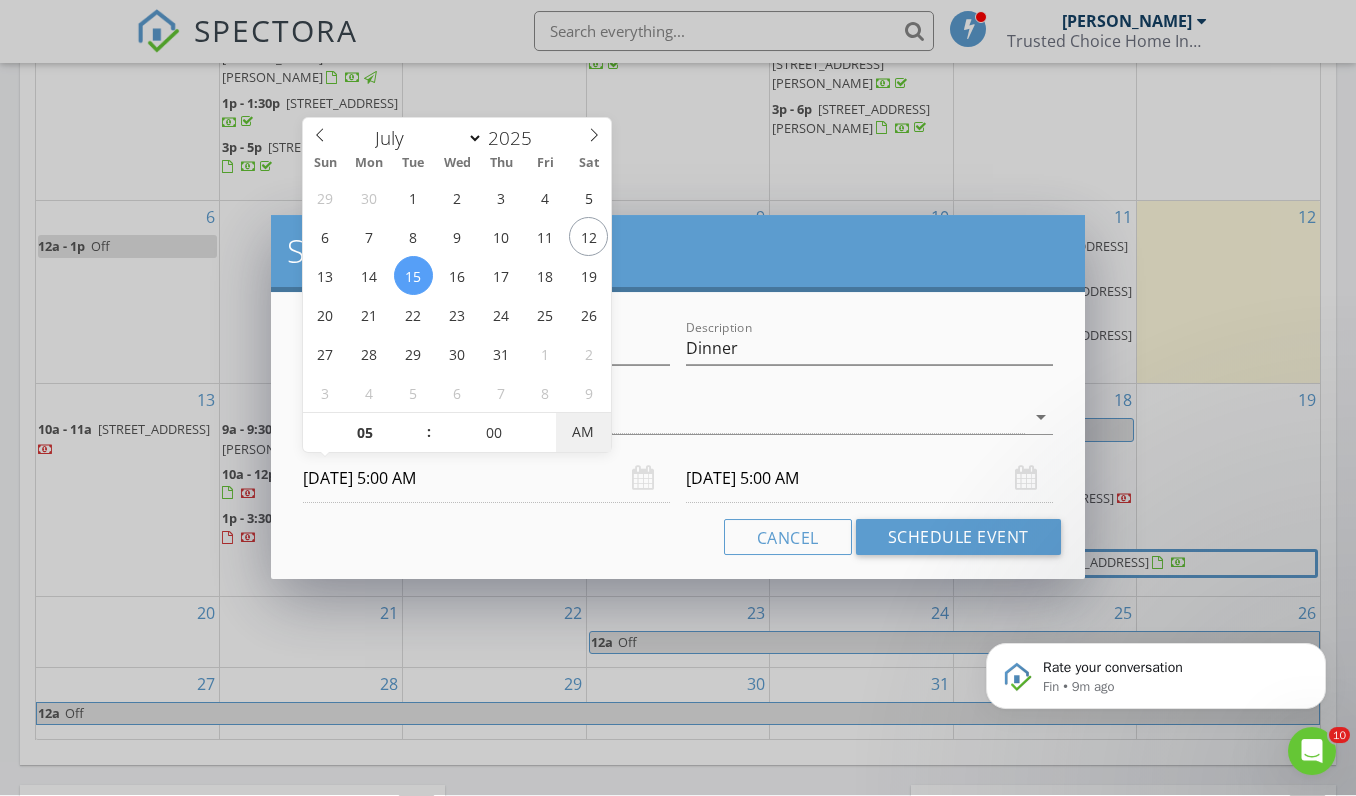 type on "07/15/2025 5:00 PM" 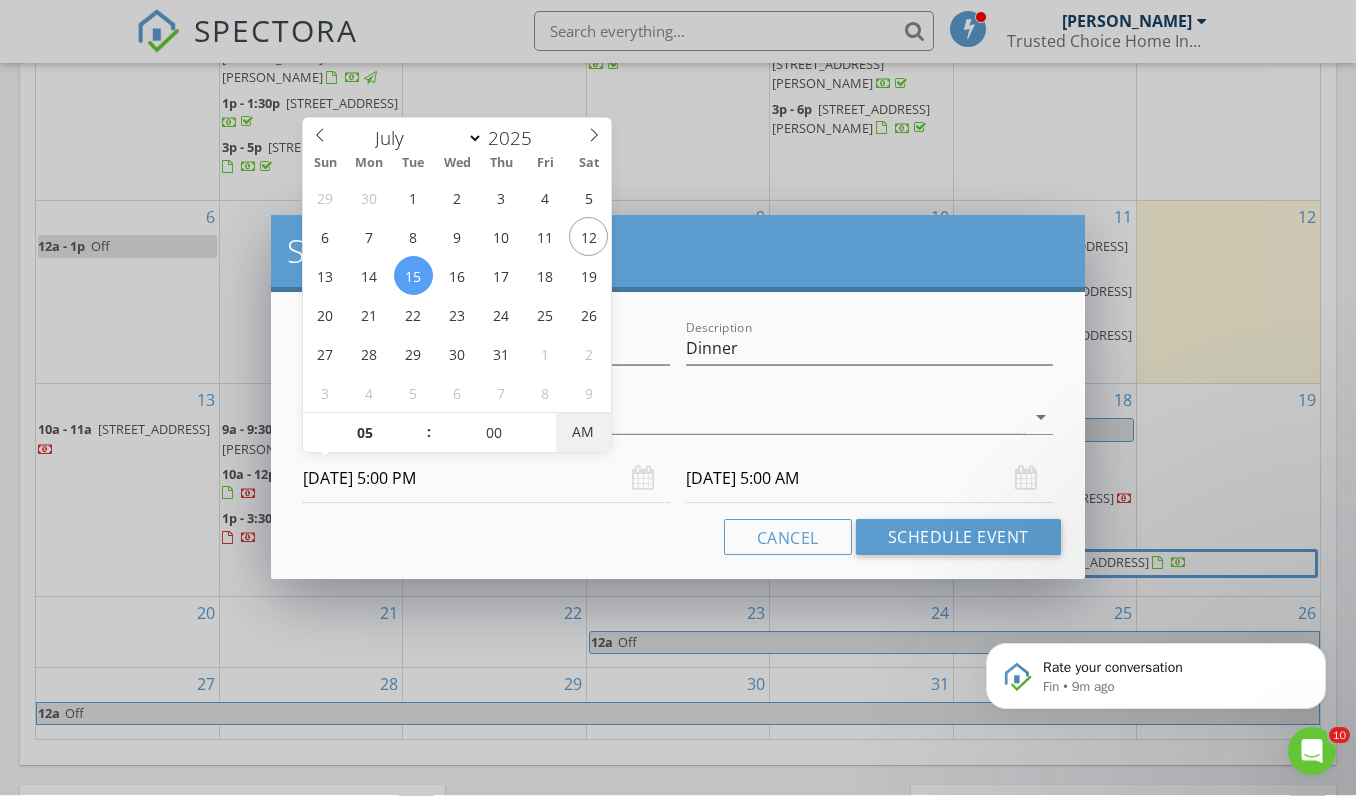 type on "07/16/2025 5:00 PM" 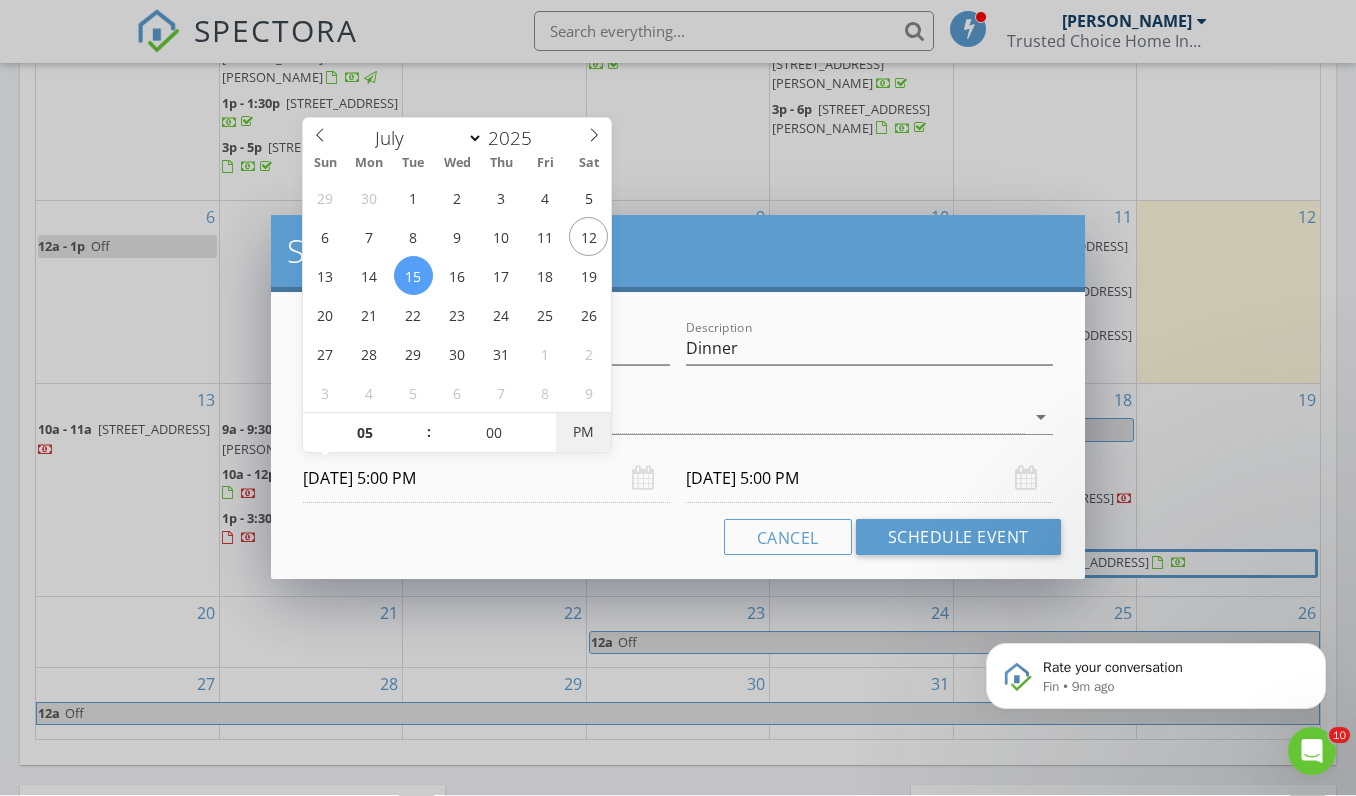 click on "PM" at bounding box center [583, 433] 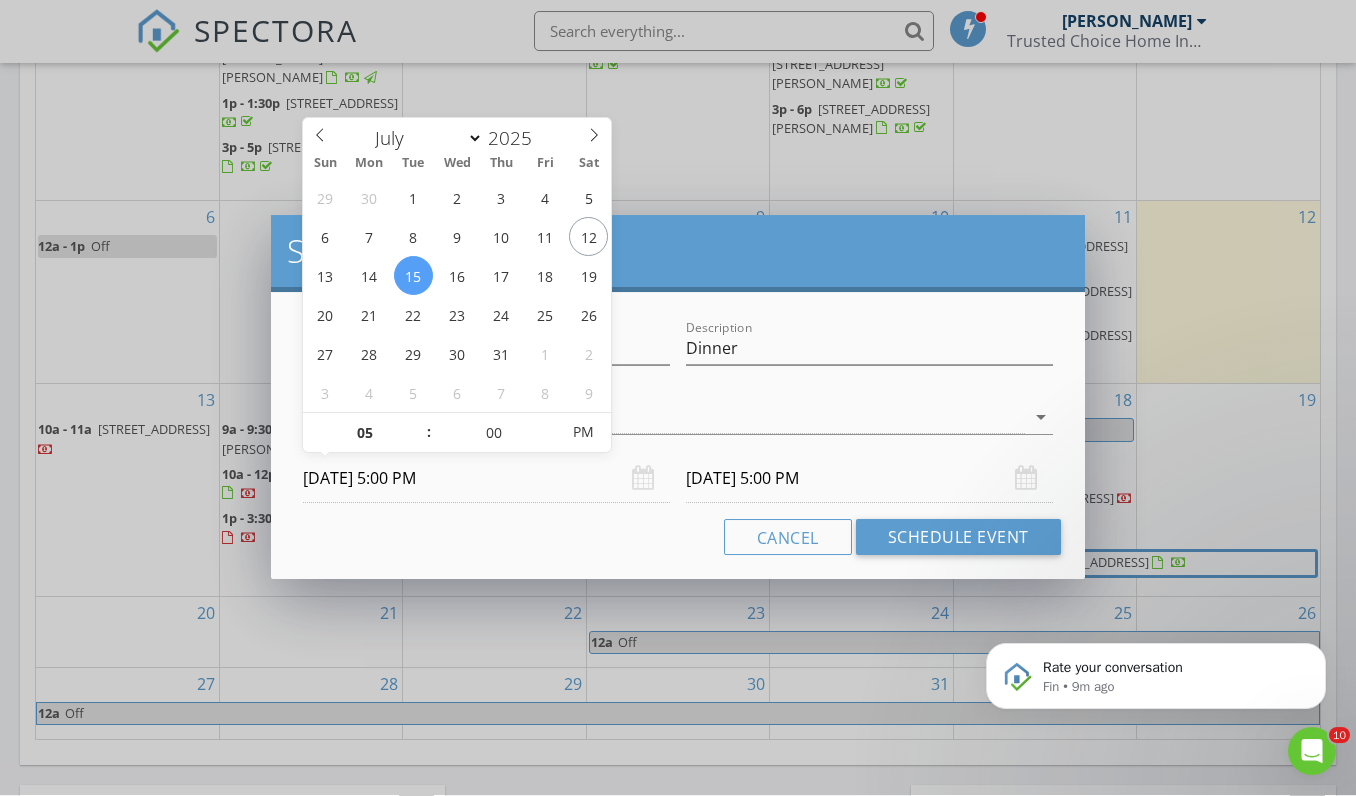 click on "07/16/2025 5:00 PM" at bounding box center (869, 479) 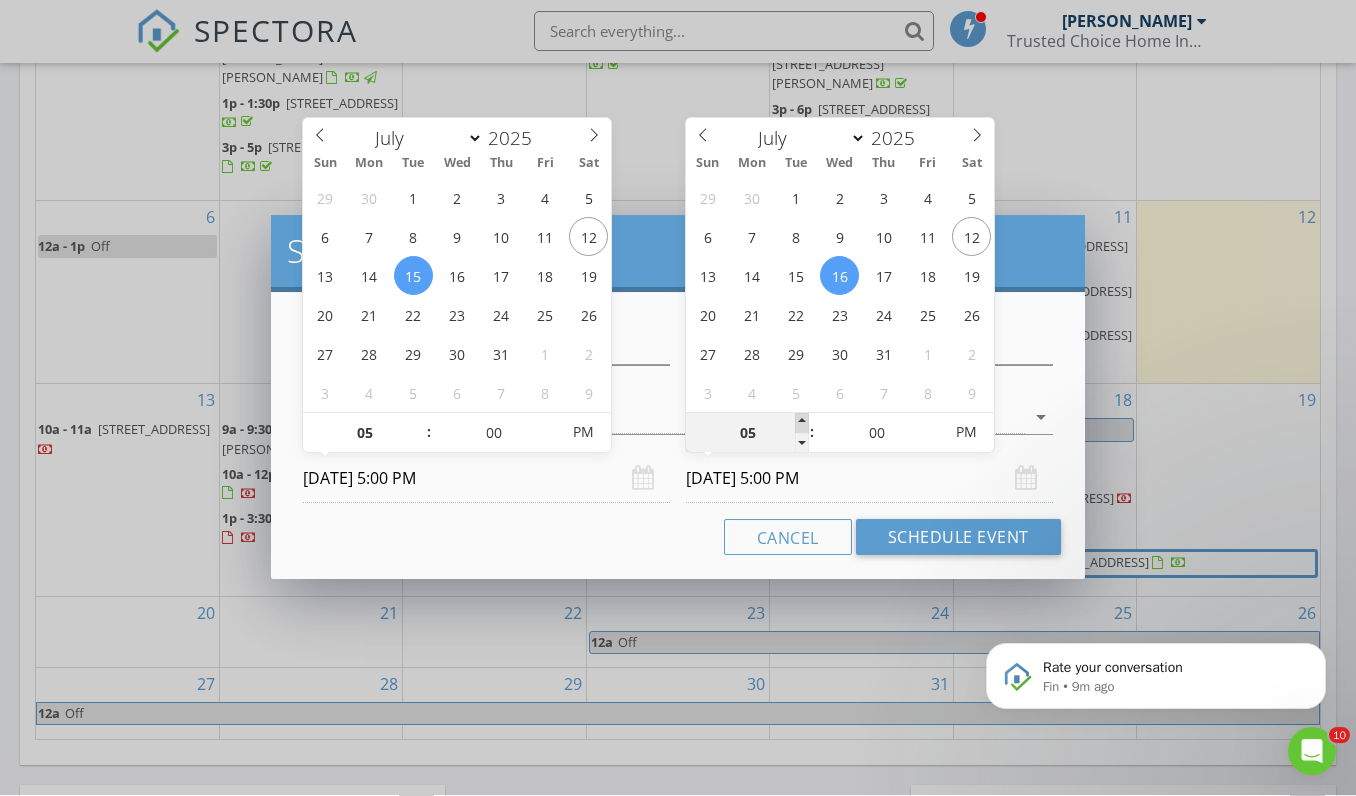 type on "06" 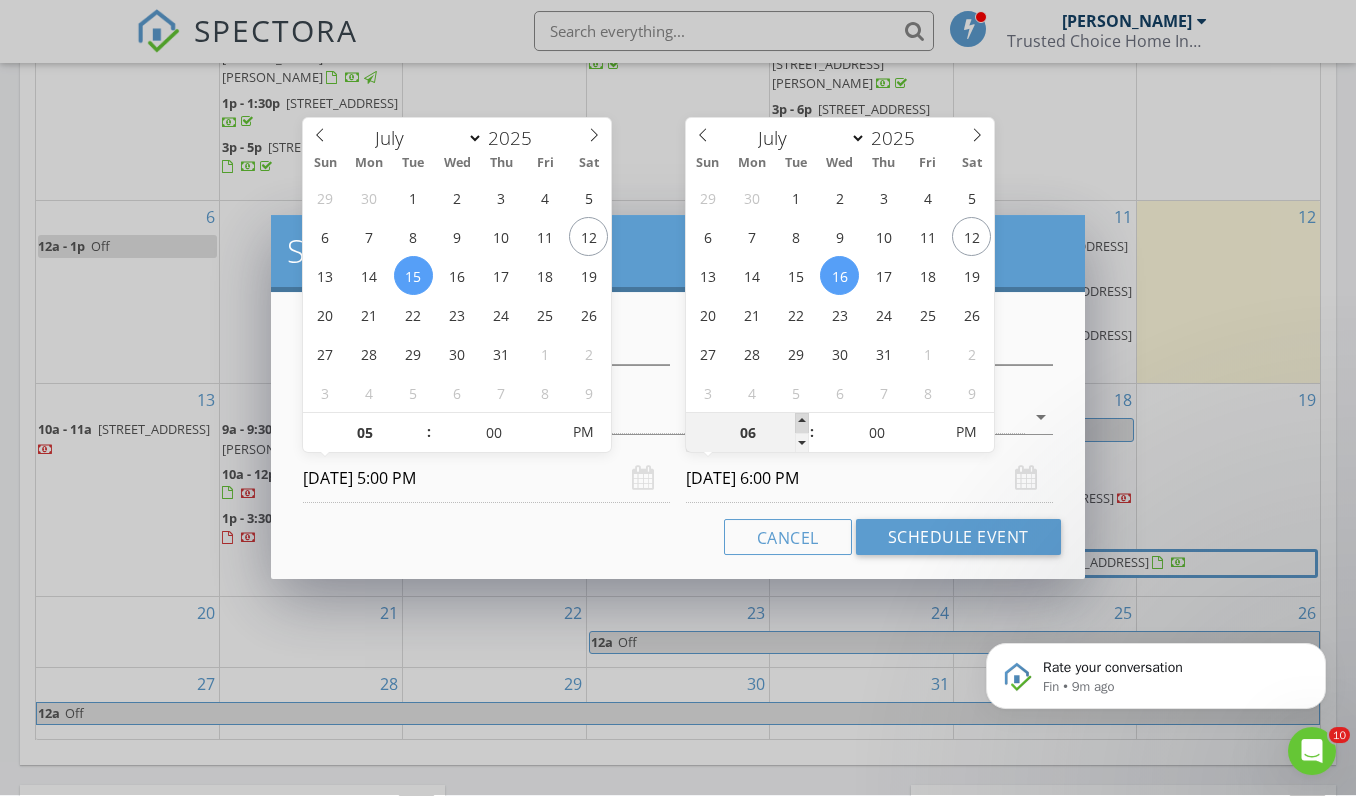 click at bounding box center [802, 424] 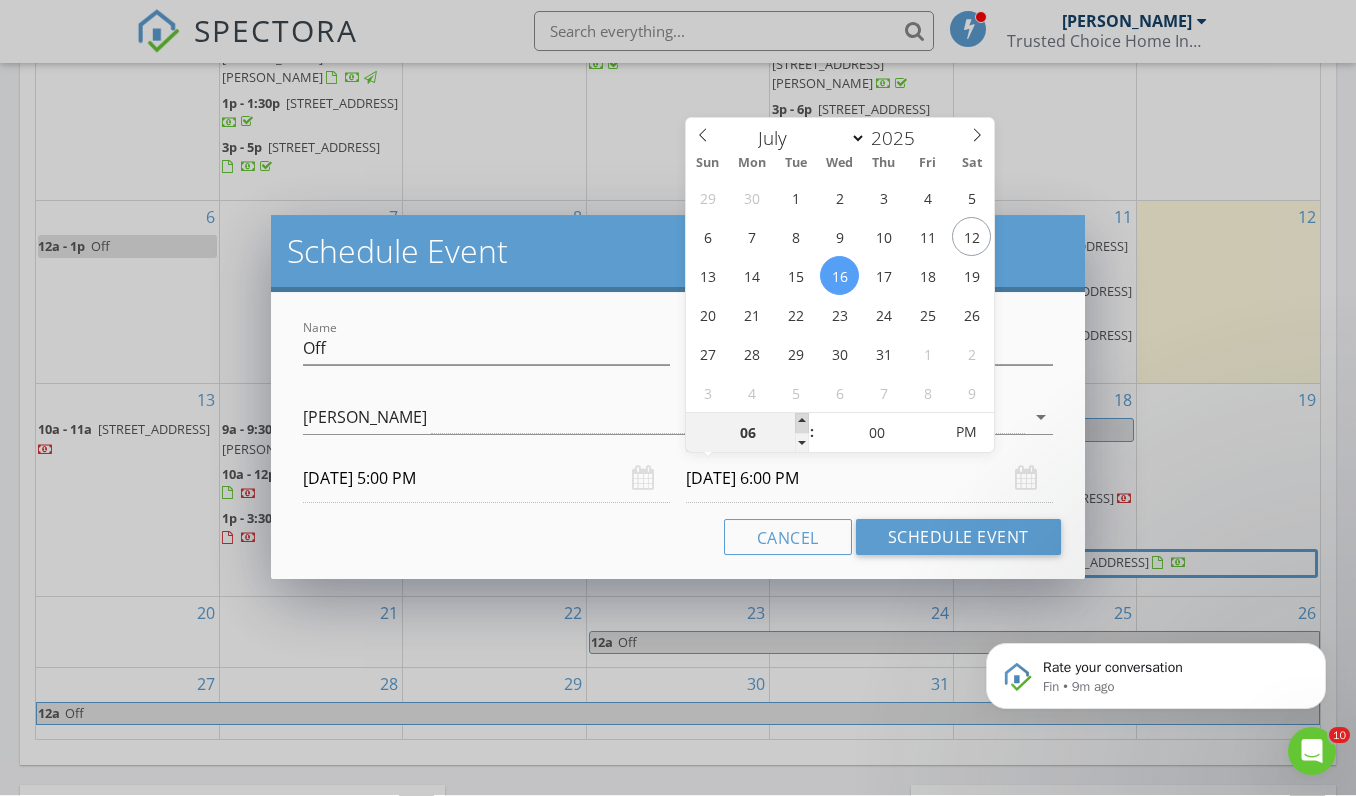 type on "07" 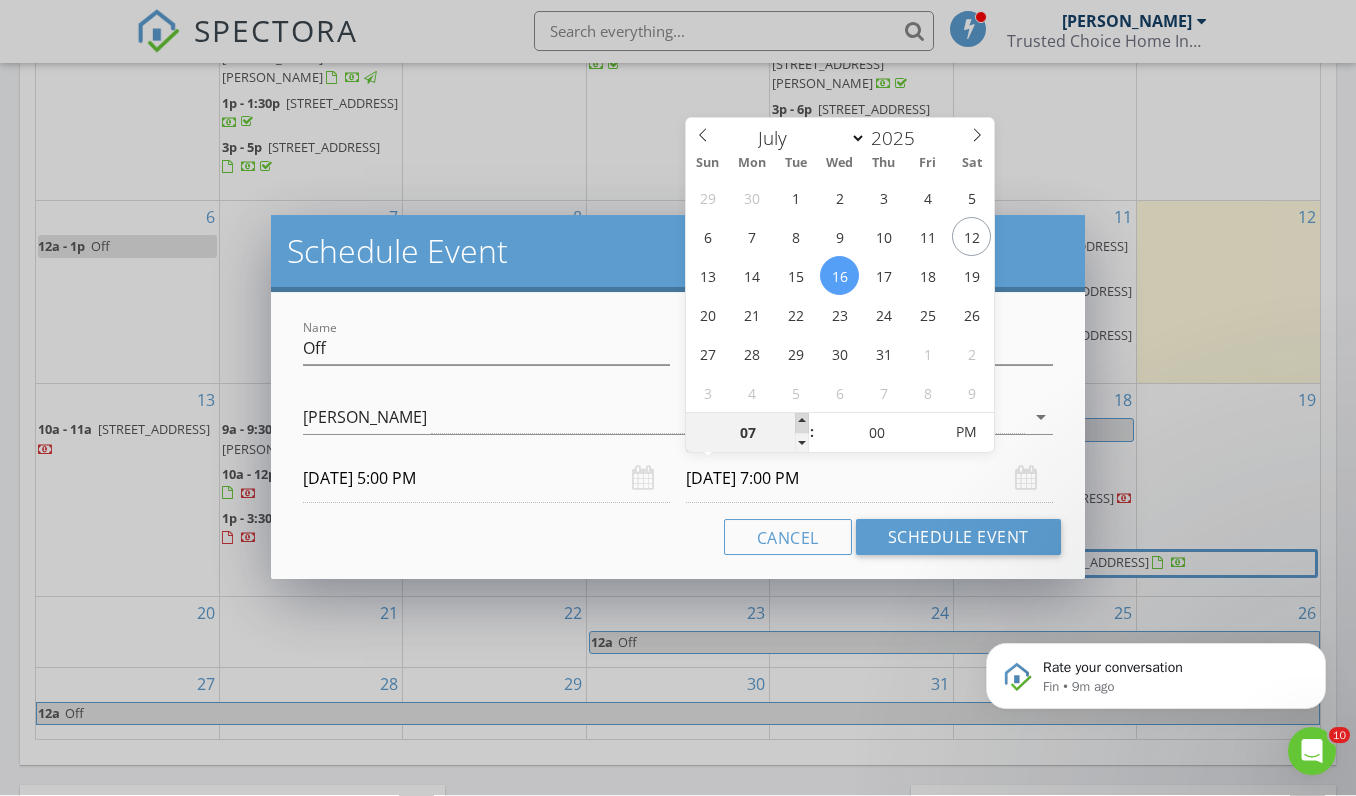 click at bounding box center [802, 424] 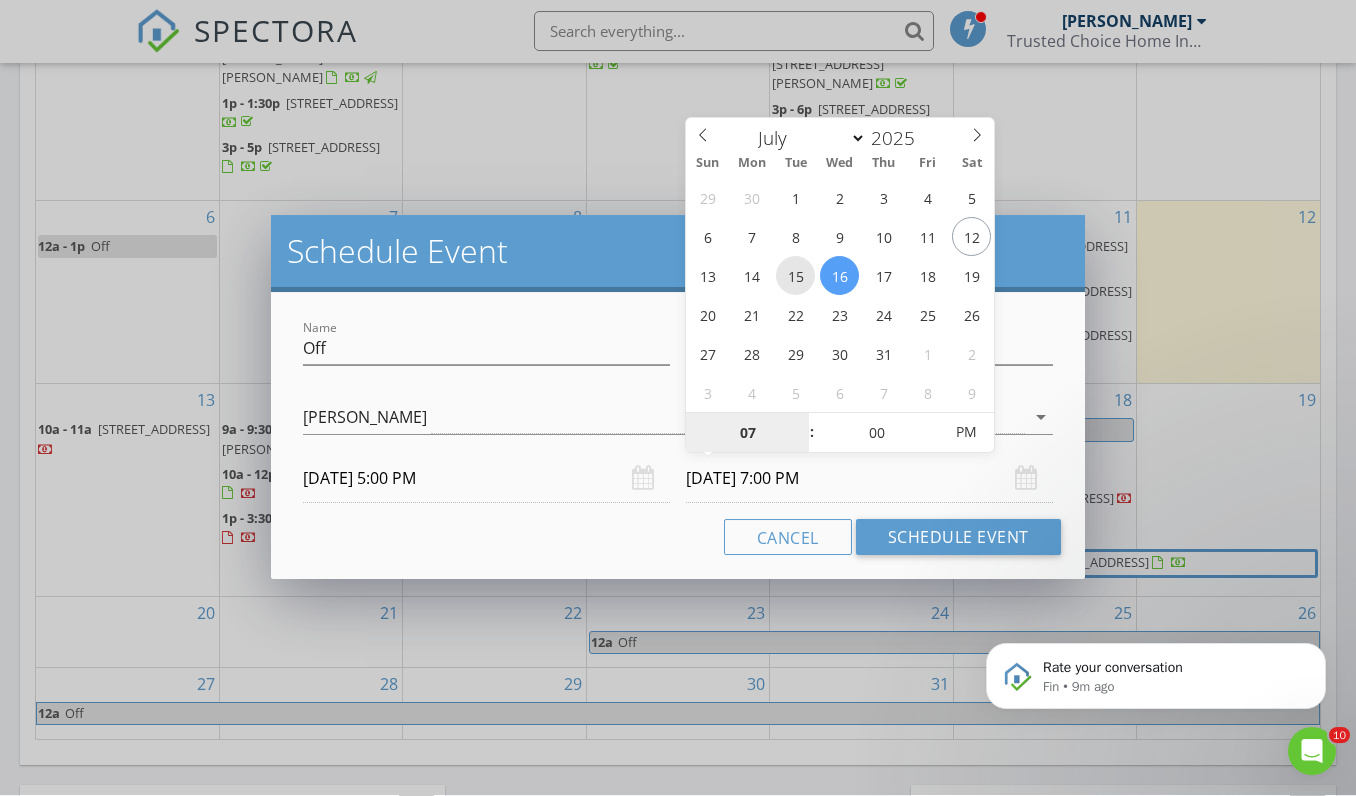 type on "07/15/2025 7:00 PM" 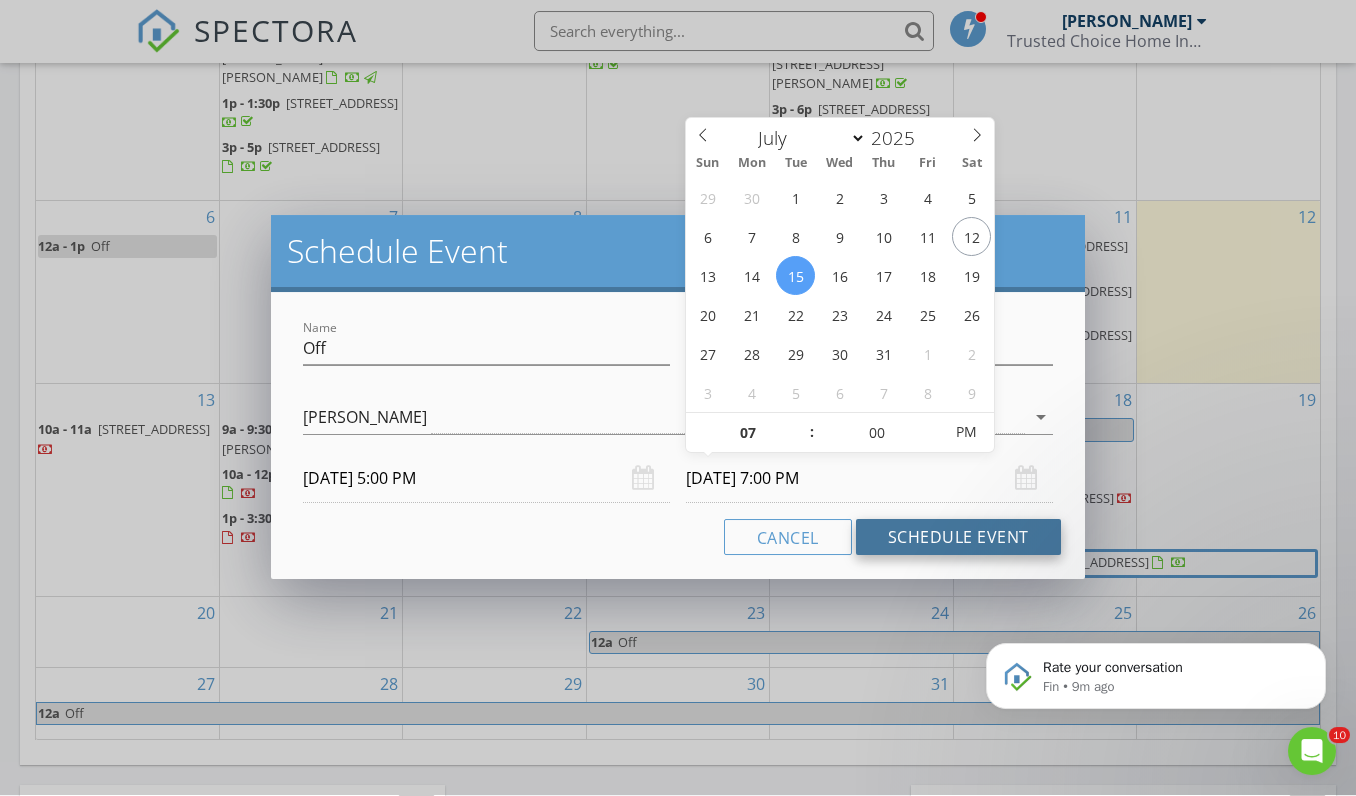 click on "Schedule Event" at bounding box center (958, 538) 